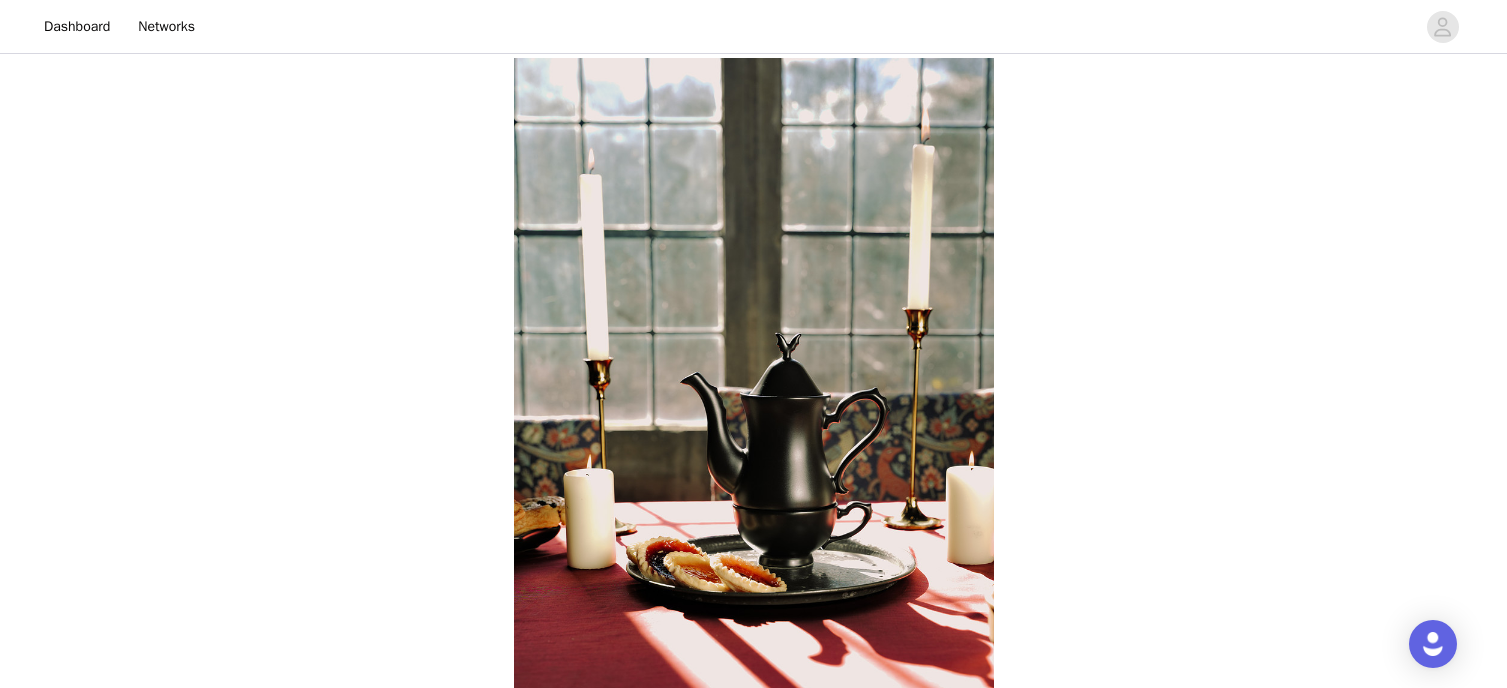 scroll, scrollTop: 97, scrollLeft: 0, axis: vertical 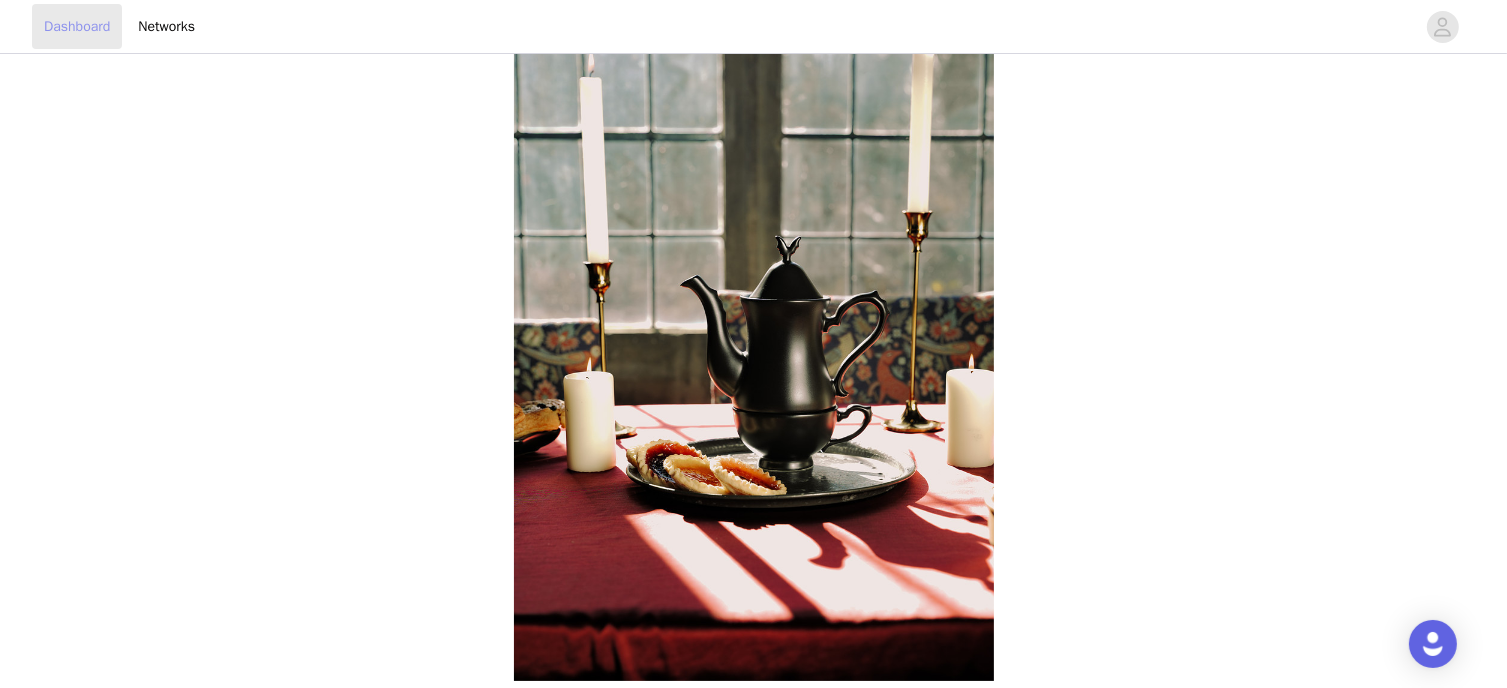 click on "Dashboard" at bounding box center [77, 26] 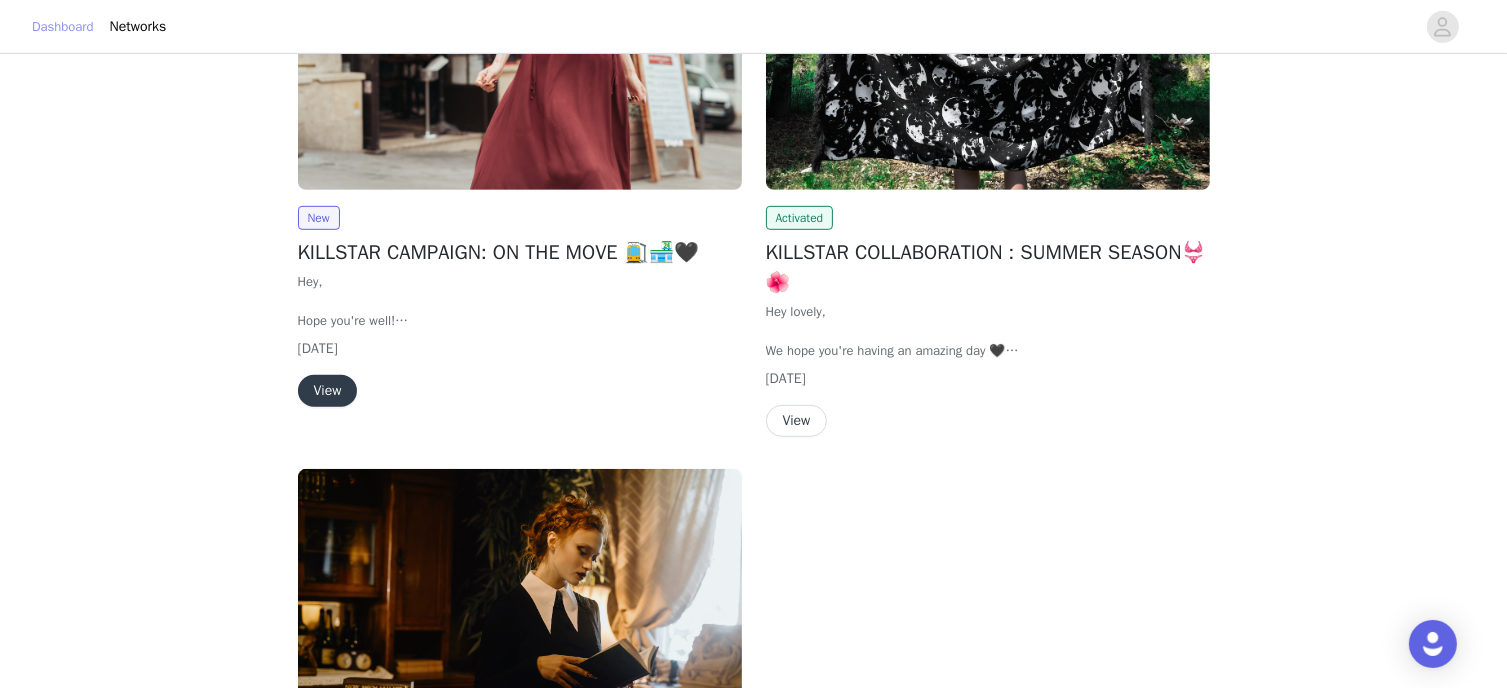 scroll, scrollTop: 1097, scrollLeft: 0, axis: vertical 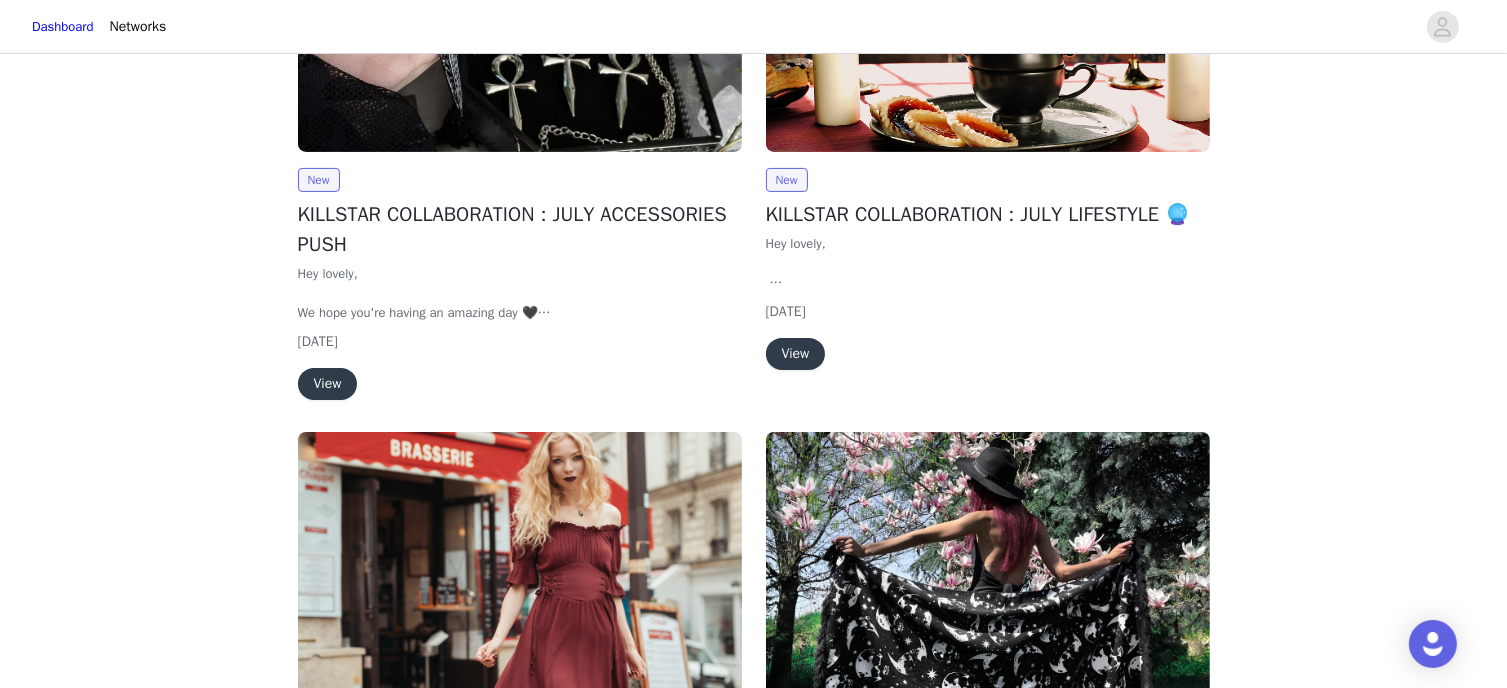 click on "View" at bounding box center [796, 354] 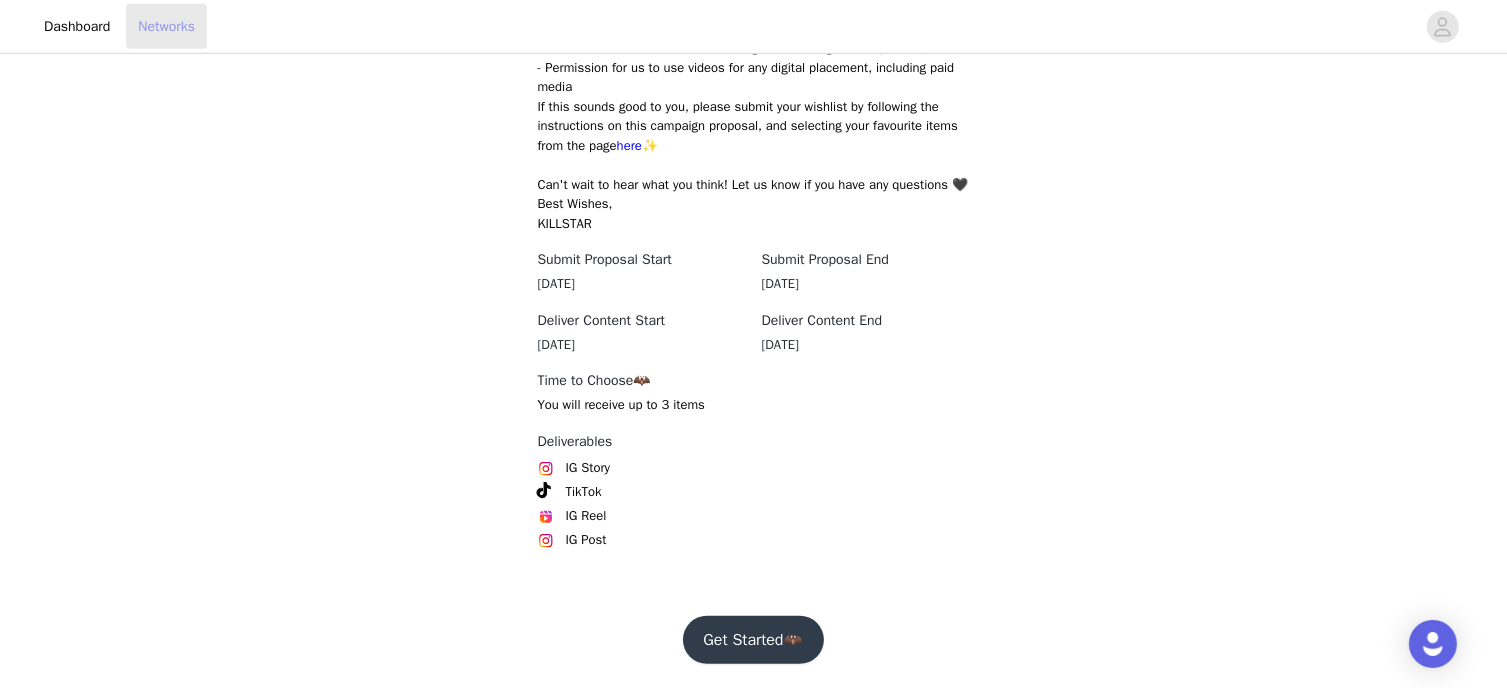 scroll, scrollTop: 497, scrollLeft: 0, axis: vertical 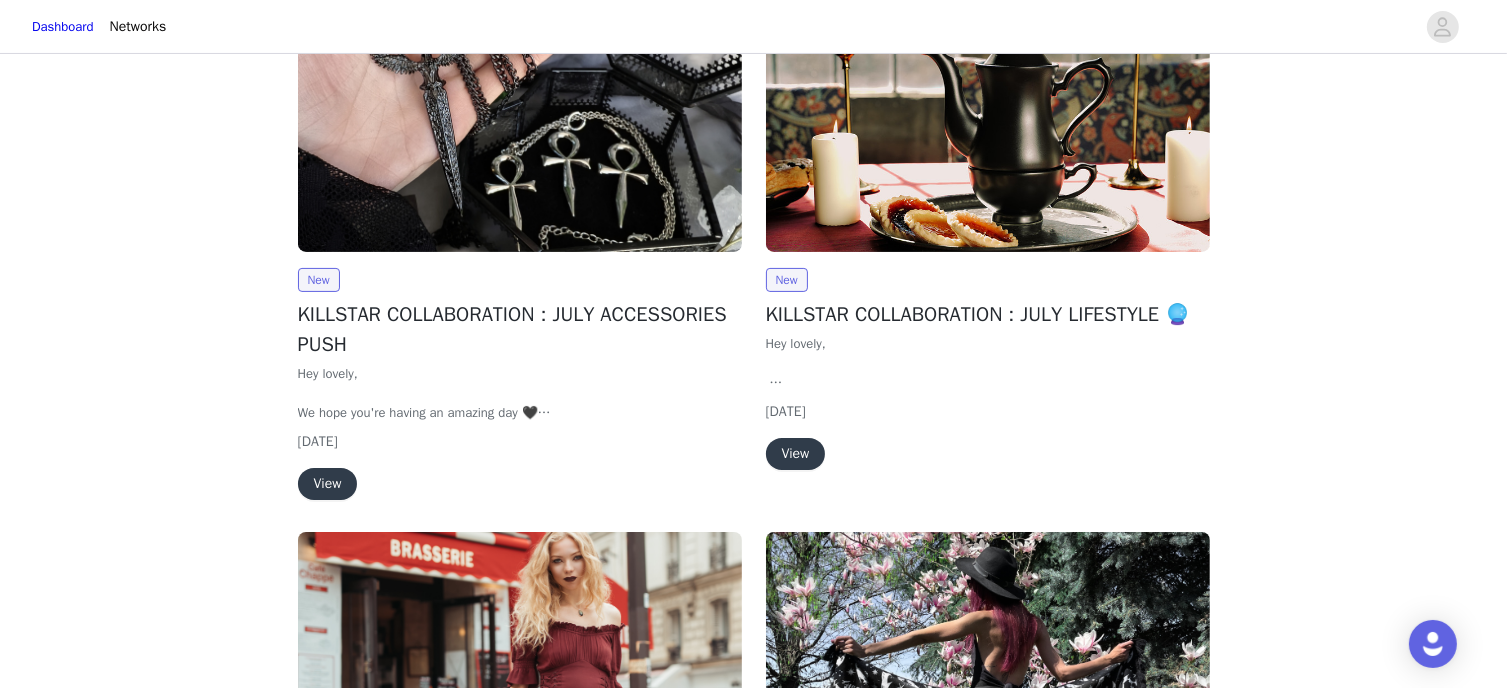 click on "View" at bounding box center (328, 484) 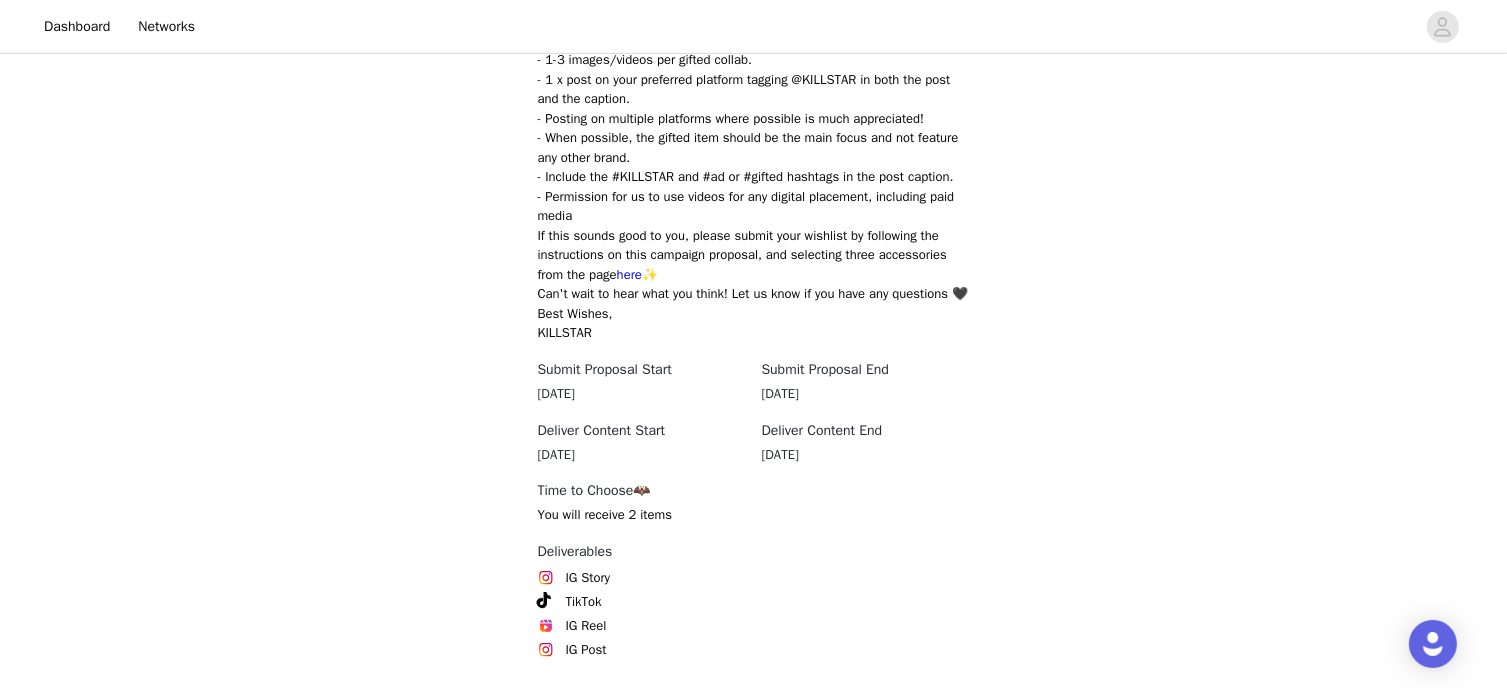 scroll, scrollTop: 1259, scrollLeft: 0, axis: vertical 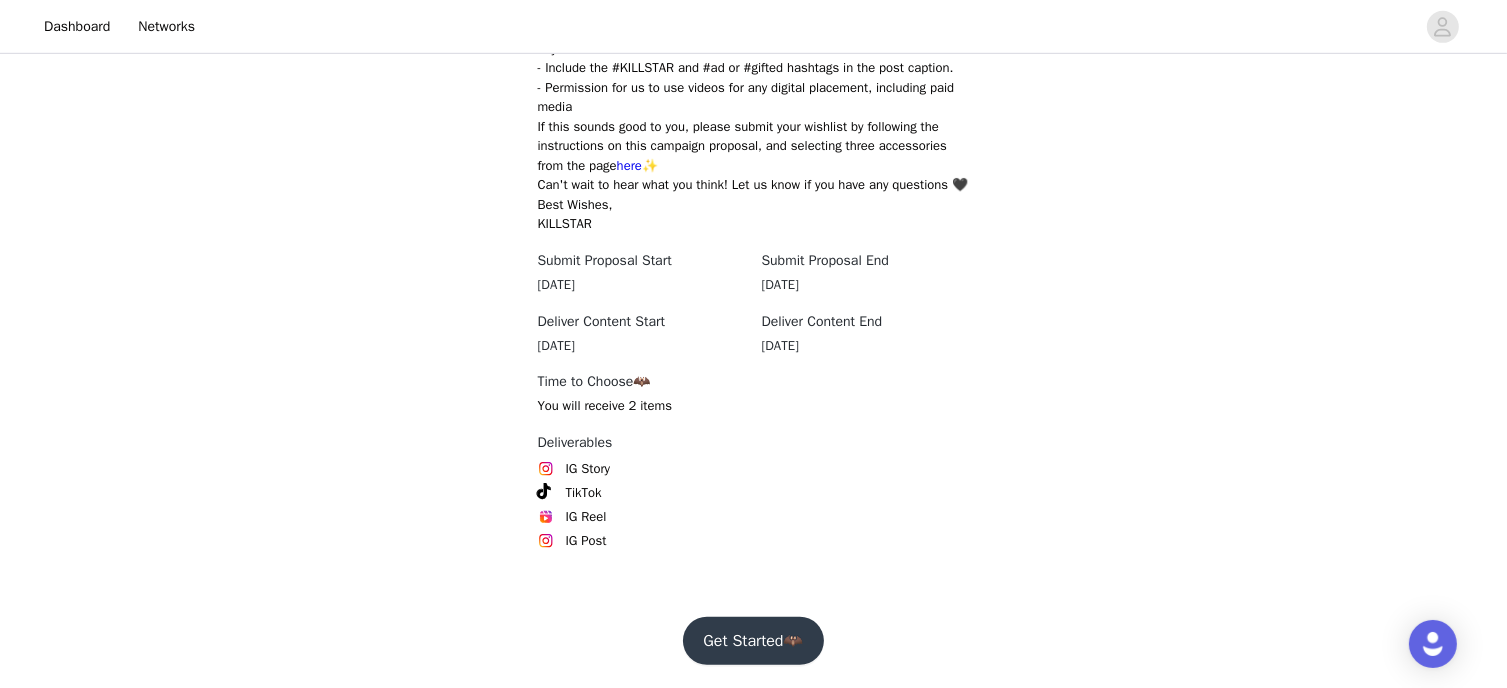click on "Get Started🦇" at bounding box center [753, 641] 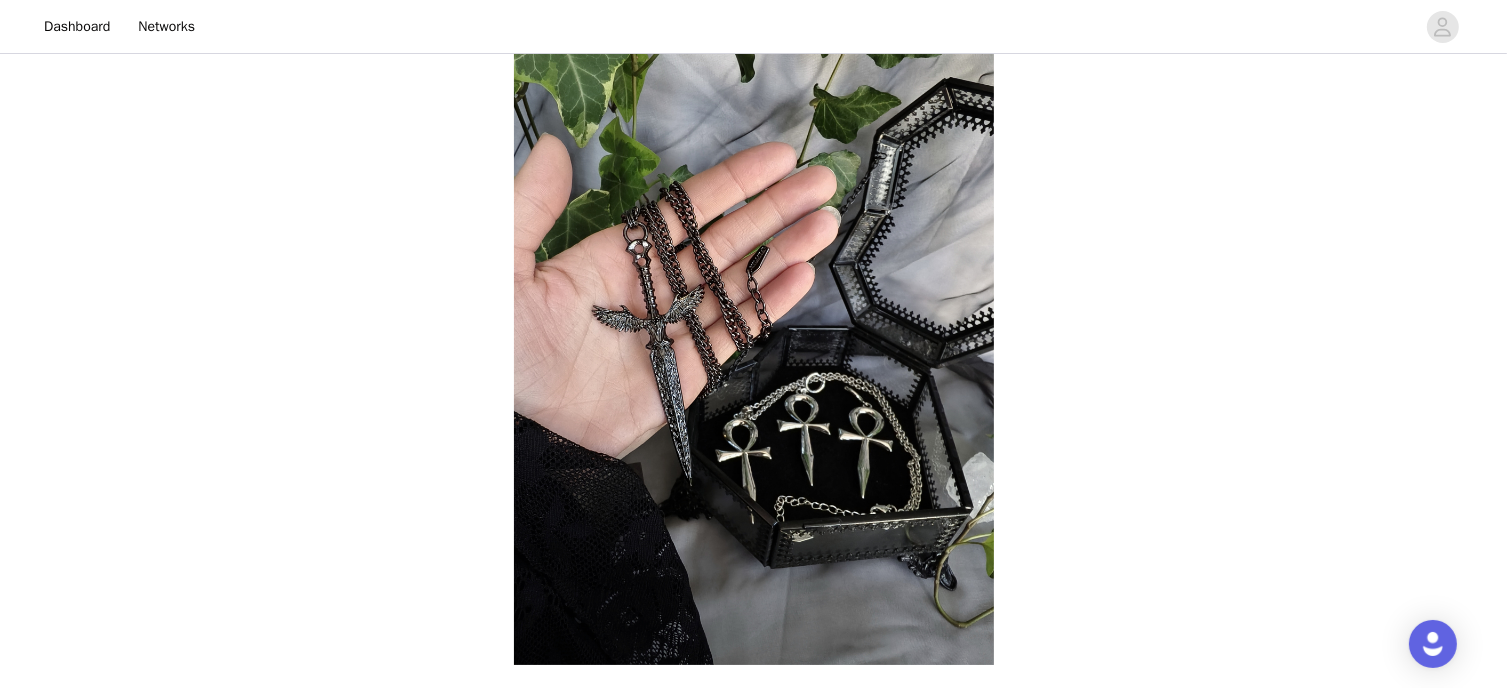 scroll, scrollTop: 626, scrollLeft: 0, axis: vertical 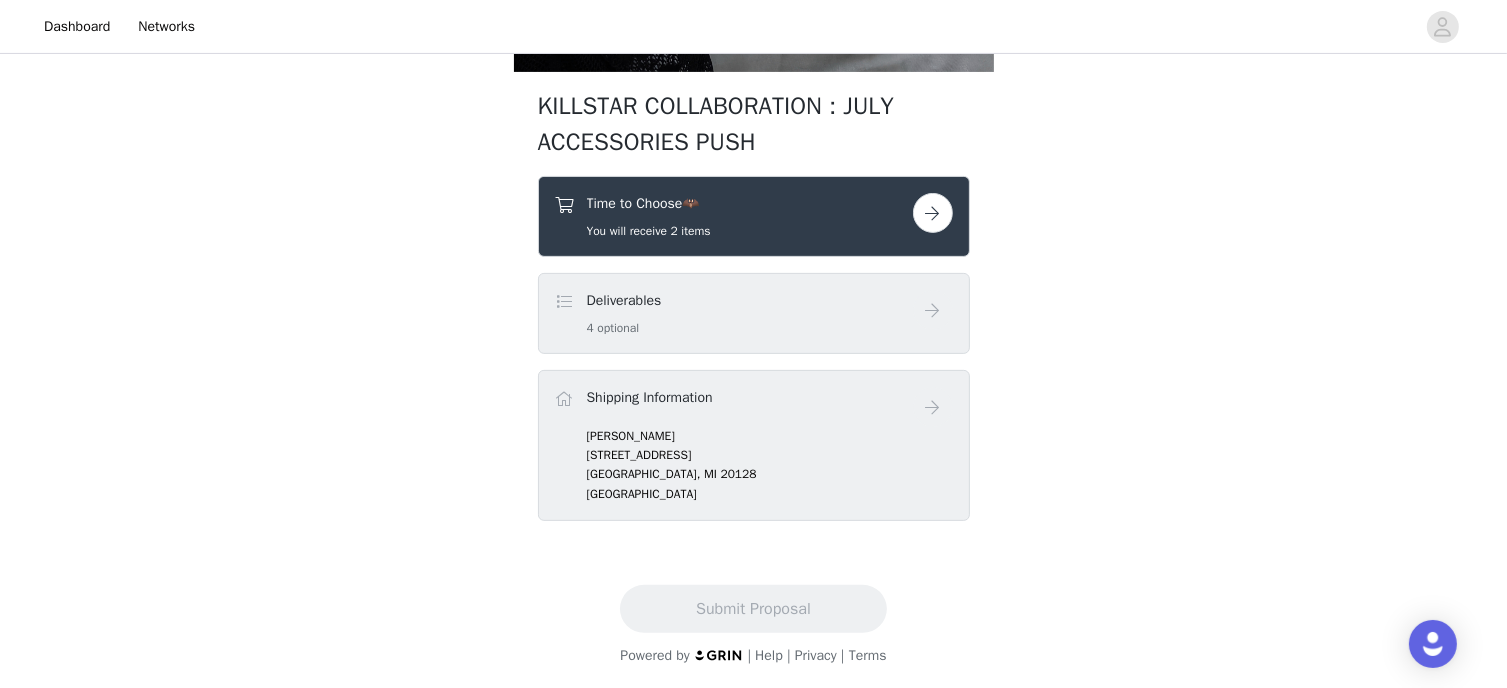 click at bounding box center (933, 213) 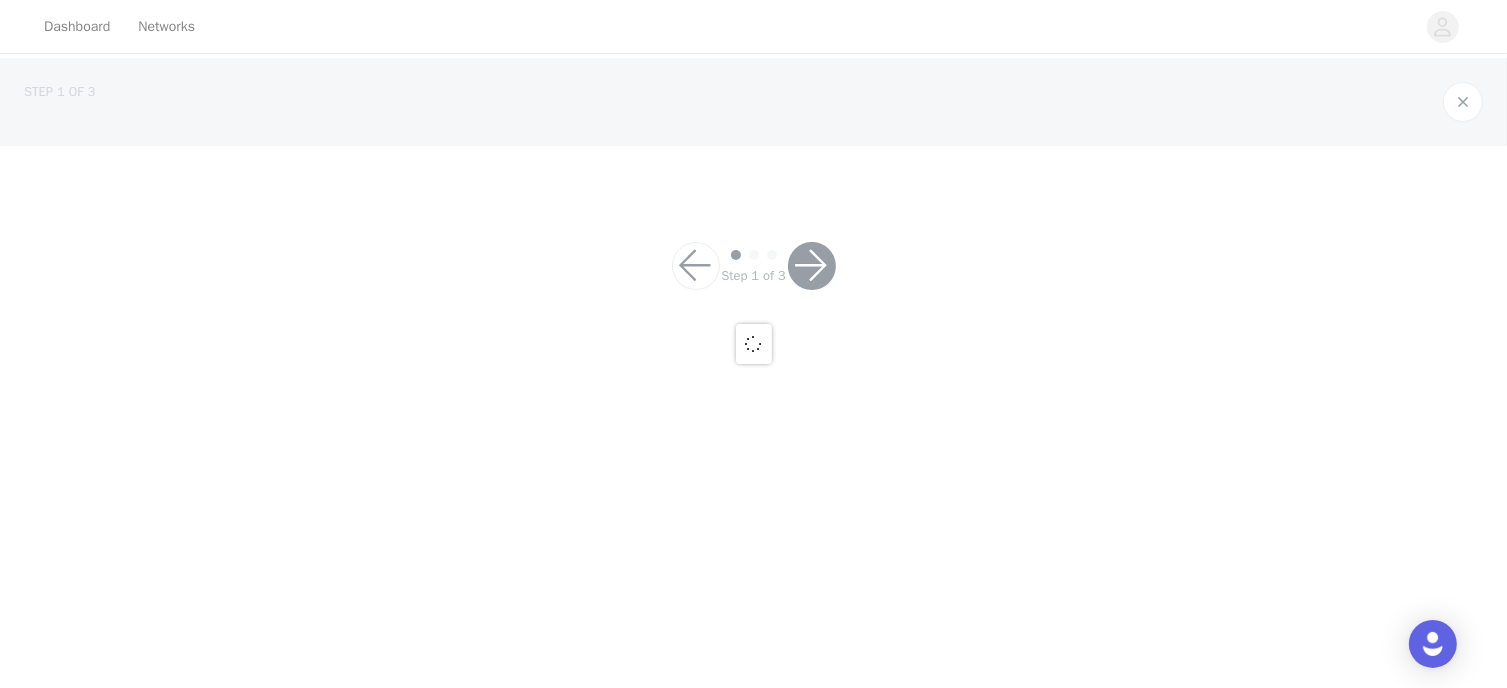scroll, scrollTop: 0, scrollLeft: 0, axis: both 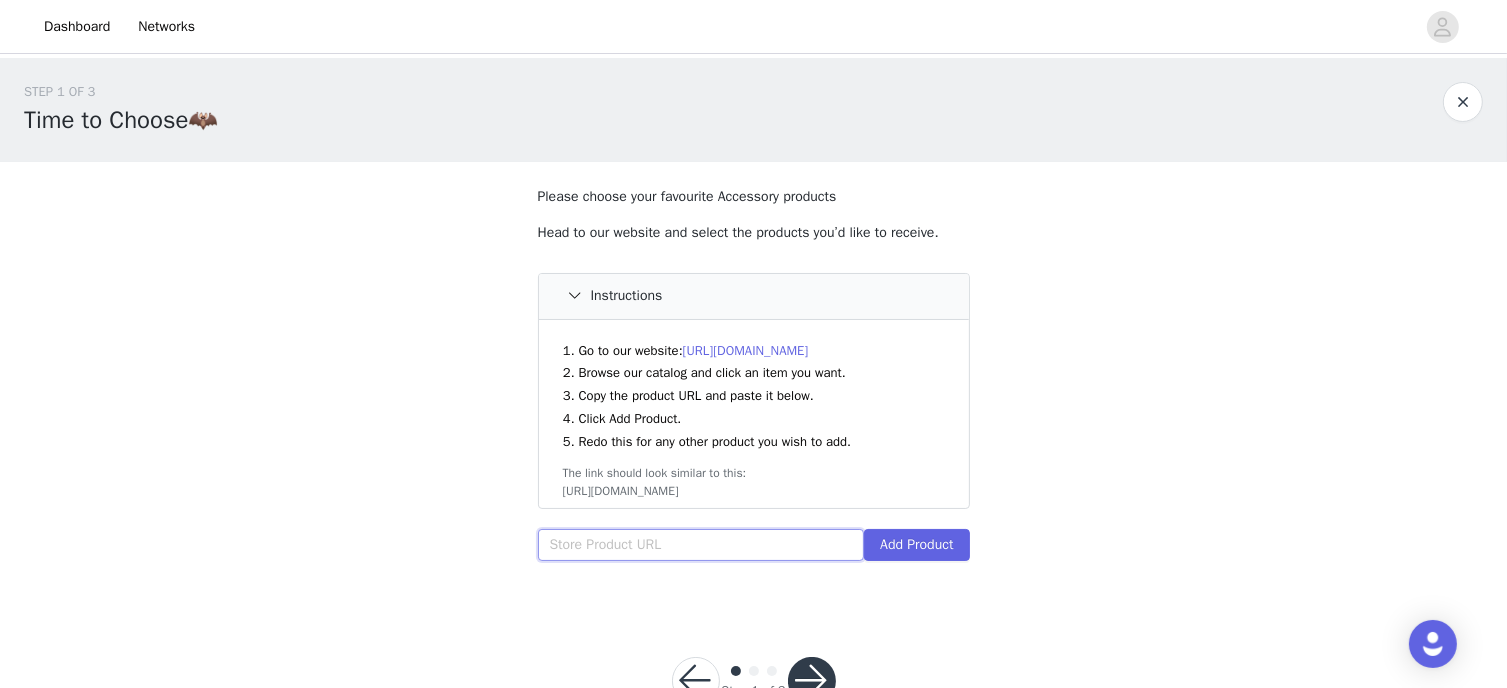 click at bounding box center (701, 545) 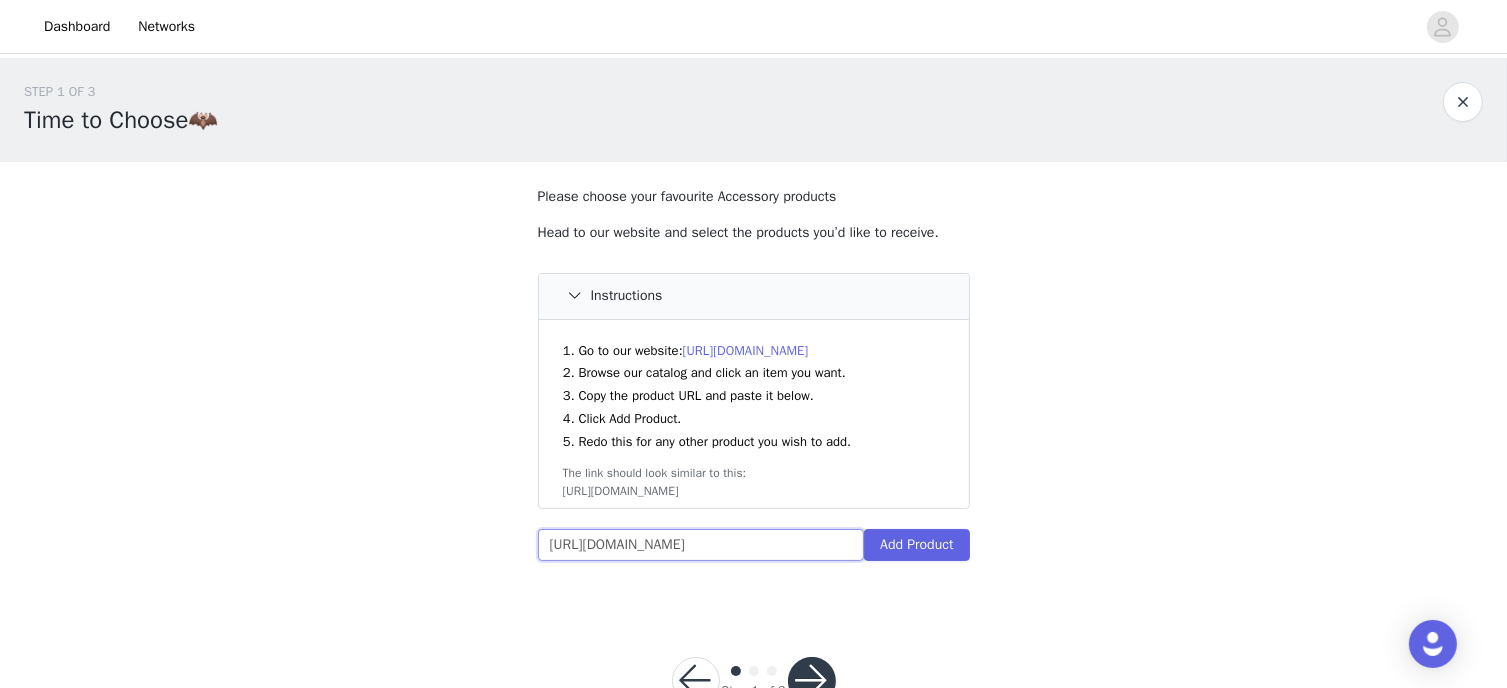 scroll, scrollTop: 0, scrollLeft: 180, axis: horizontal 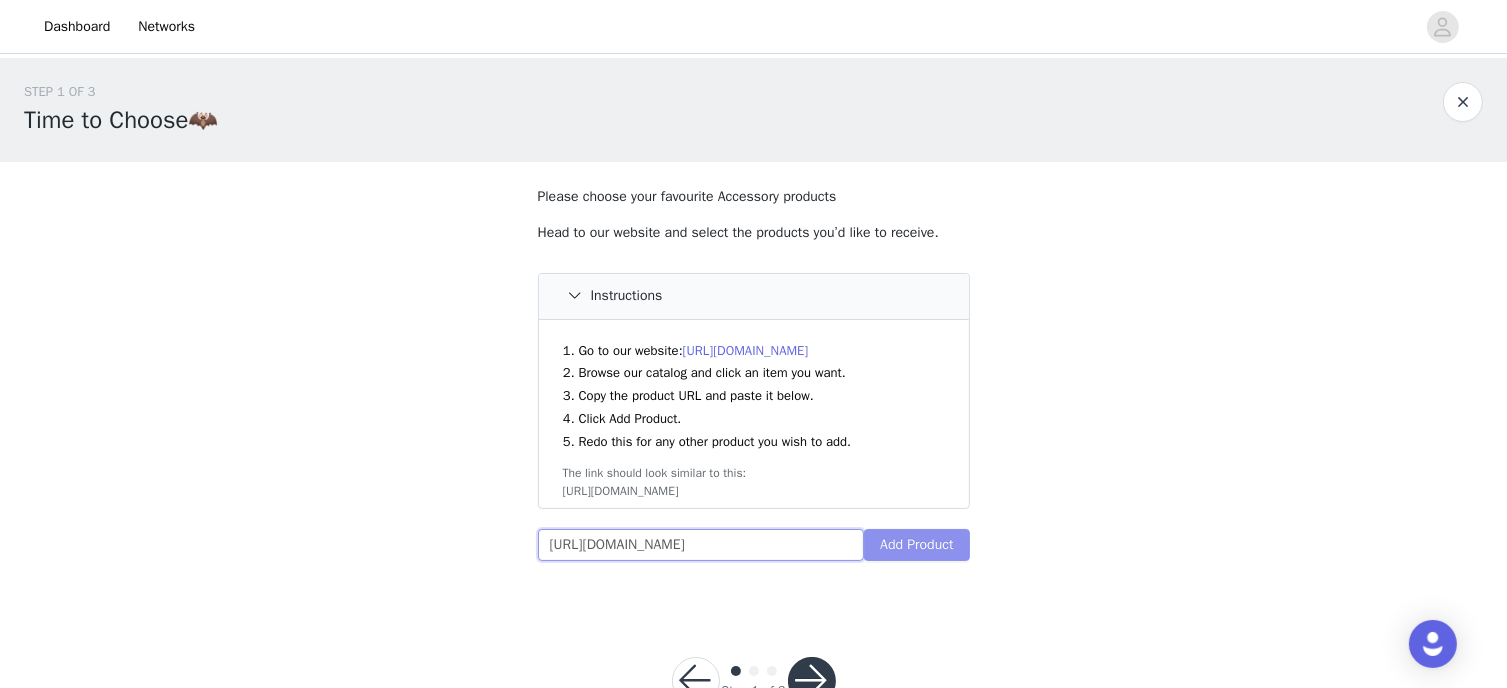 type on "[URL][DOMAIN_NAME]" 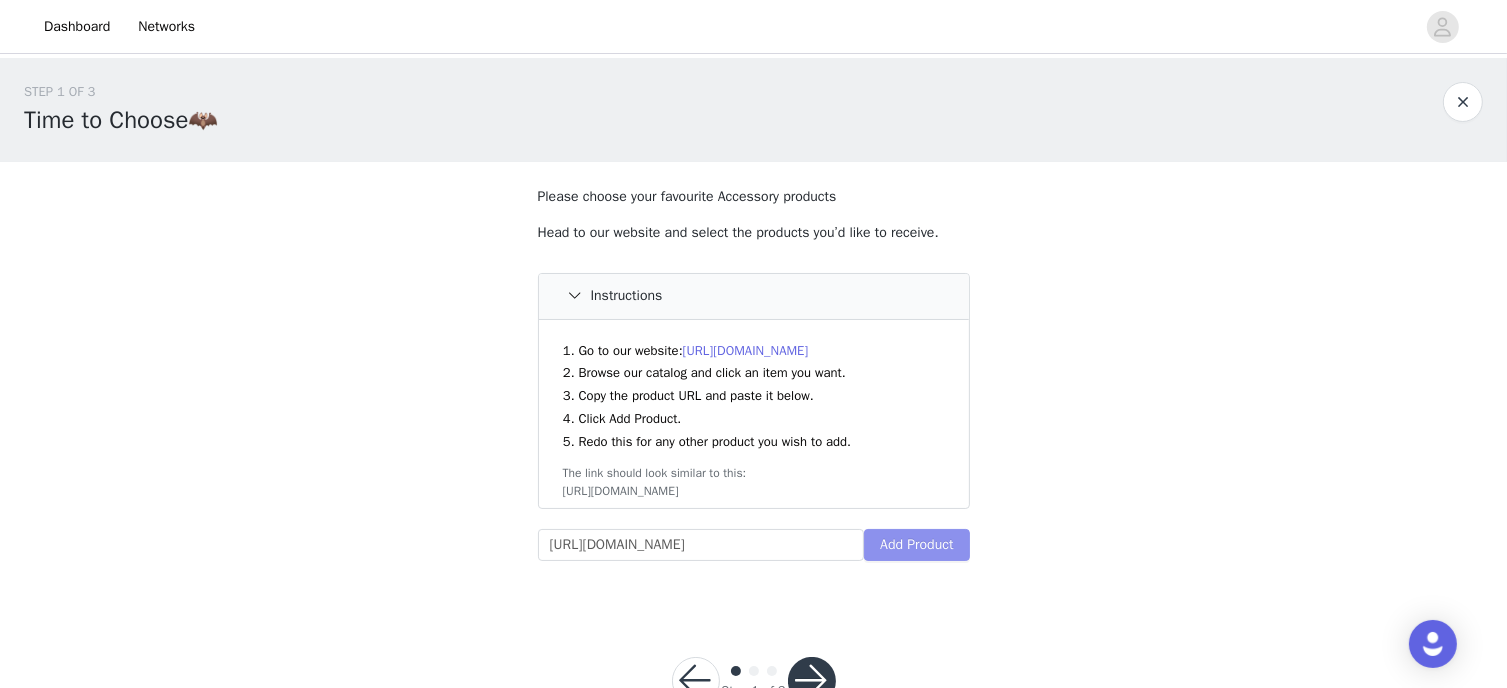 scroll, scrollTop: 0, scrollLeft: 0, axis: both 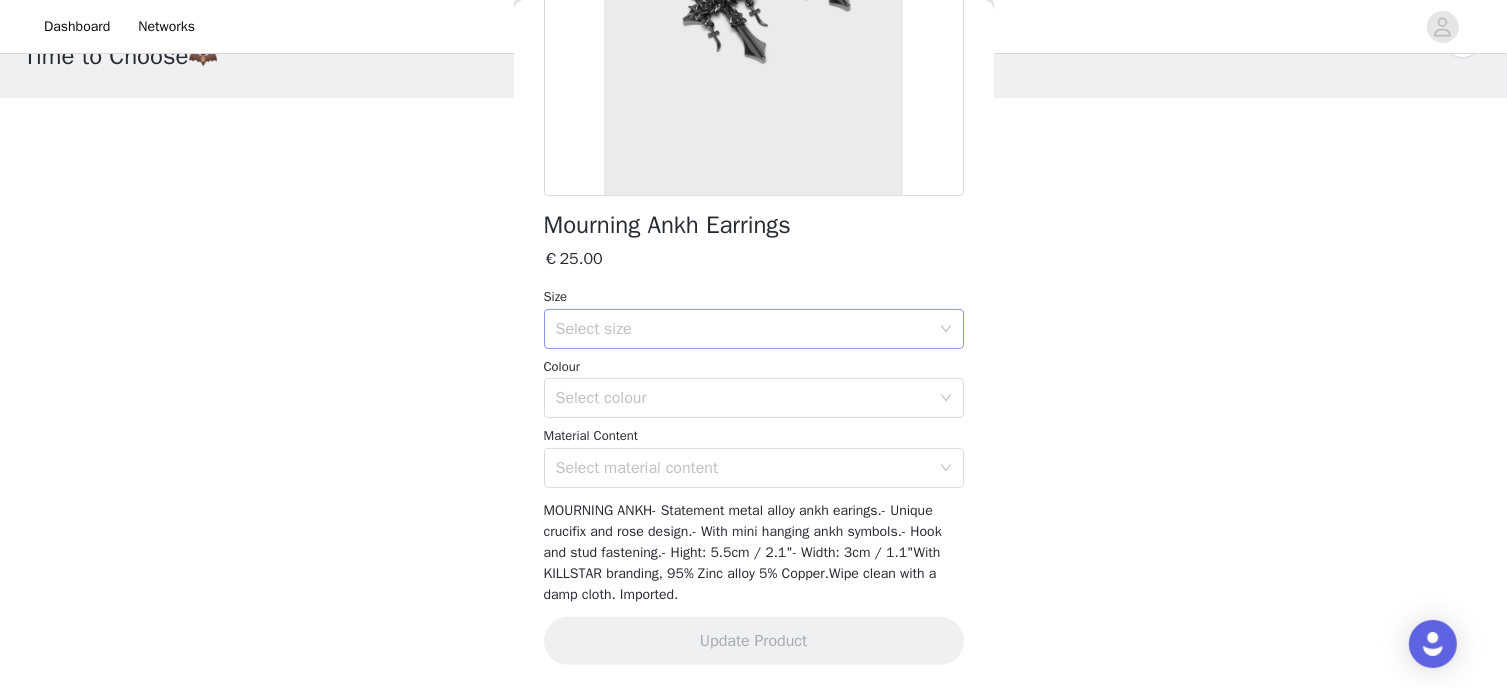click on "Select size" at bounding box center [743, 329] 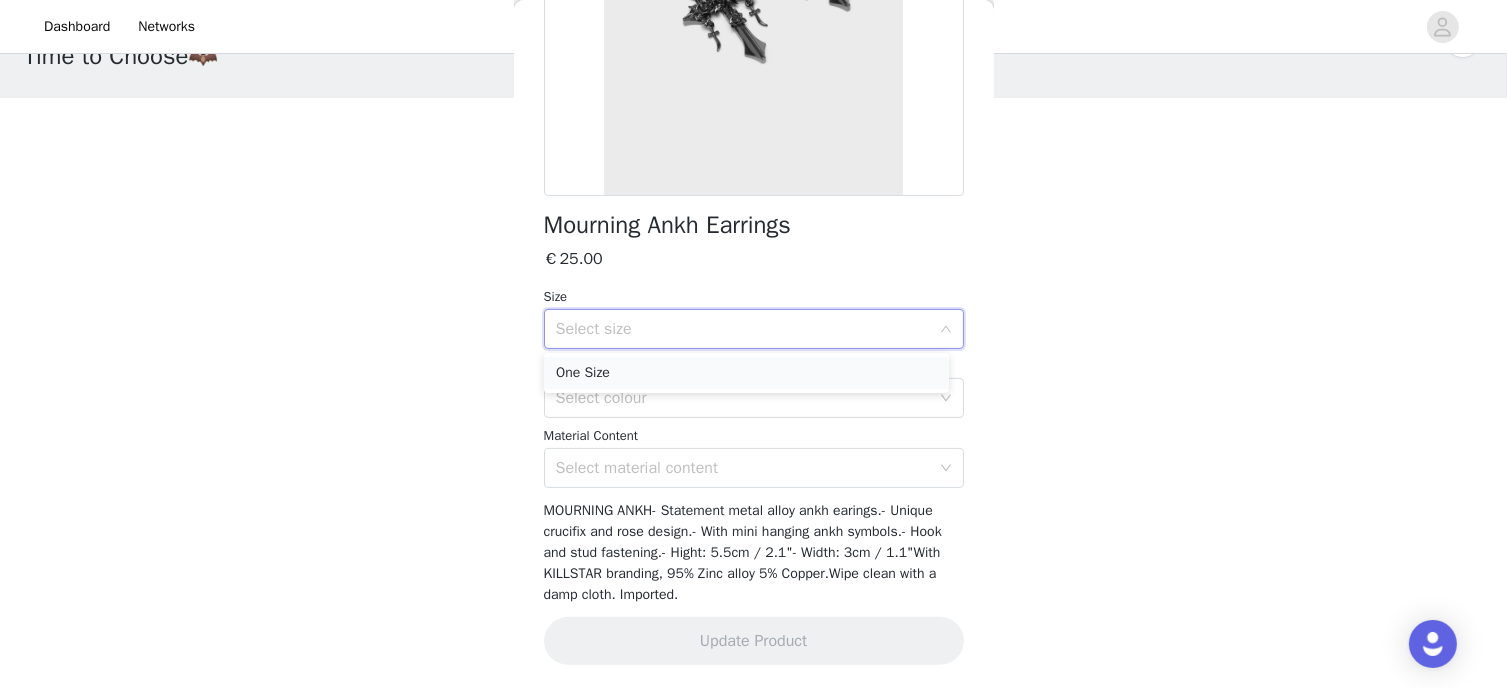 click on "One Size" at bounding box center [746, 373] 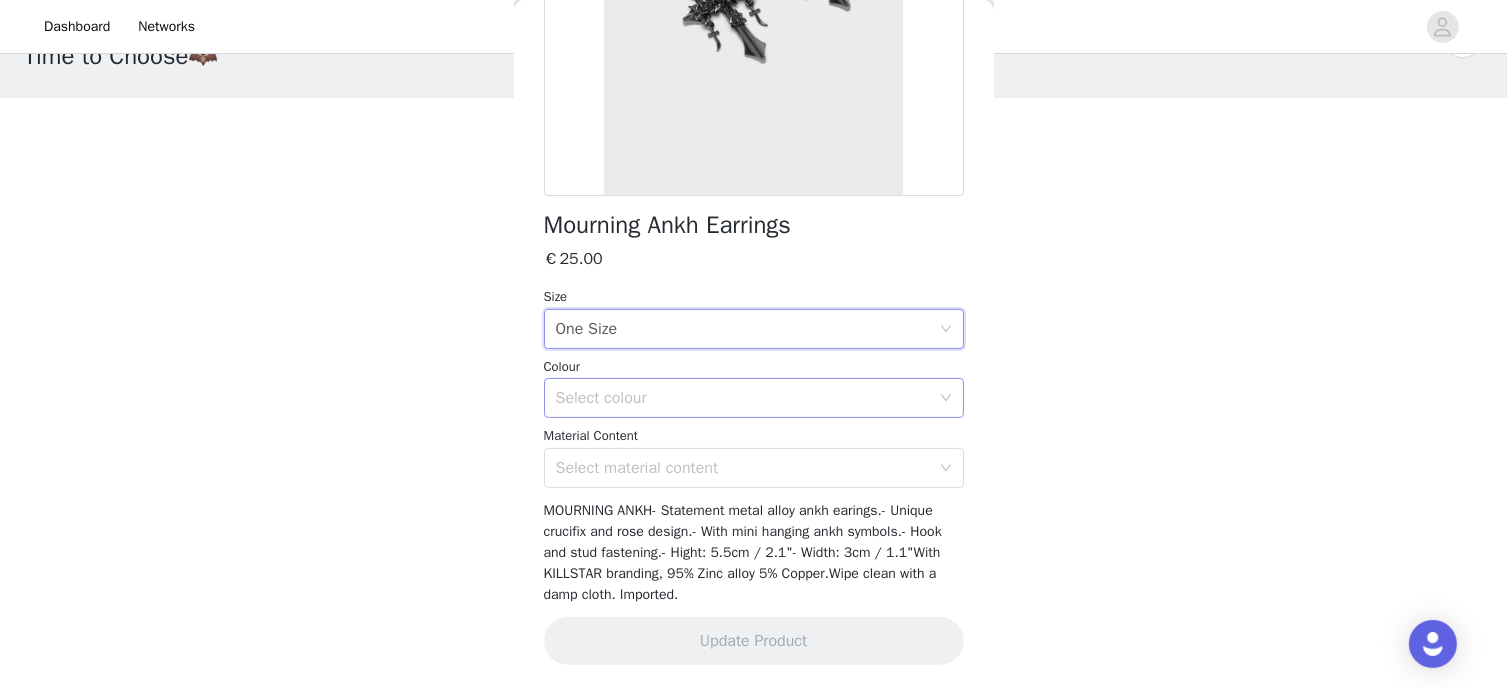 click on "Select colour" at bounding box center [743, 398] 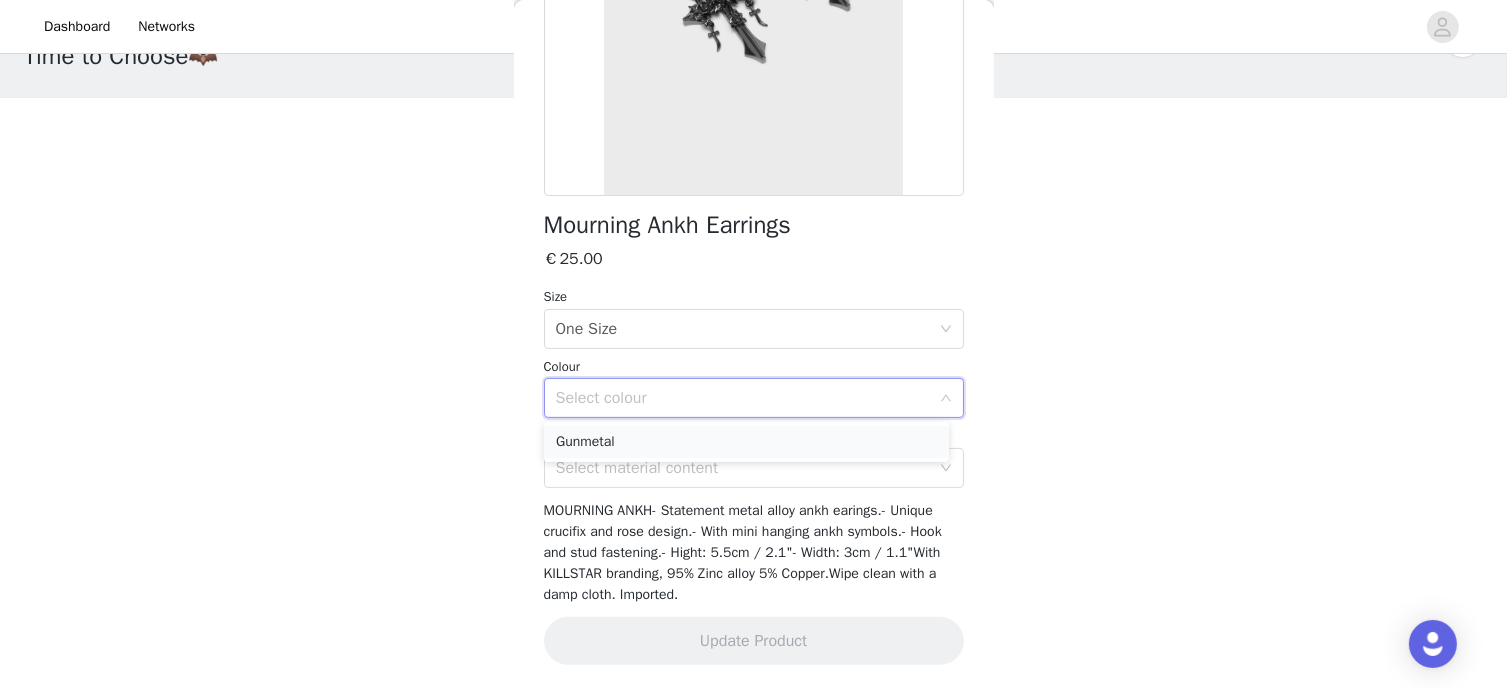 click on "Gunmetal" at bounding box center (746, 442) 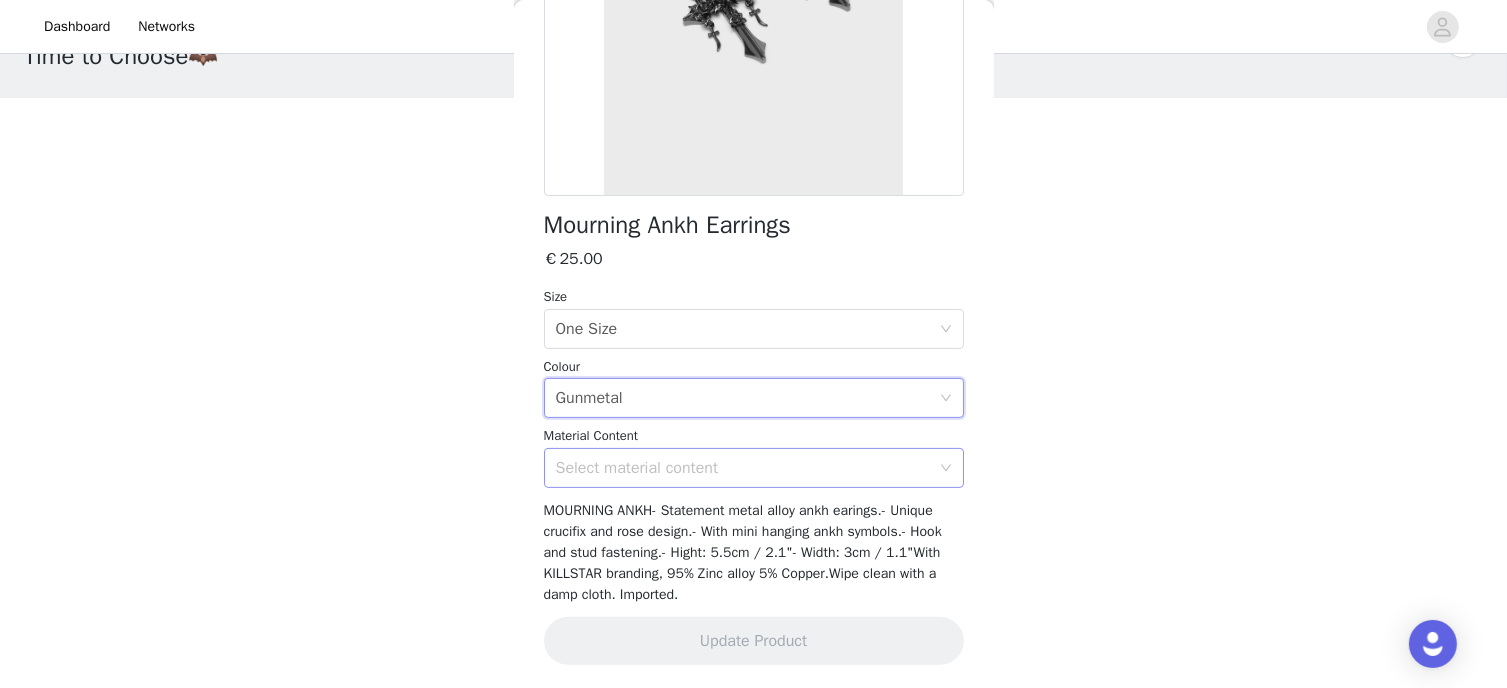click on "Select material content" at bounding box center [743, 468] 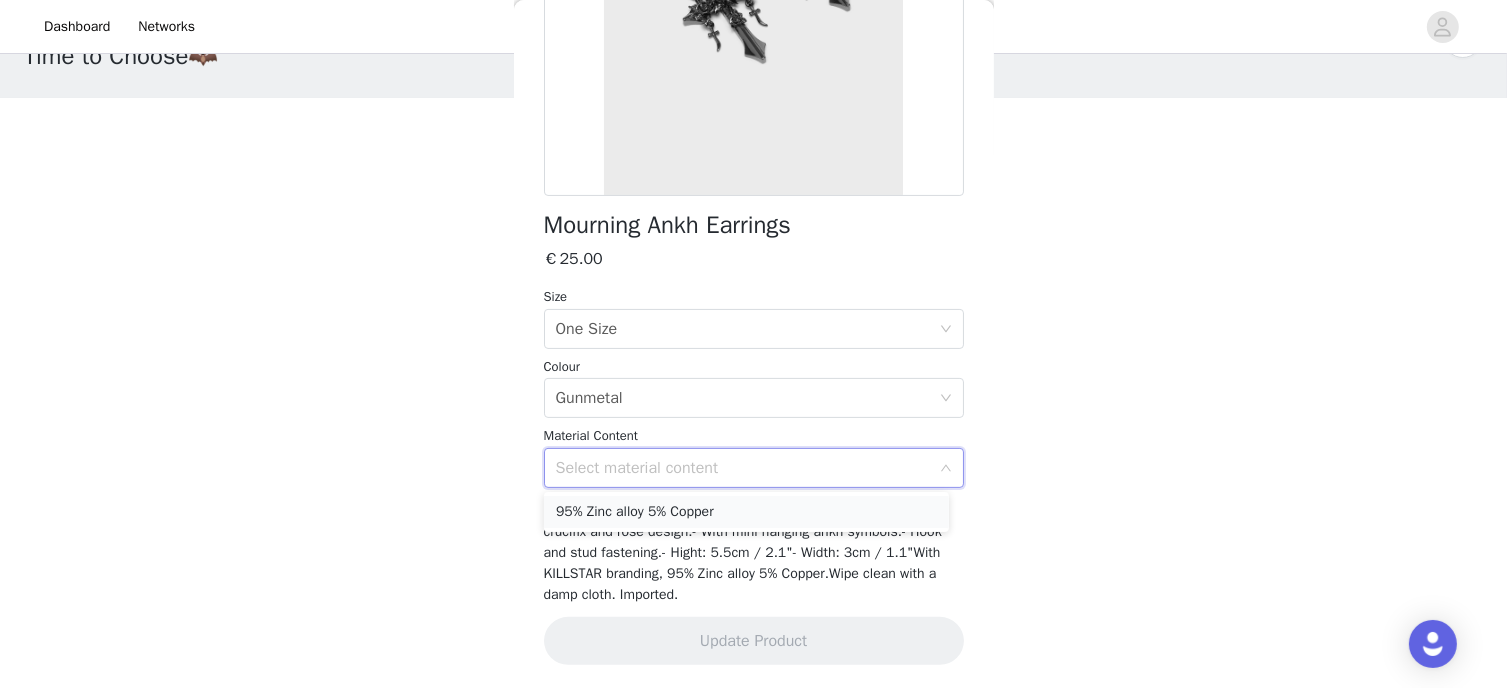 click on "95% Zinc alloy 5% Copper" at bounding box center [746, 512] 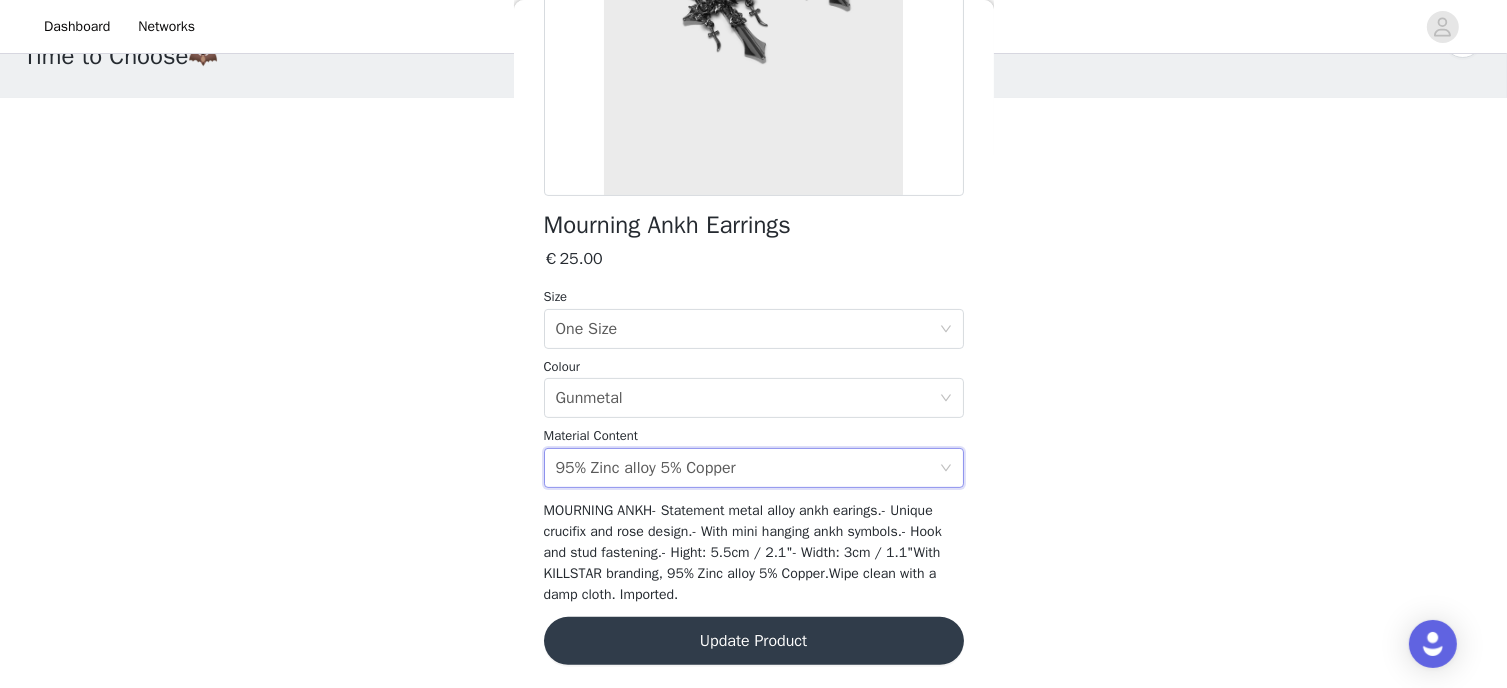 click on "Update Product" at bounding box center [754, 641] 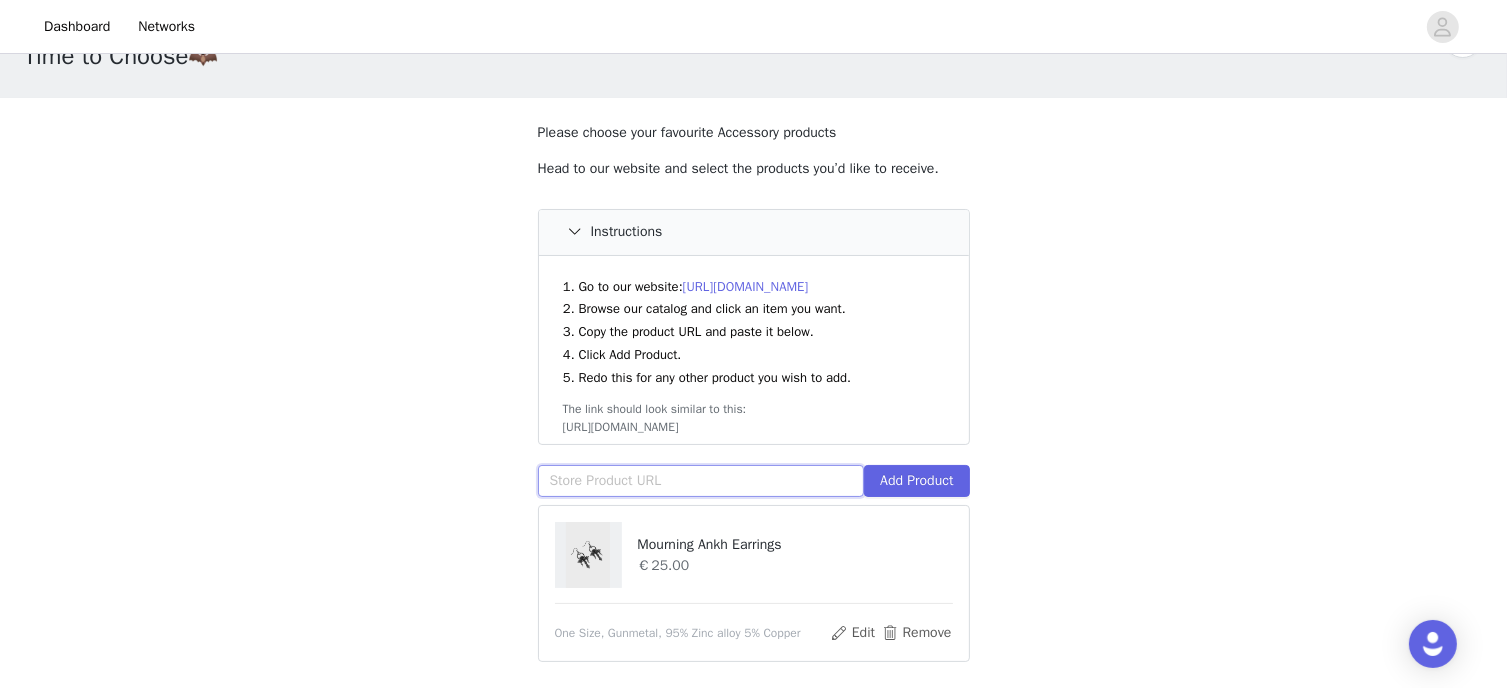 click at bounding box center [701, 481] 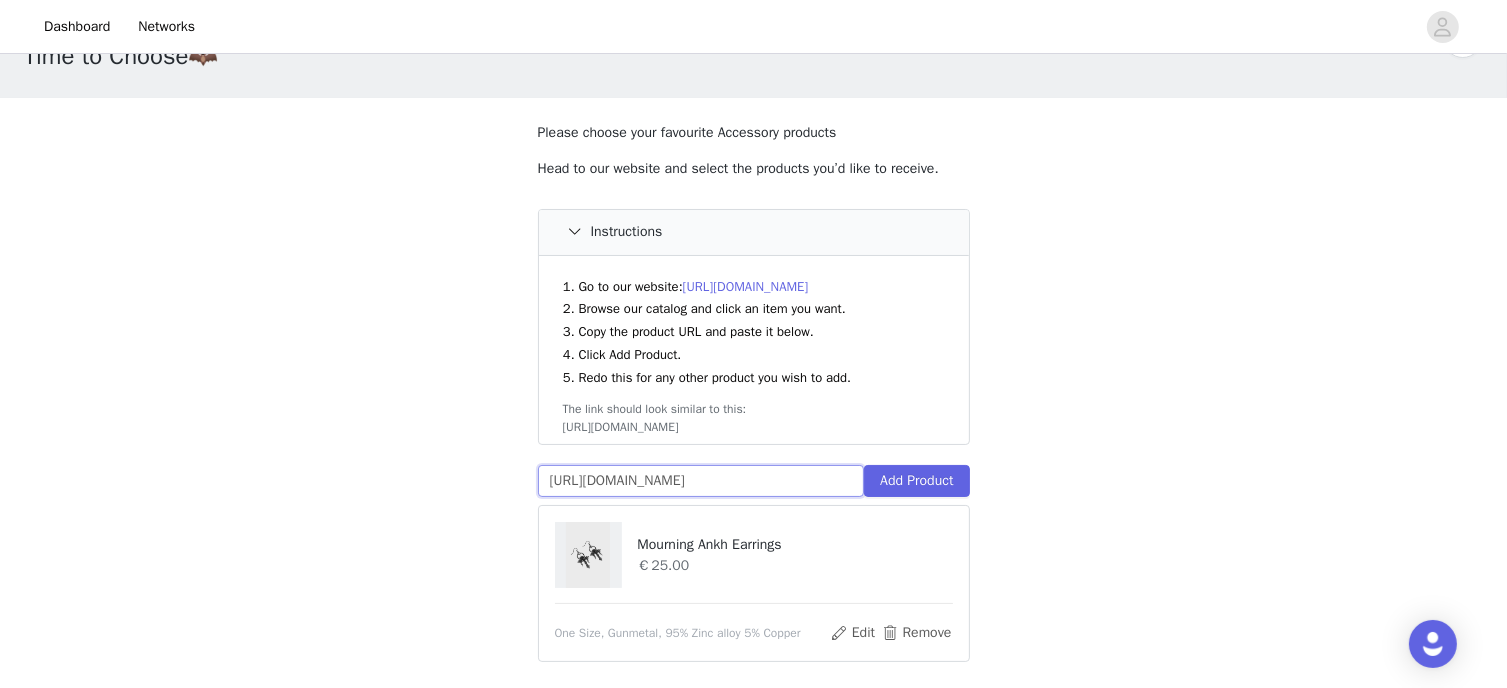 scroll, scrollTop: 0, scrollLeft: 180, axis: horizontal 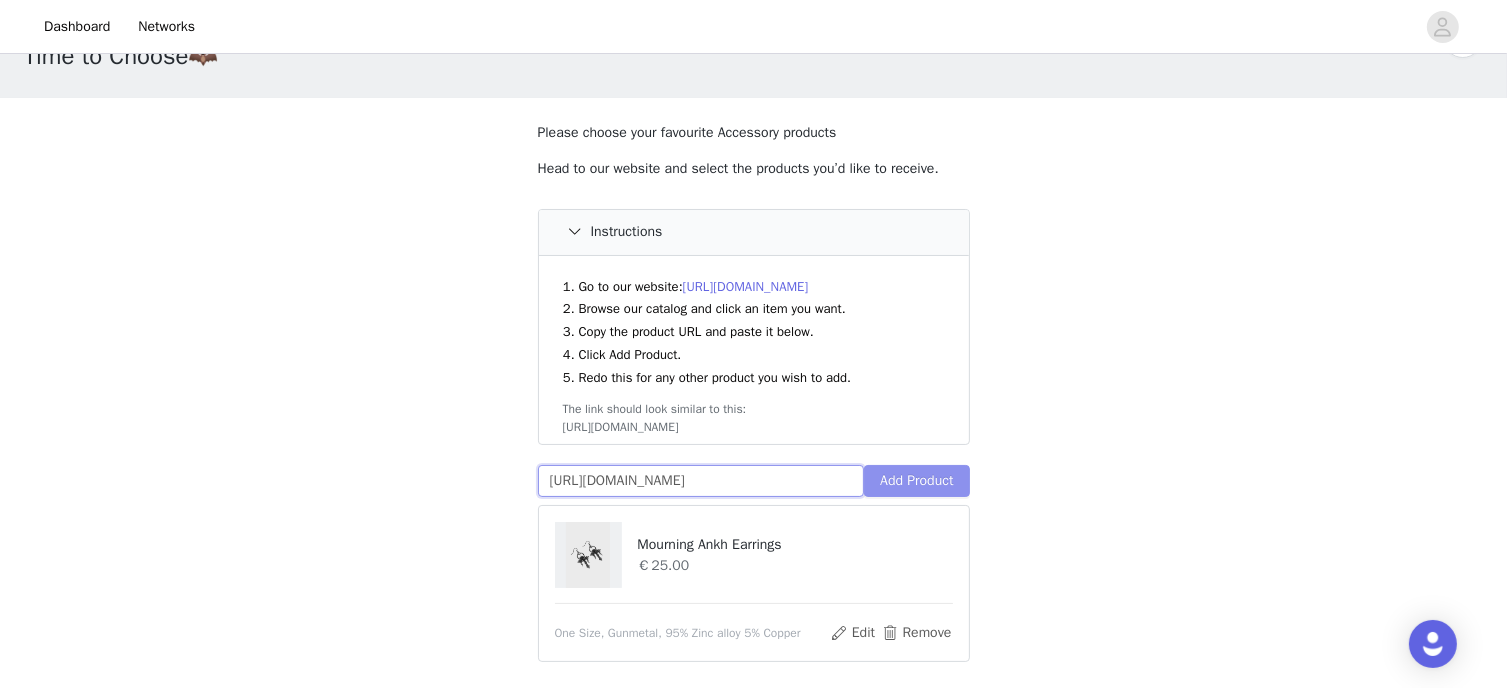 type on "[URL][DOMAIN_NAME]" 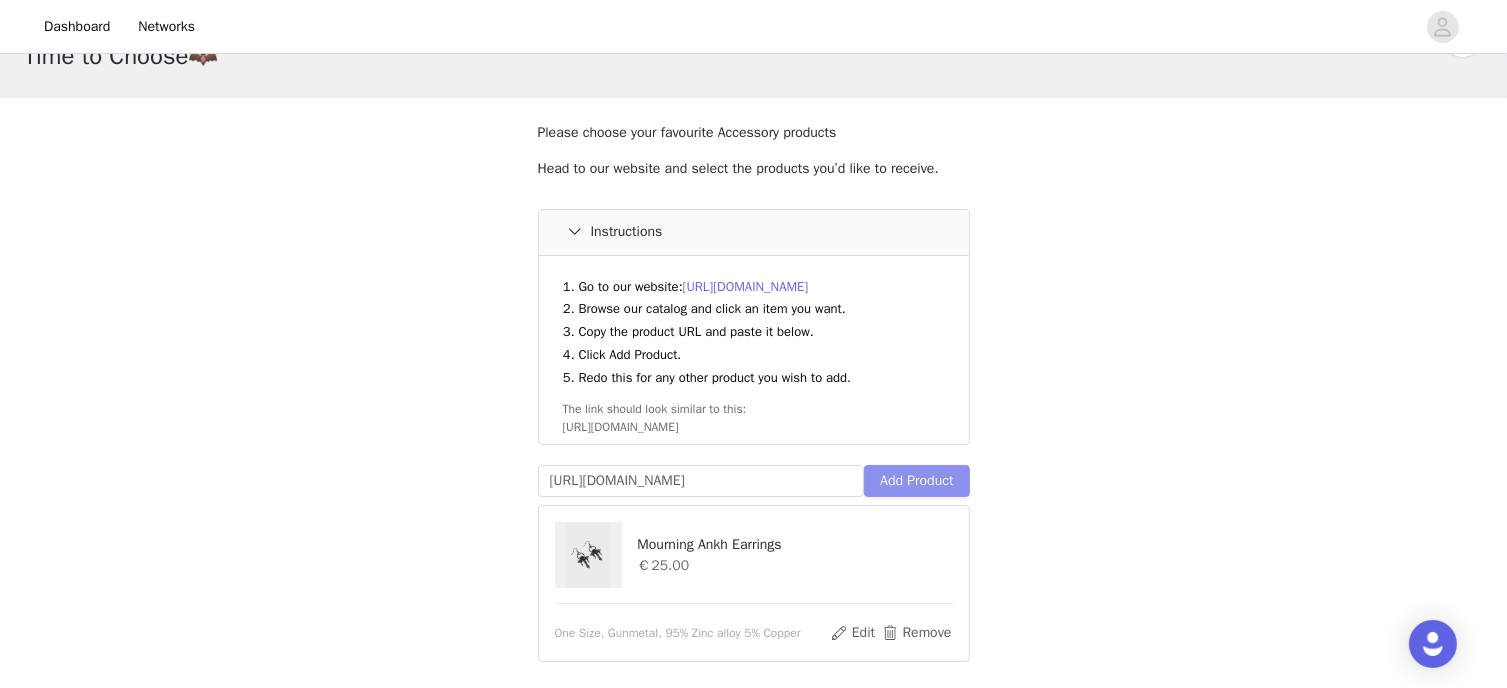 scroll, scrollTop: 0, scrollLeft: 0, axis: both 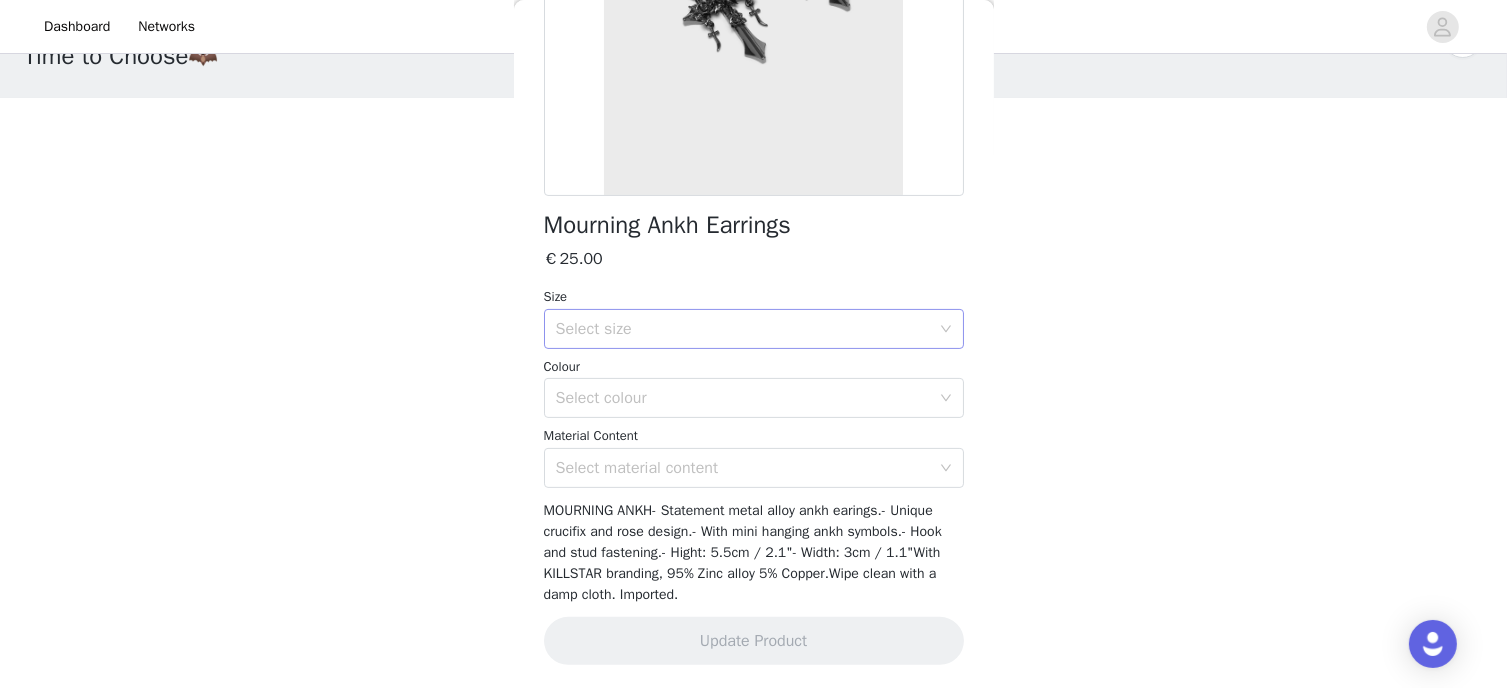 click on "Select size" at bounding box center (747, 329) 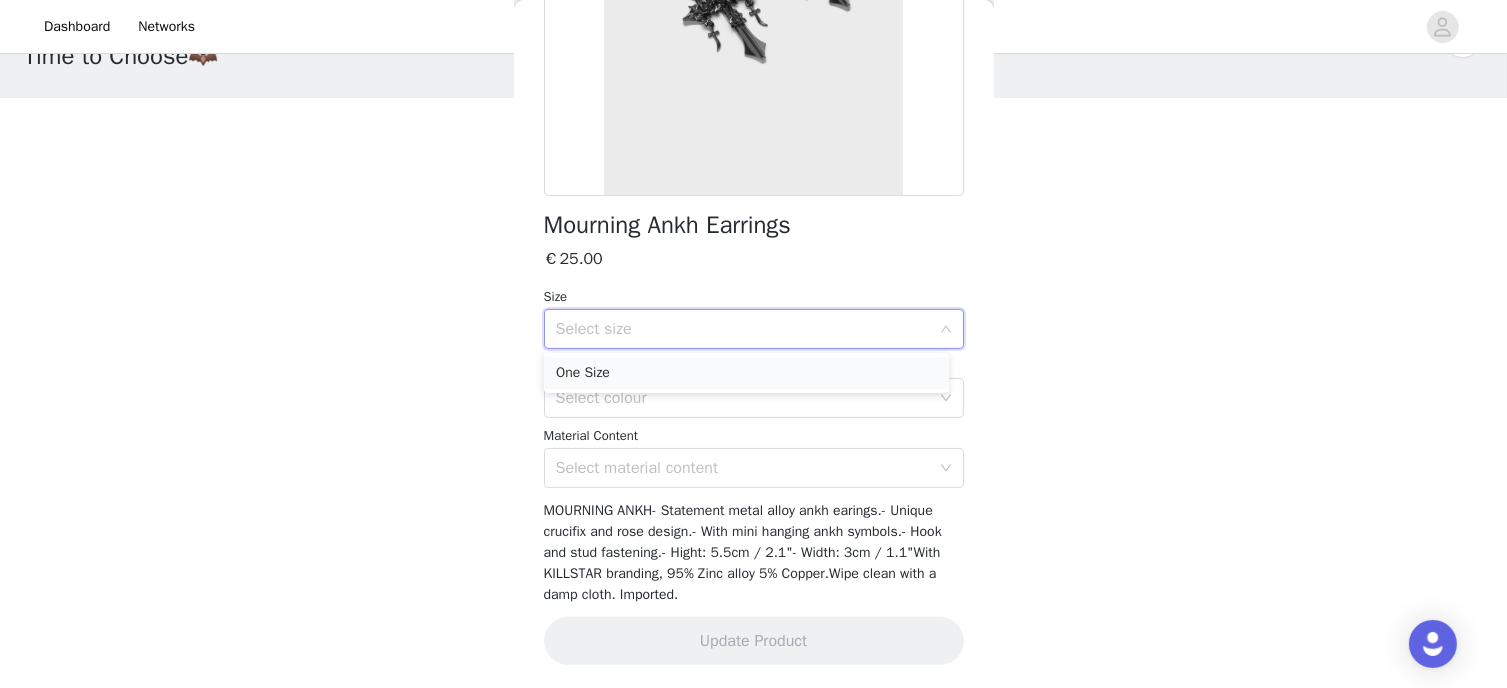 click on "One Size" at bounding box center (746, 373) 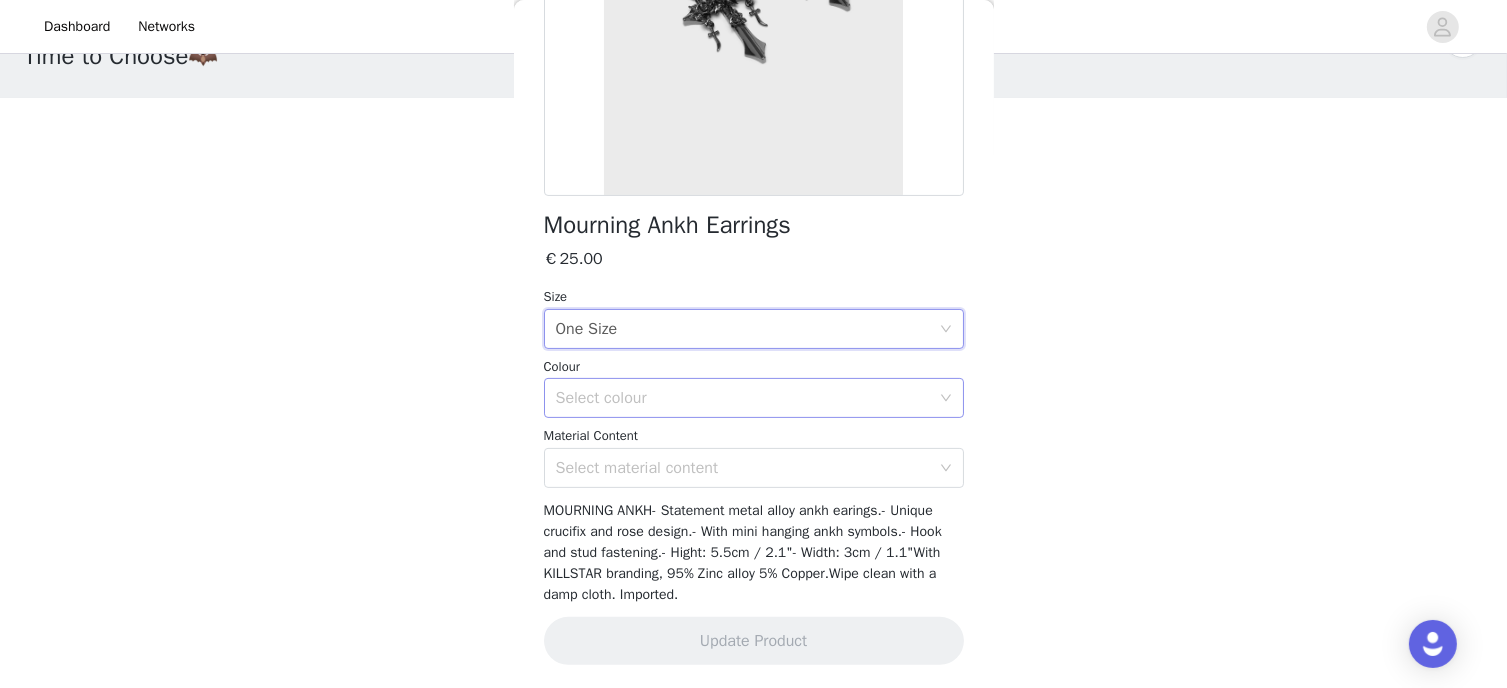 click on "Select colour" at bounding box center (743, 398) 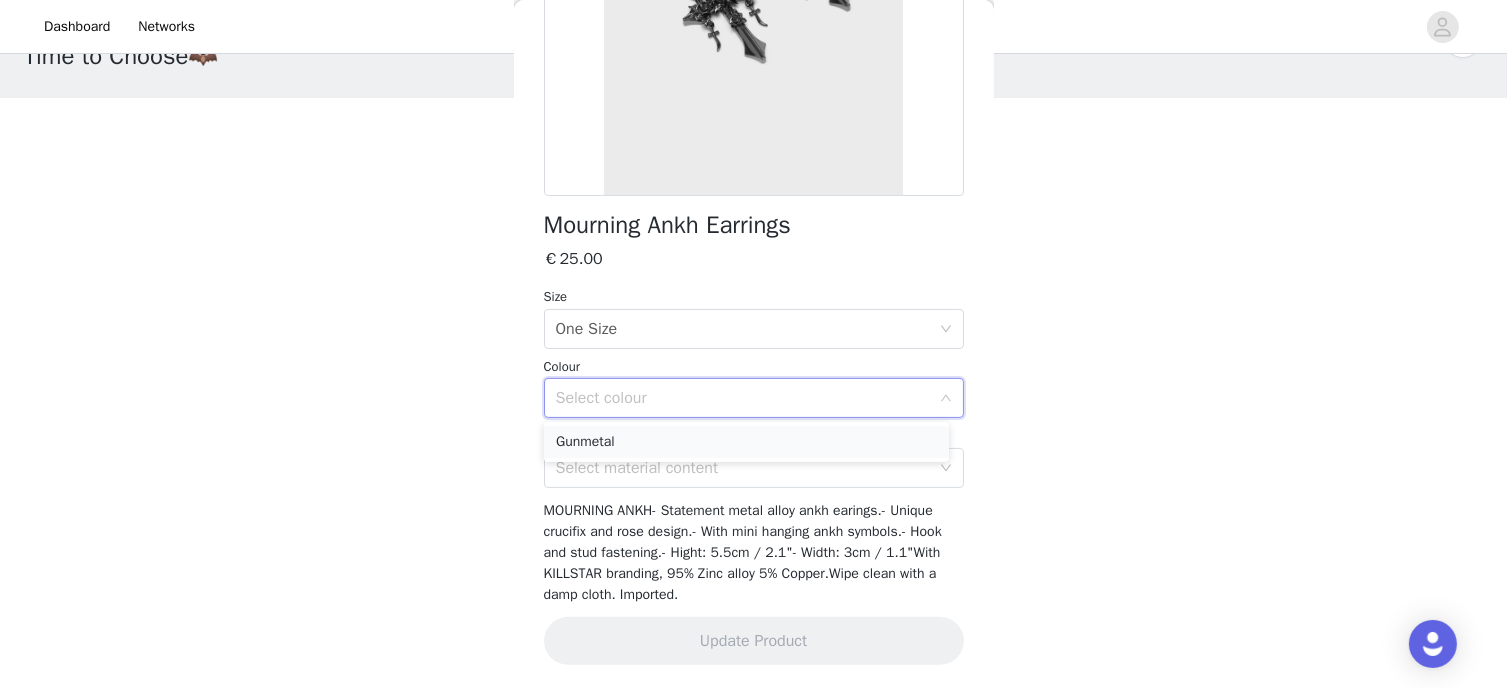 click on "Gunmetal" at bounding box center [746, 442] 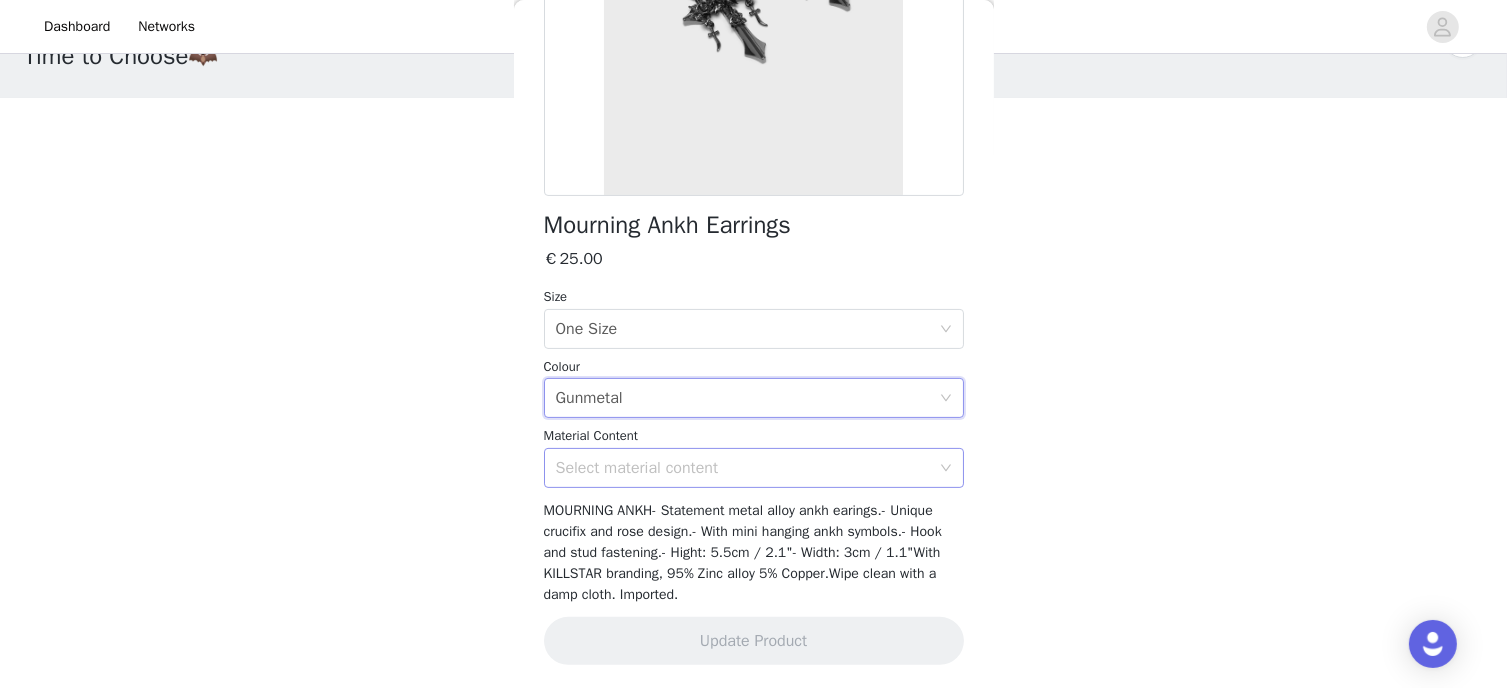 click on "Select material content" at bounding box center (743, 468) 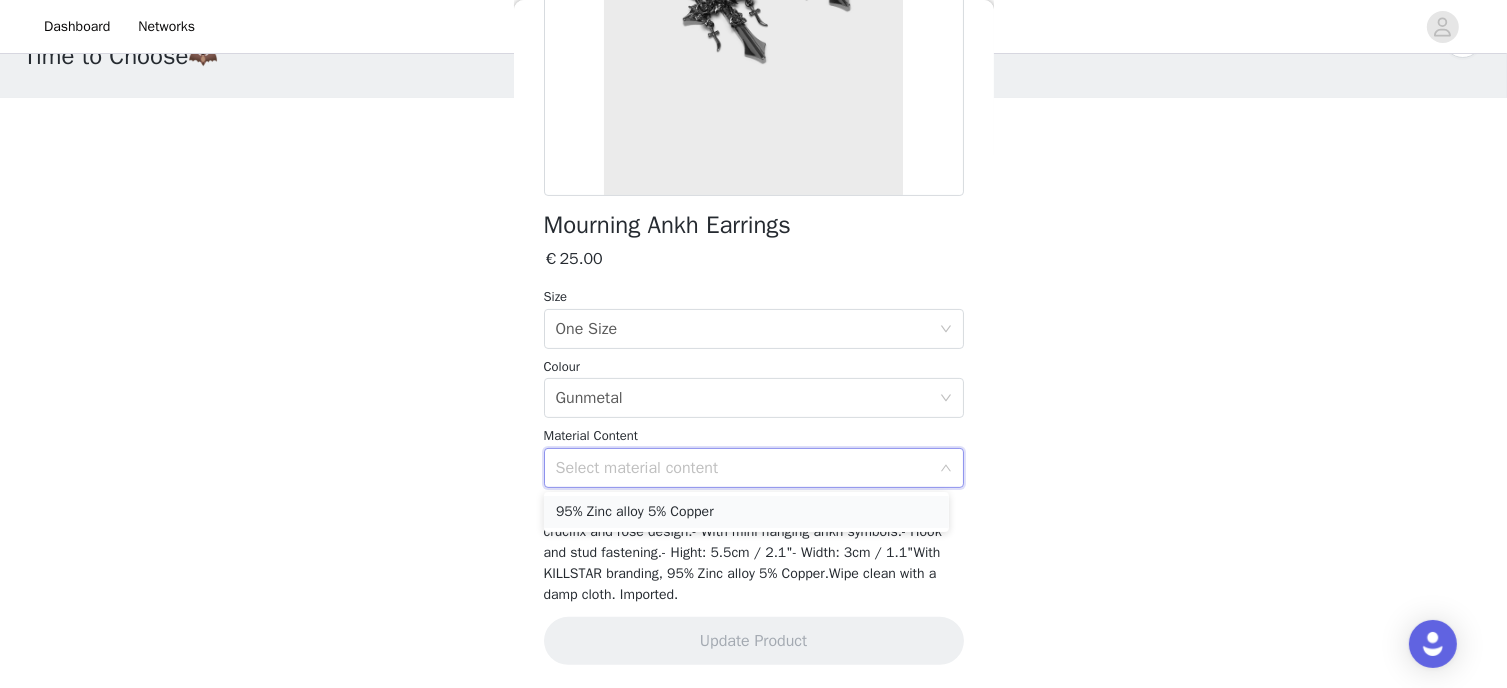 click on "95% Zinc alloy 5% Copper" at bounding box center [746, 512] 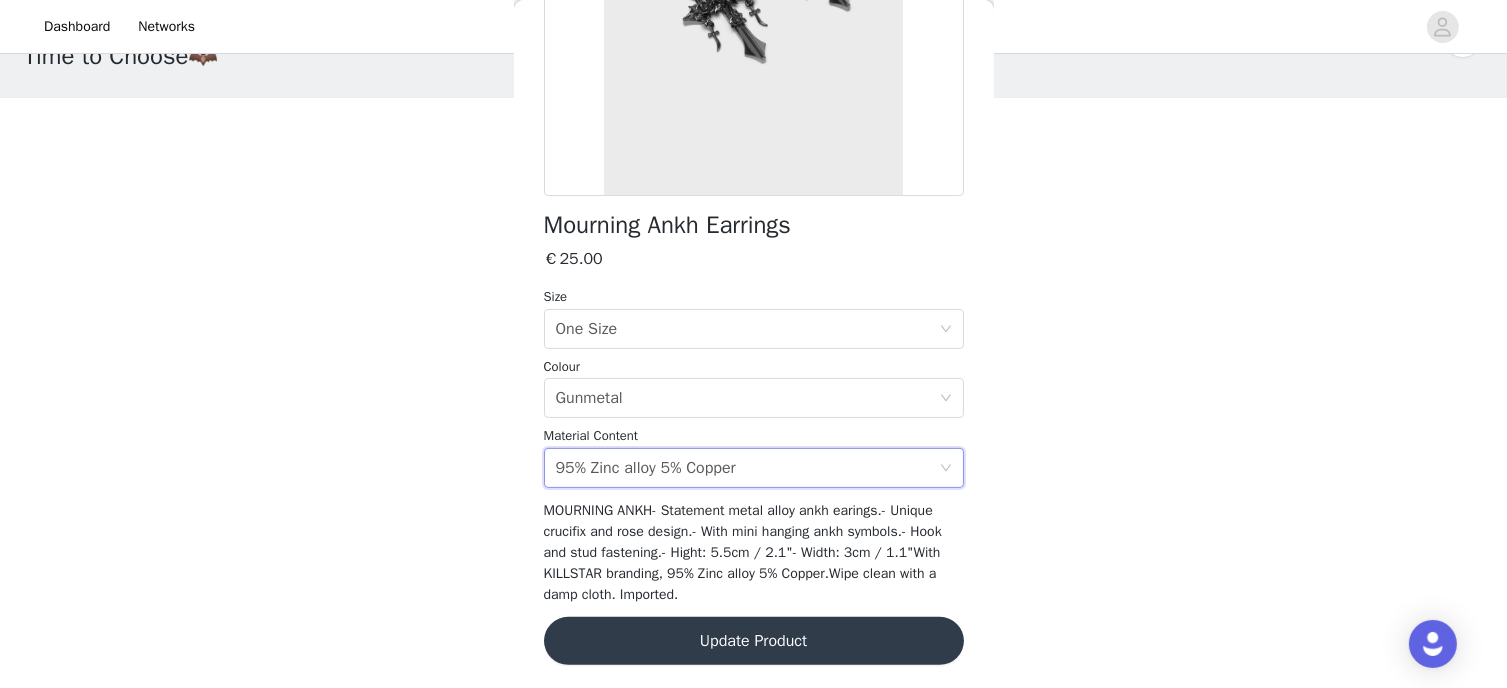 click on "Update Product" at bounding box center (754, 641) 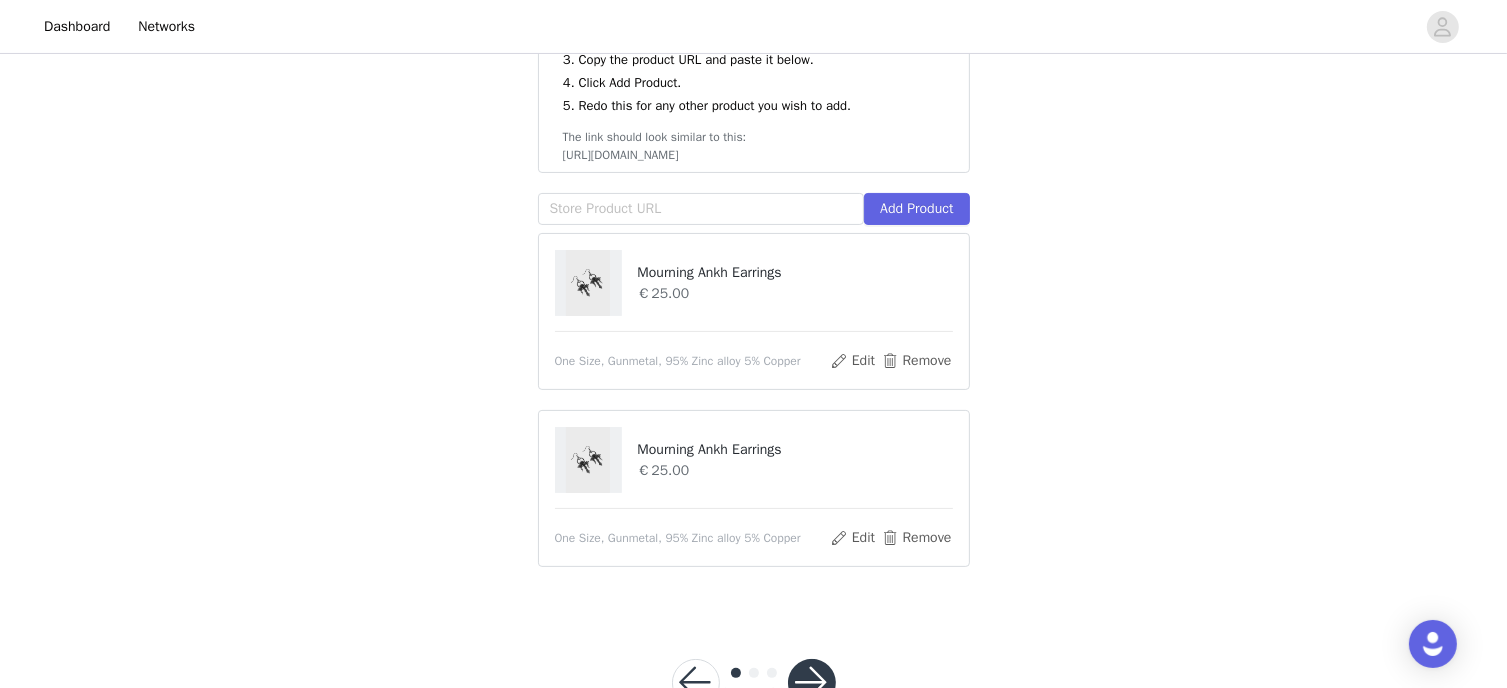 scroll, scrollTop: 401, scrollLeft: 0, axis: vertical 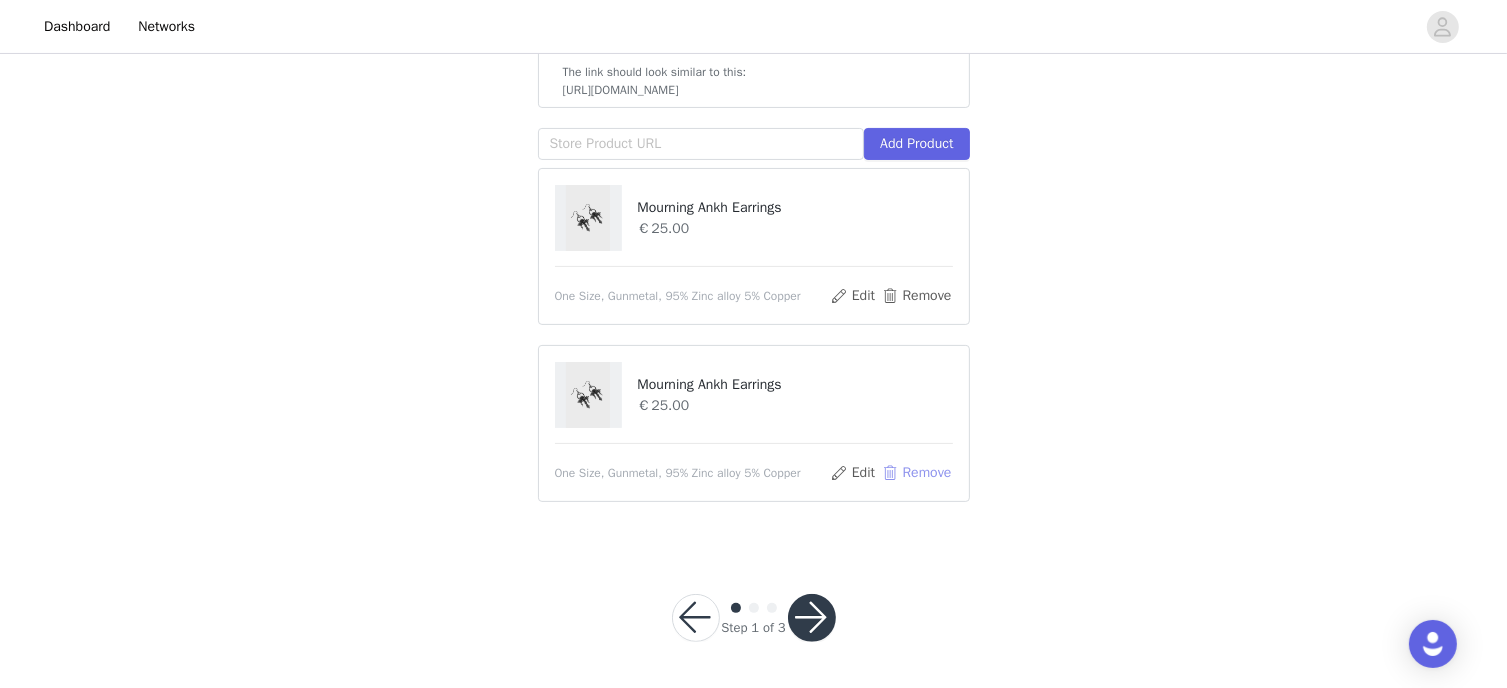 click on "Remove" at bounding box center (916, 473) 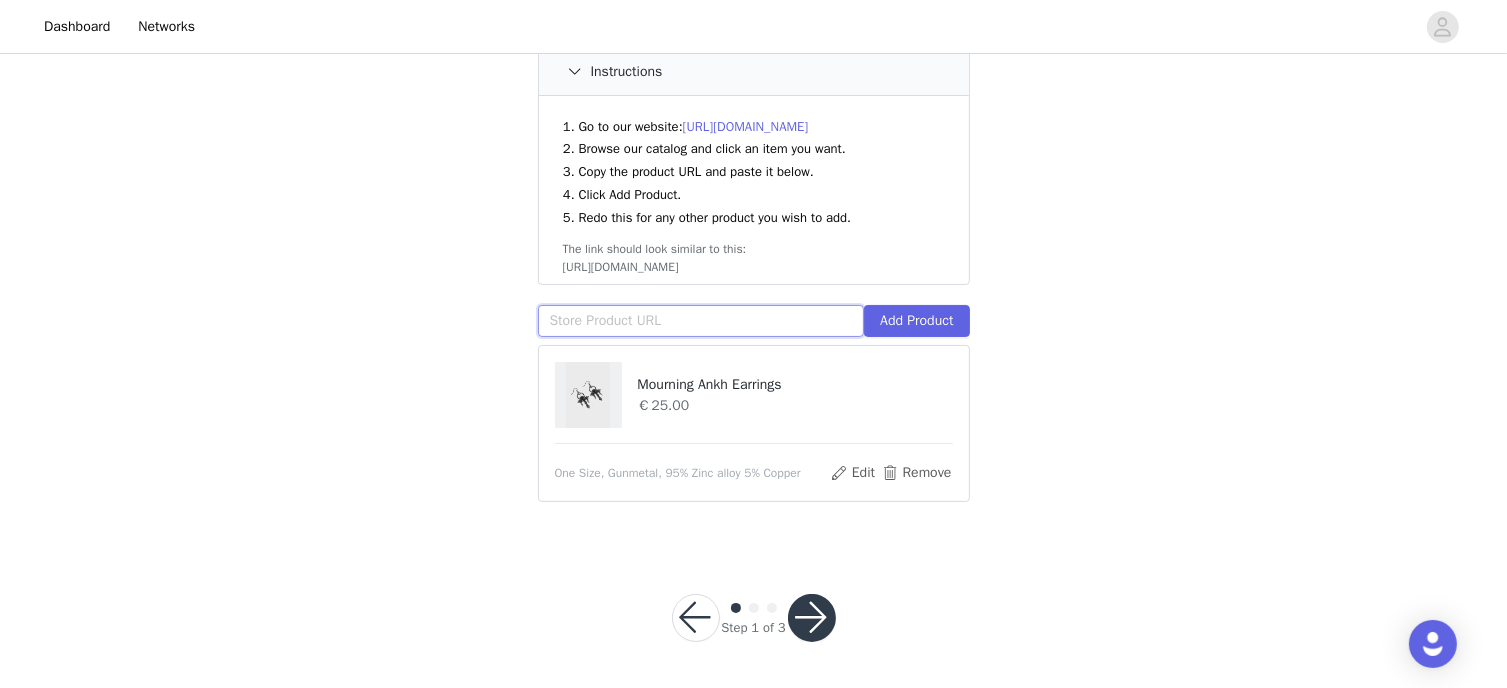 click at bounding box center [701, 321] 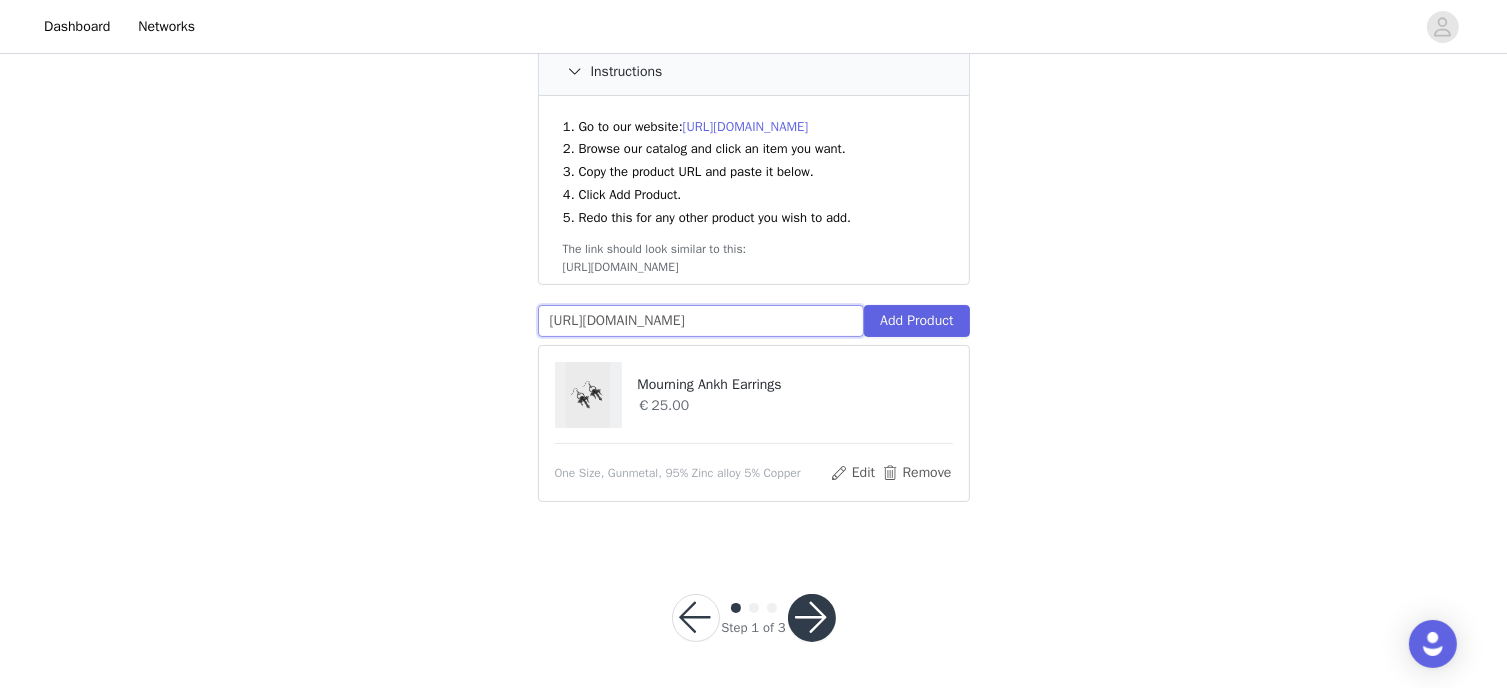 scroll, scrollTop: 0, scrollLeft: 184, axis: horizontal 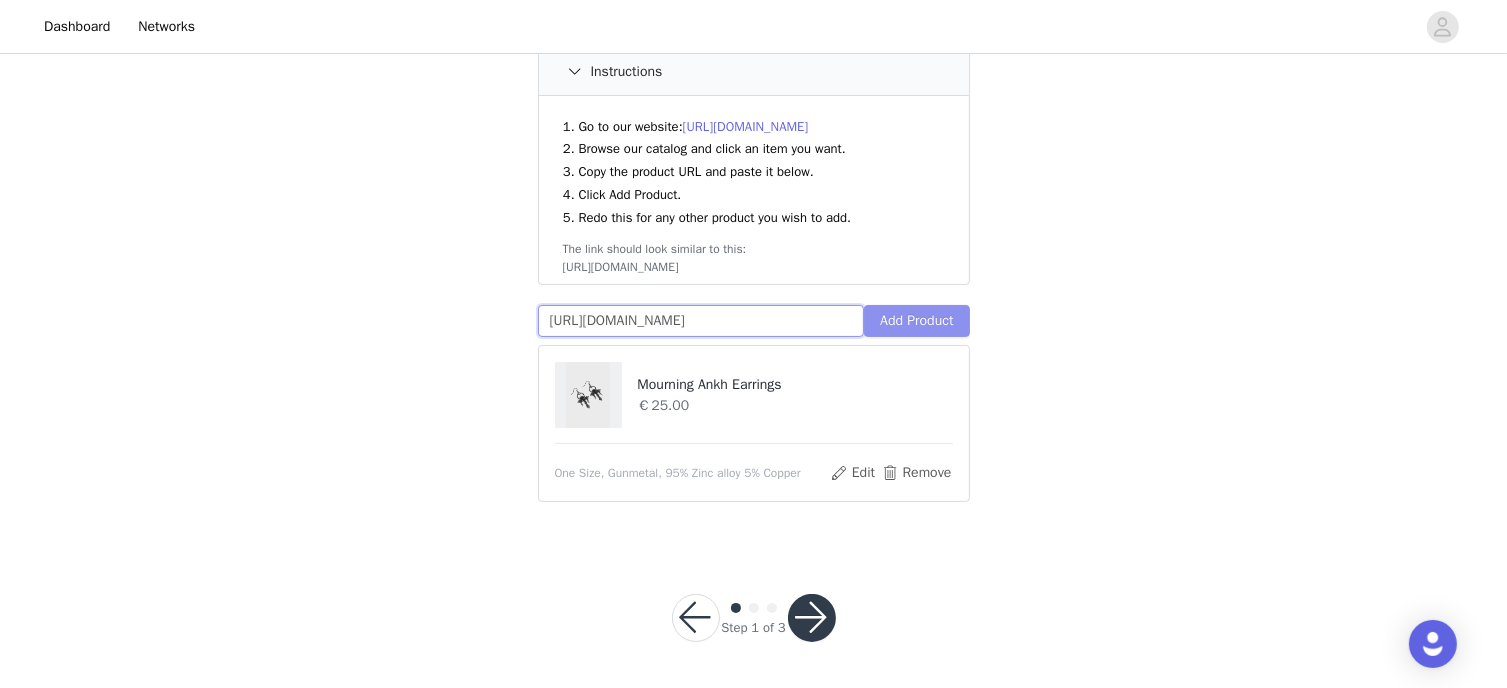 type on "[URL][DOMAIN_NAME]" 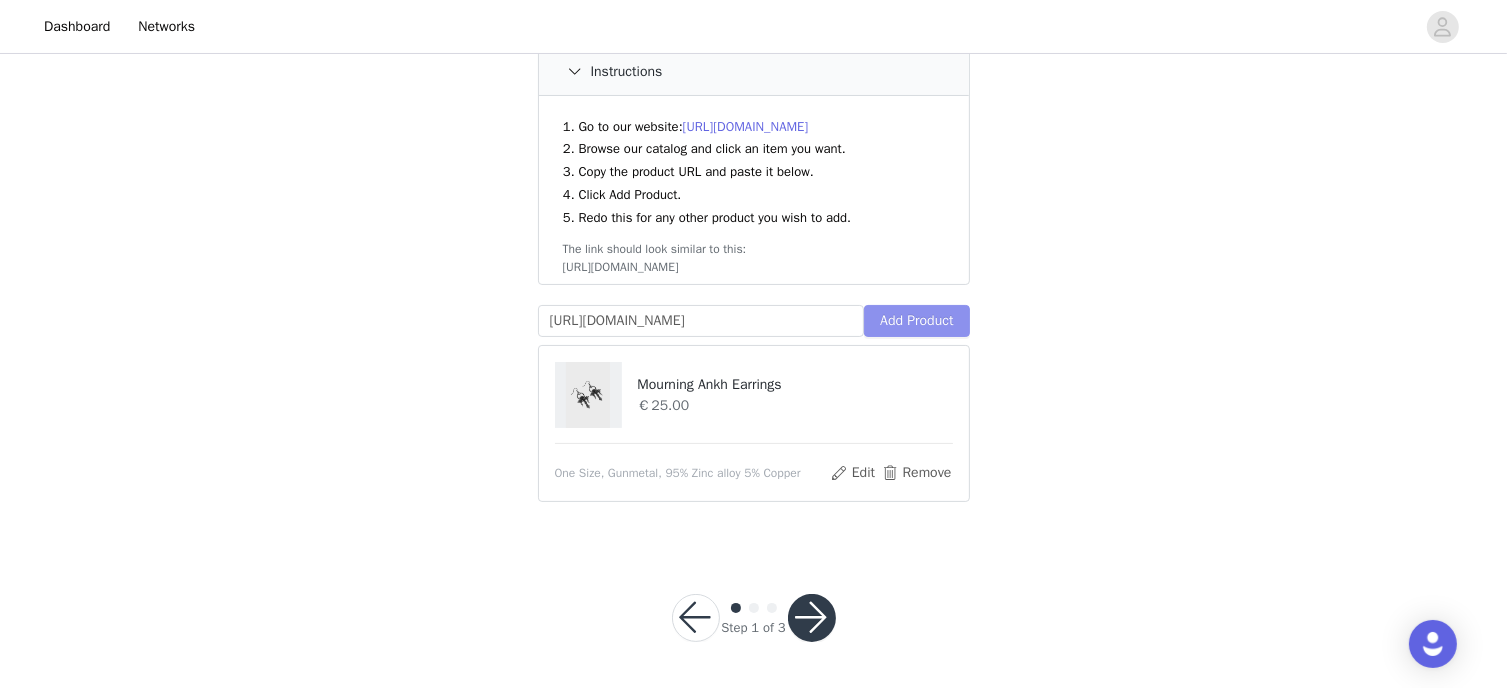 scroll, scrollTop: 0, scrollLeft: 0, axis: both 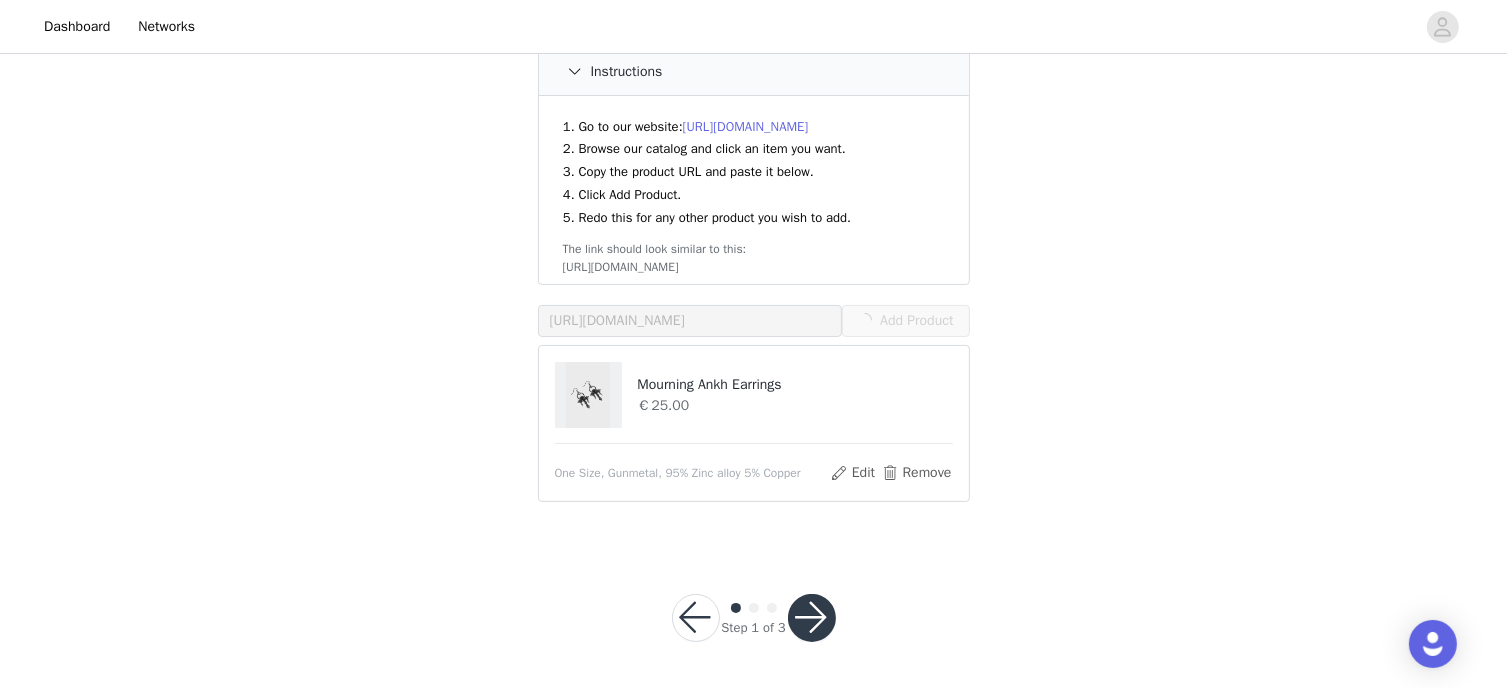type 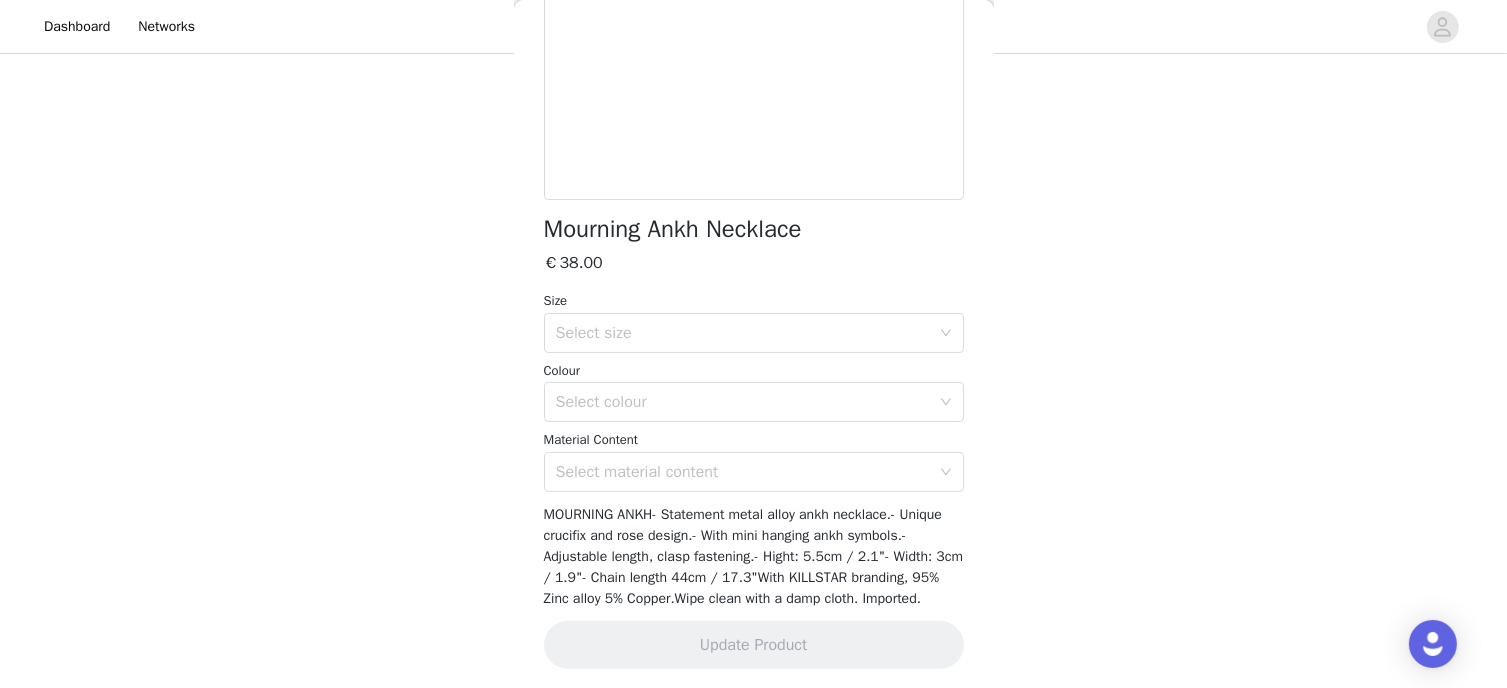 scroll, scrollTop: 375, scrollLeft: 0, axis: vertical 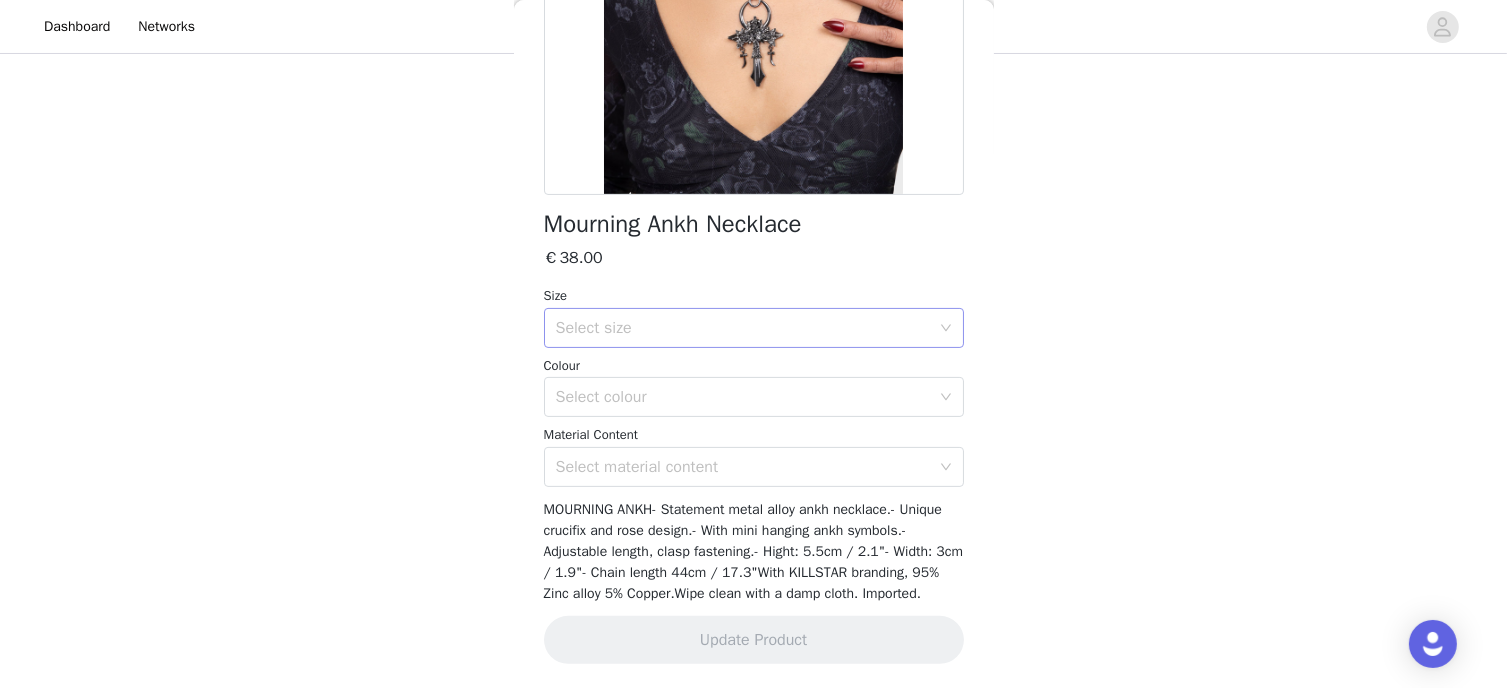 click on "Select size" at bounding box center [747, 328] 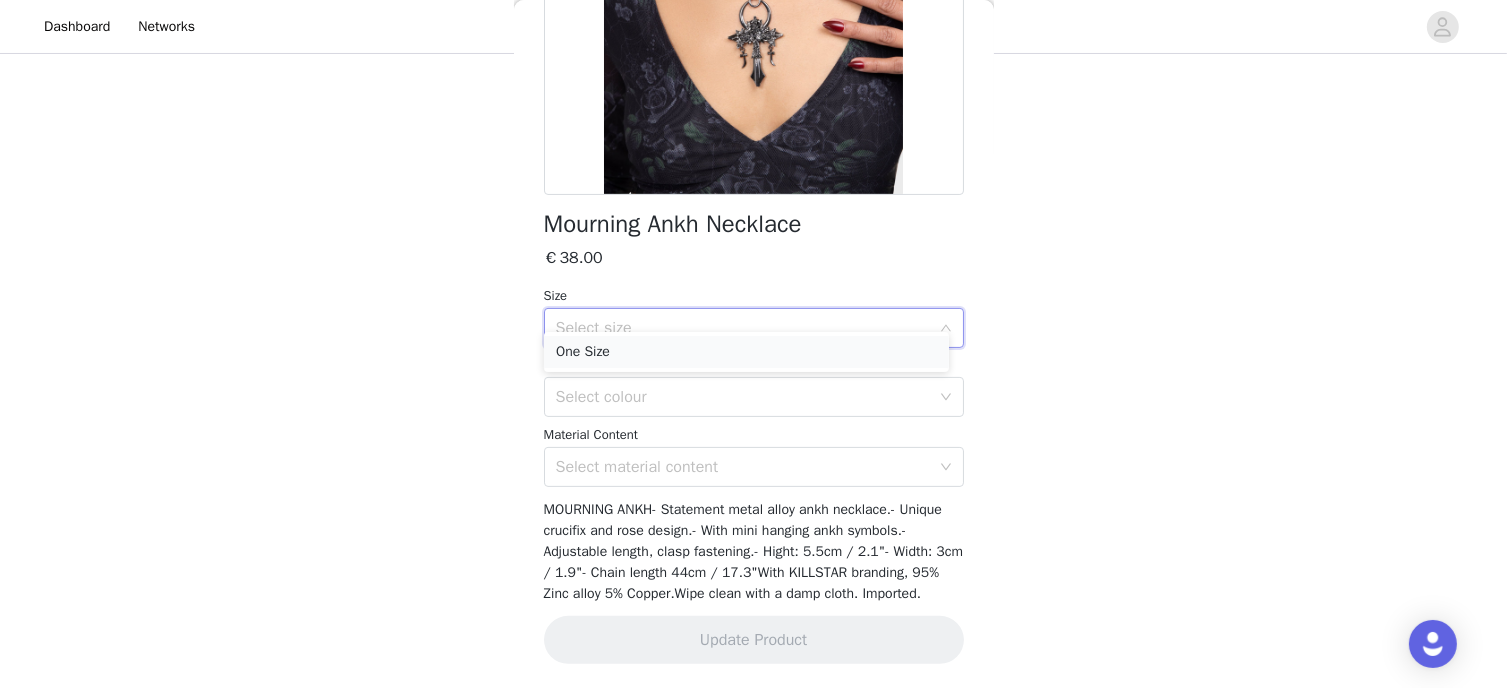 click on "One Size" at bounding box center (746, 352) 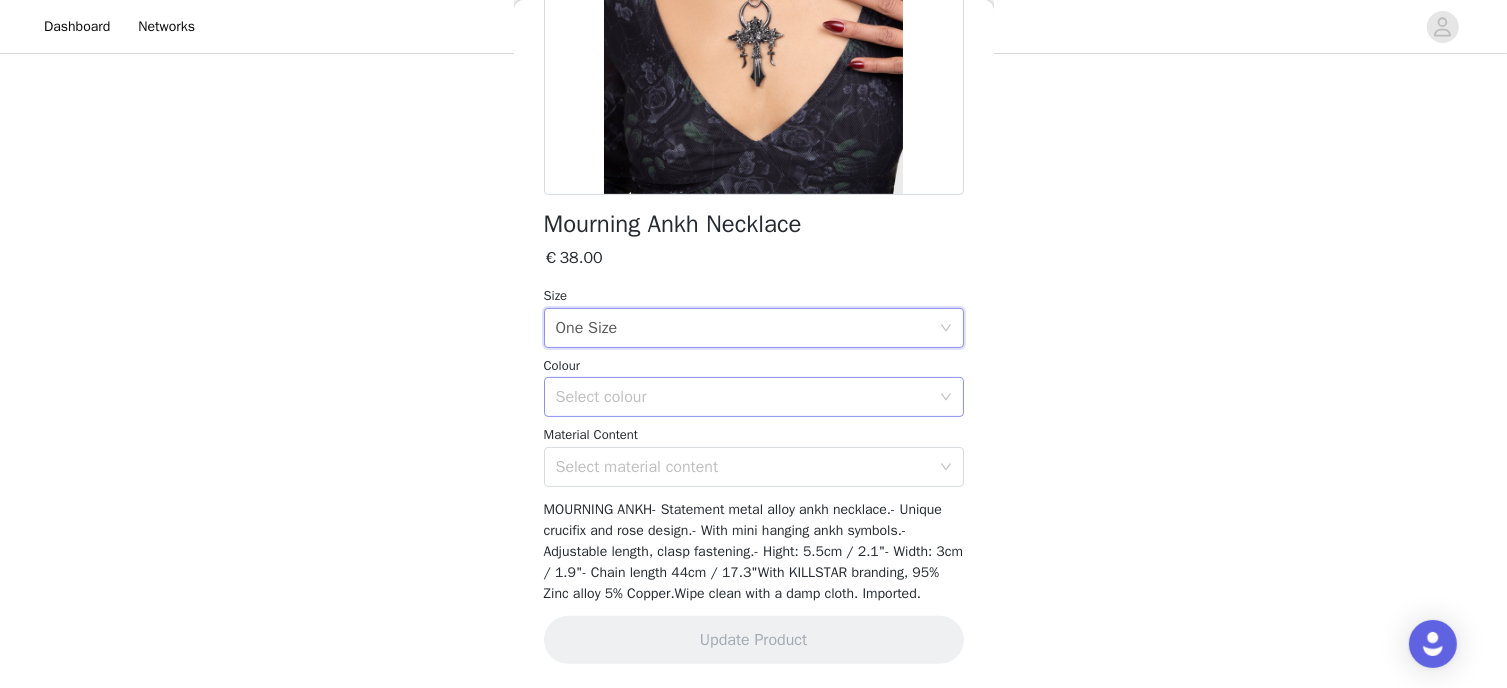 click on "Select colour" at bounding box center (743, 397) 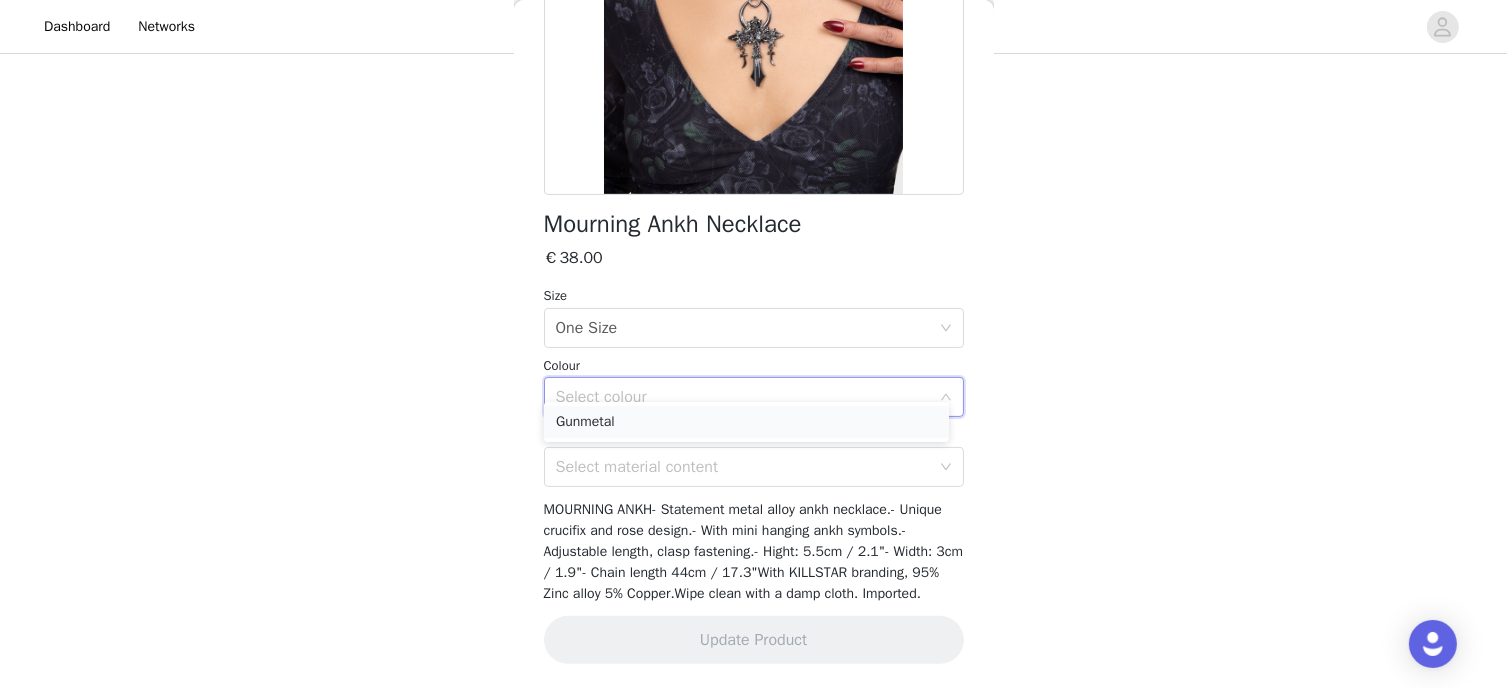 click on "Gunmetal" at bounding box center [746, 422] 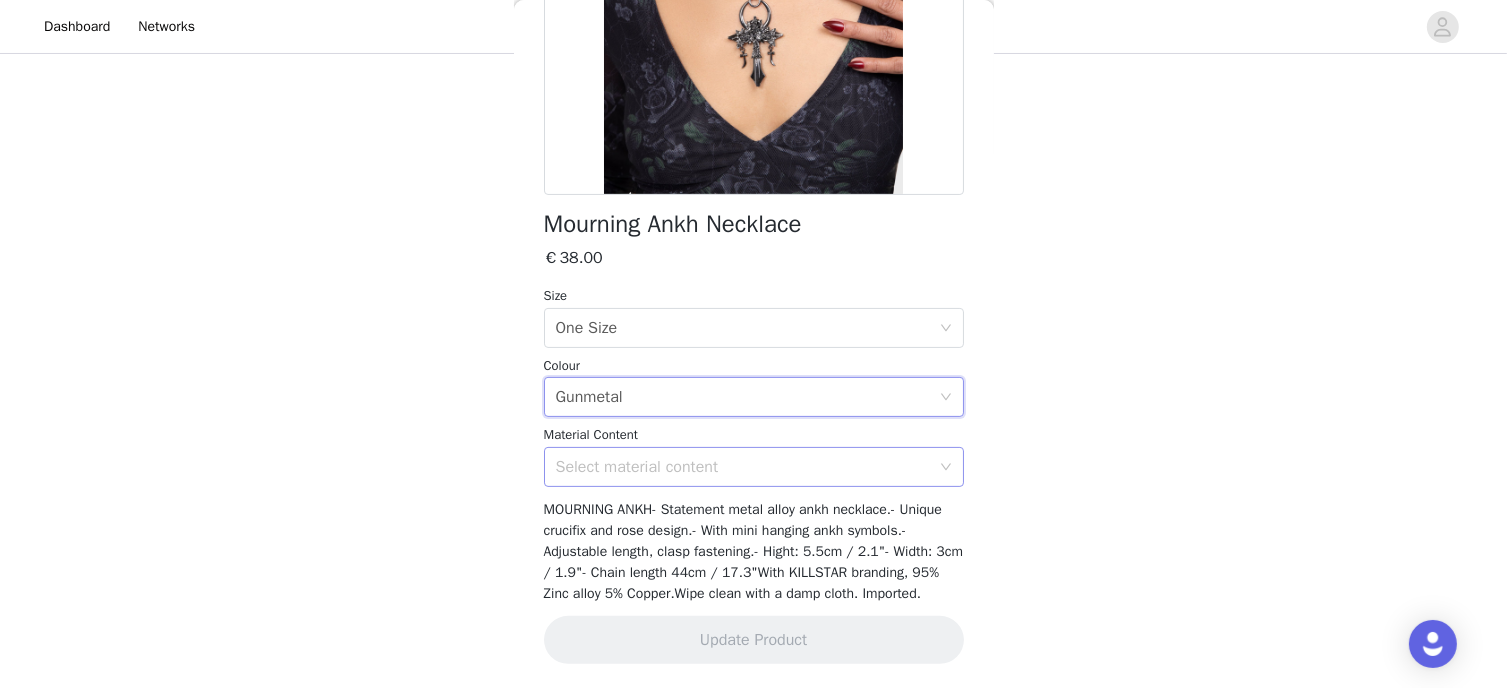 click on "Select material content" at bounding box center [743, 467] 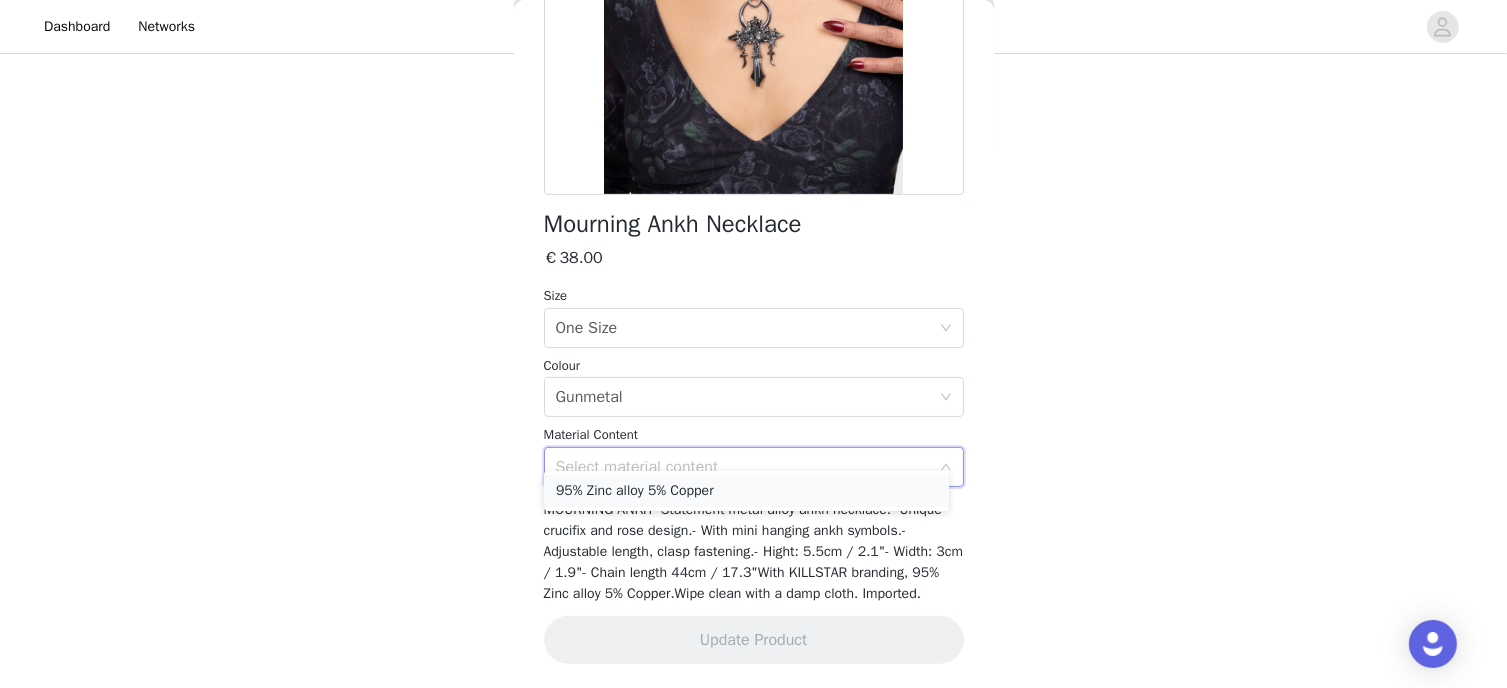 click on "95% Zinc alloy 5% Copper" at bounding box center [746, 491] 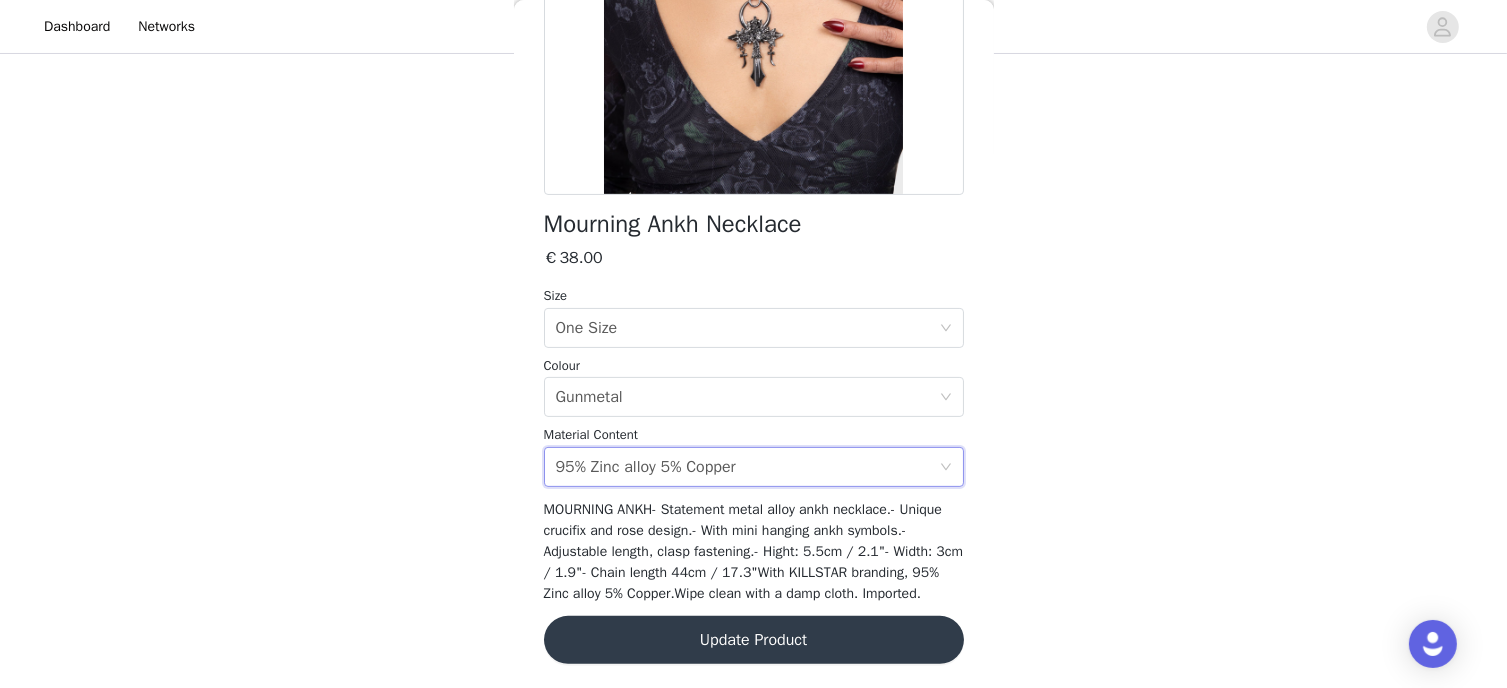 click on "Update Product" at bounding box center (754, 640) 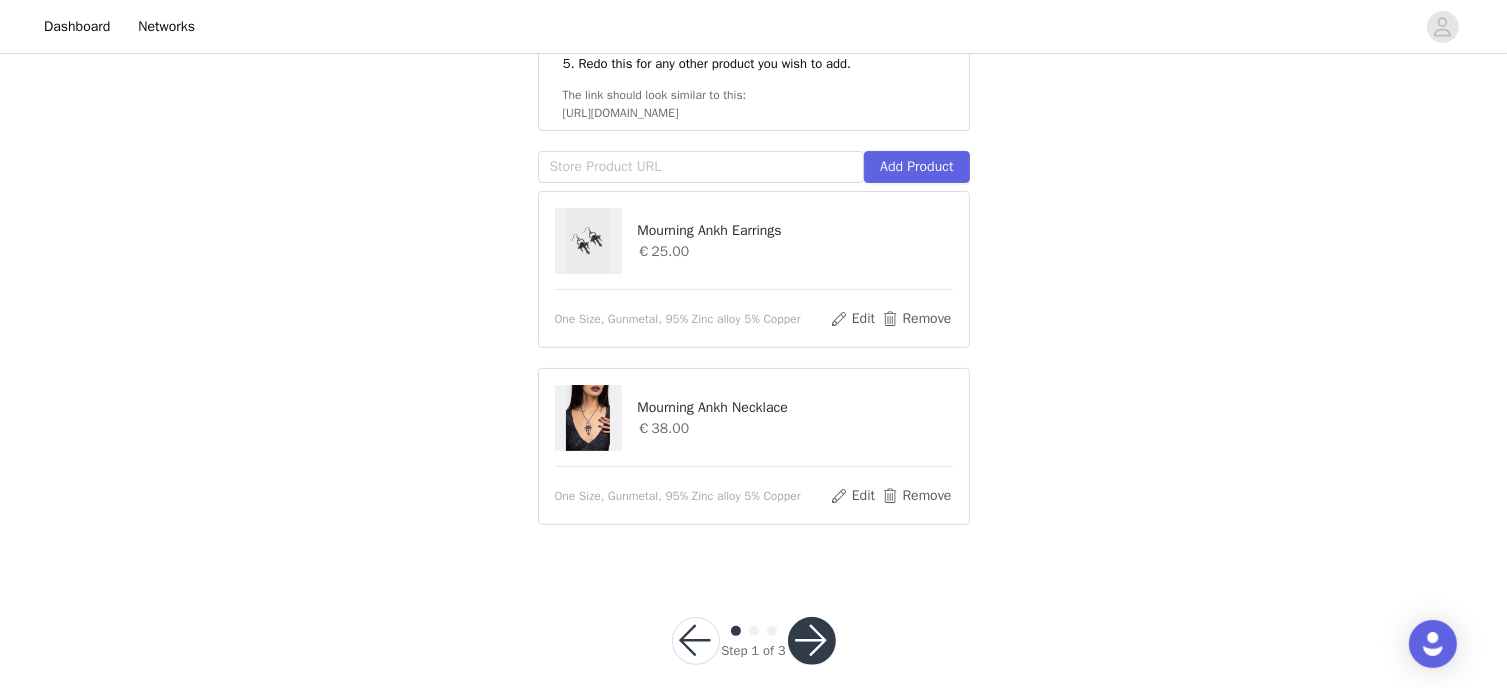 scroll, scrollTop: 401, scrollLeft: 0, axis: vertical 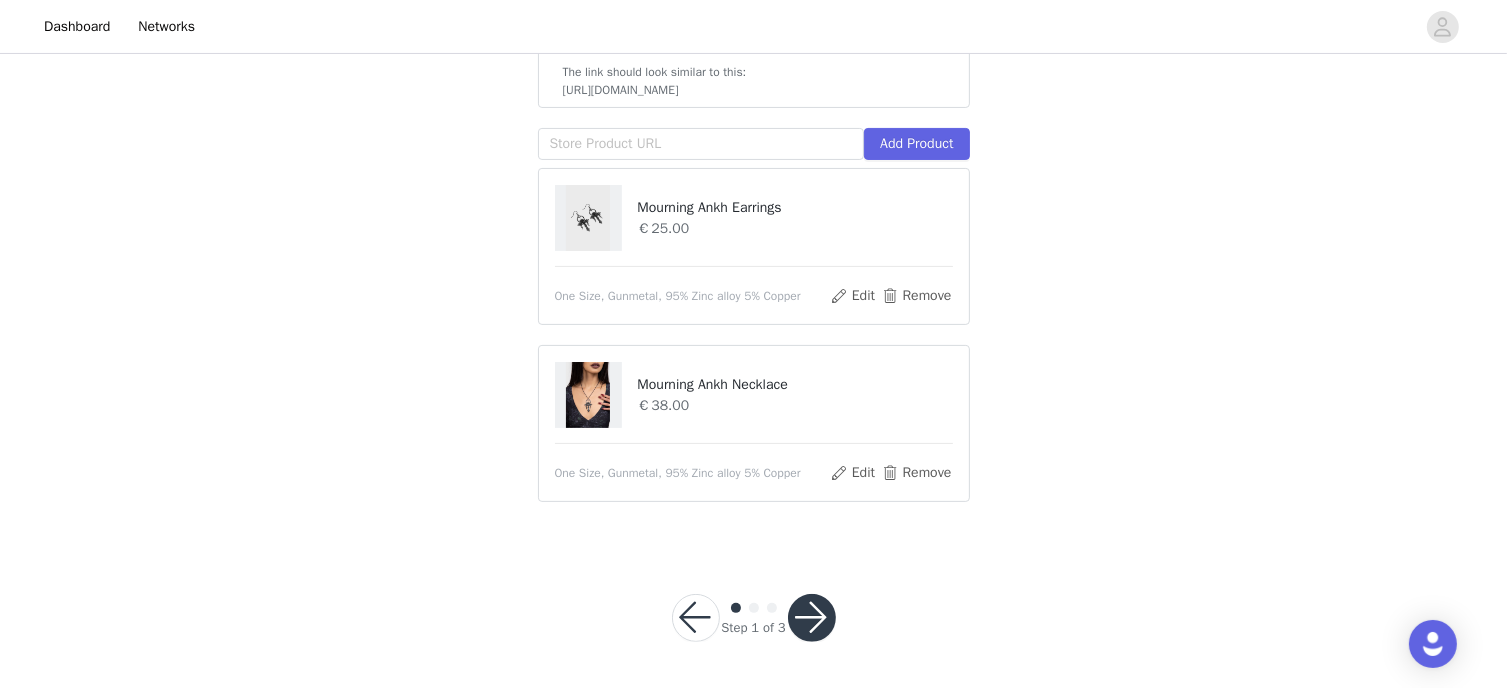 click at bounding box center [812, 618] 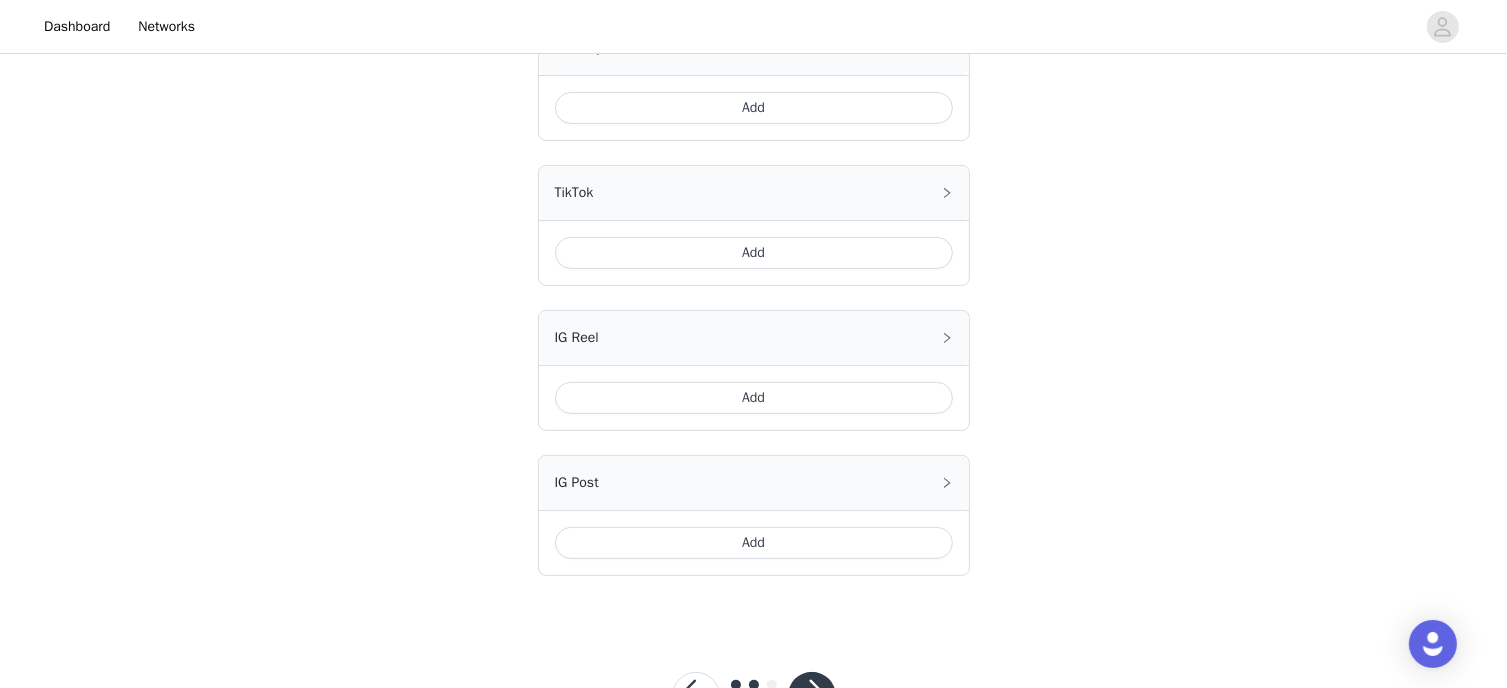 scroll, scrollTop: 599, scrollLeft: 0, axis: vertical 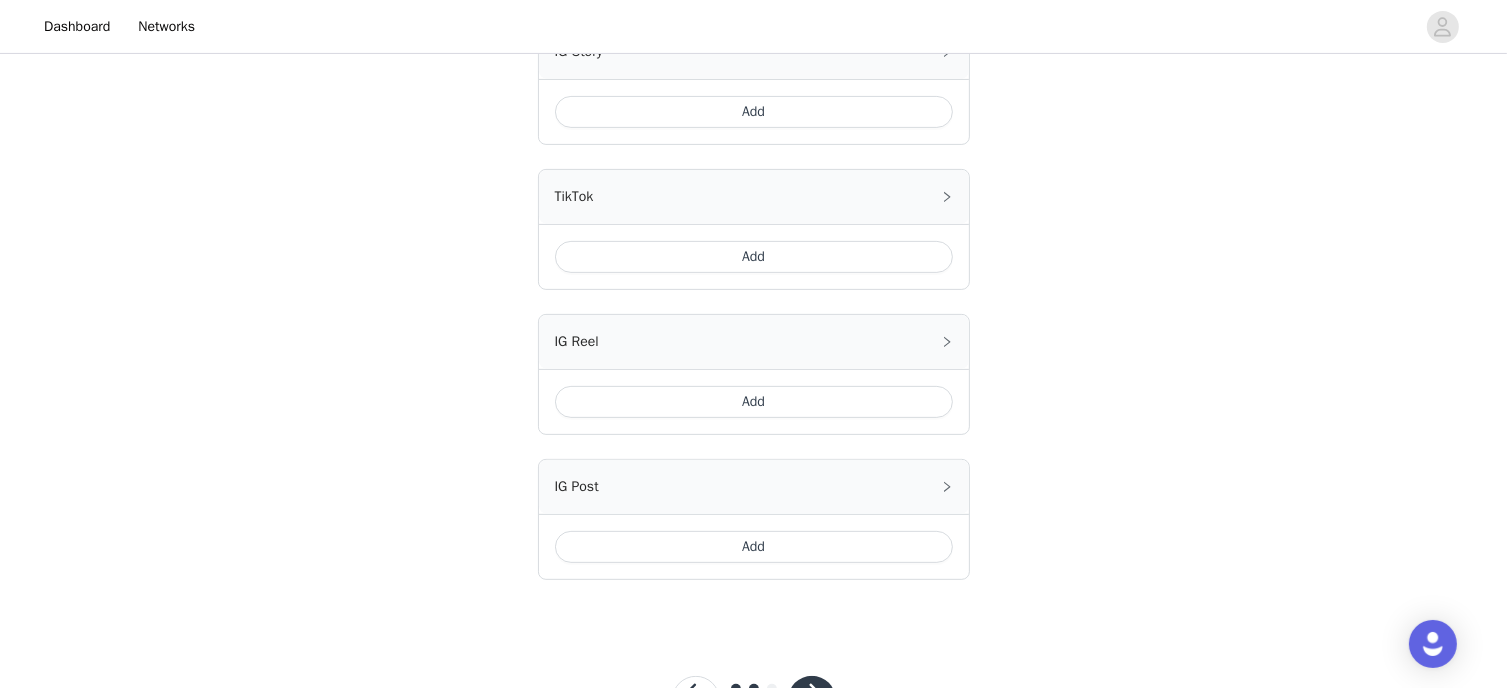click on "Add" at bounding box center [754, 547] 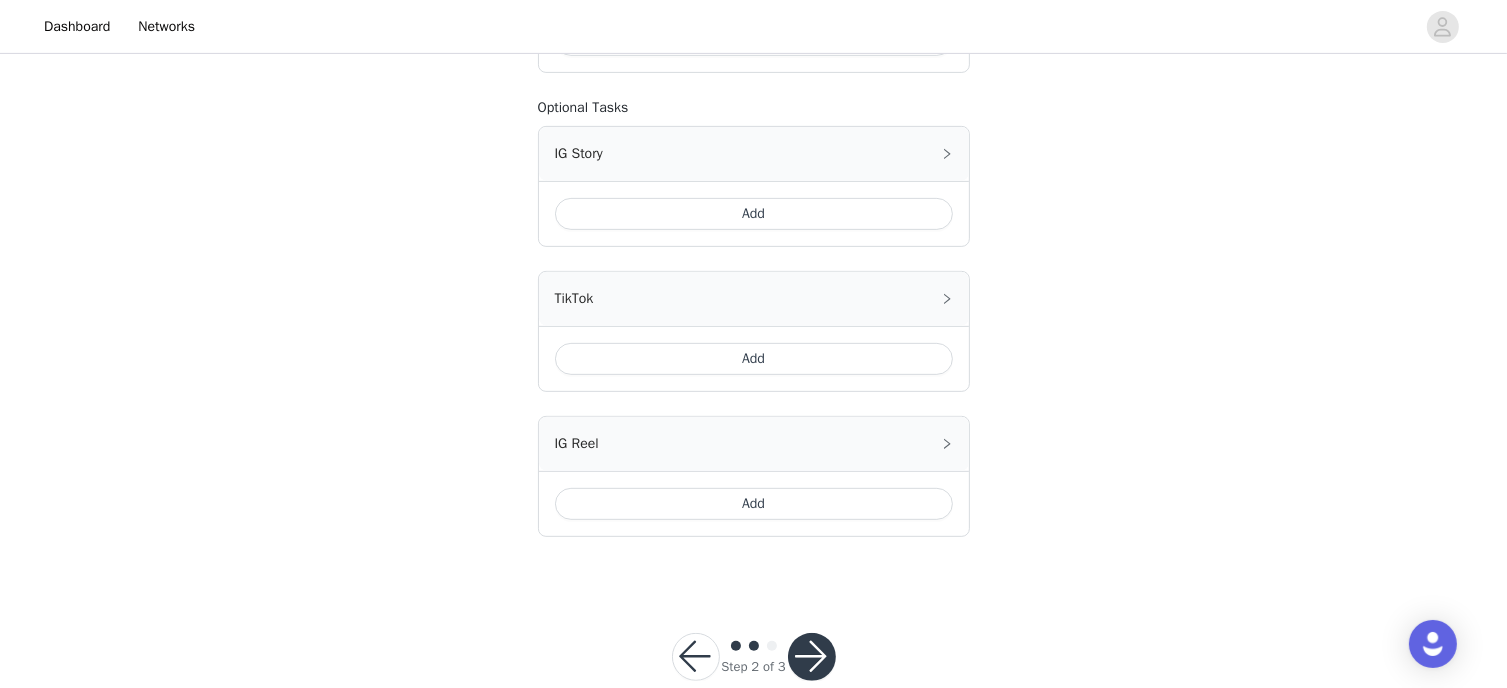 scroll, scrollTop: 786, scrollLeft: 0, axis: vertical 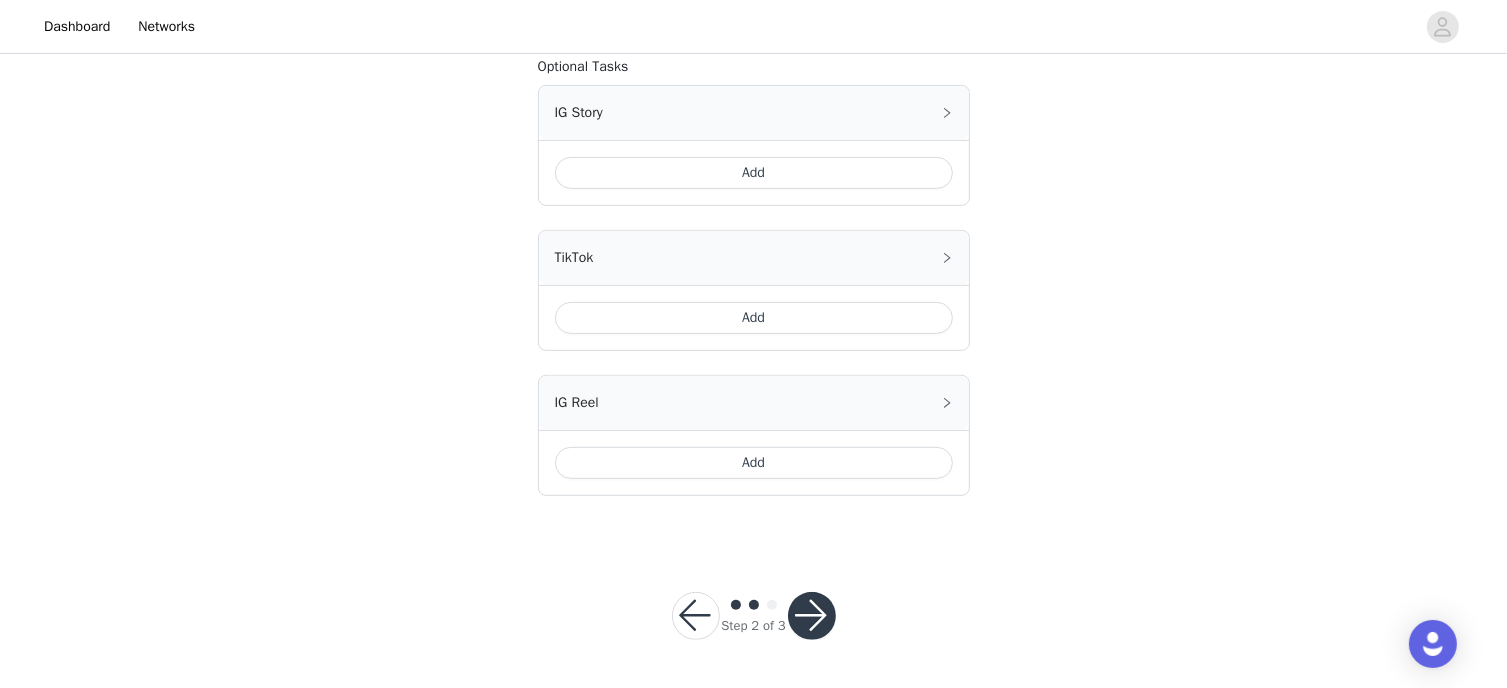 click on "Add" at bounding box center (754, 463) 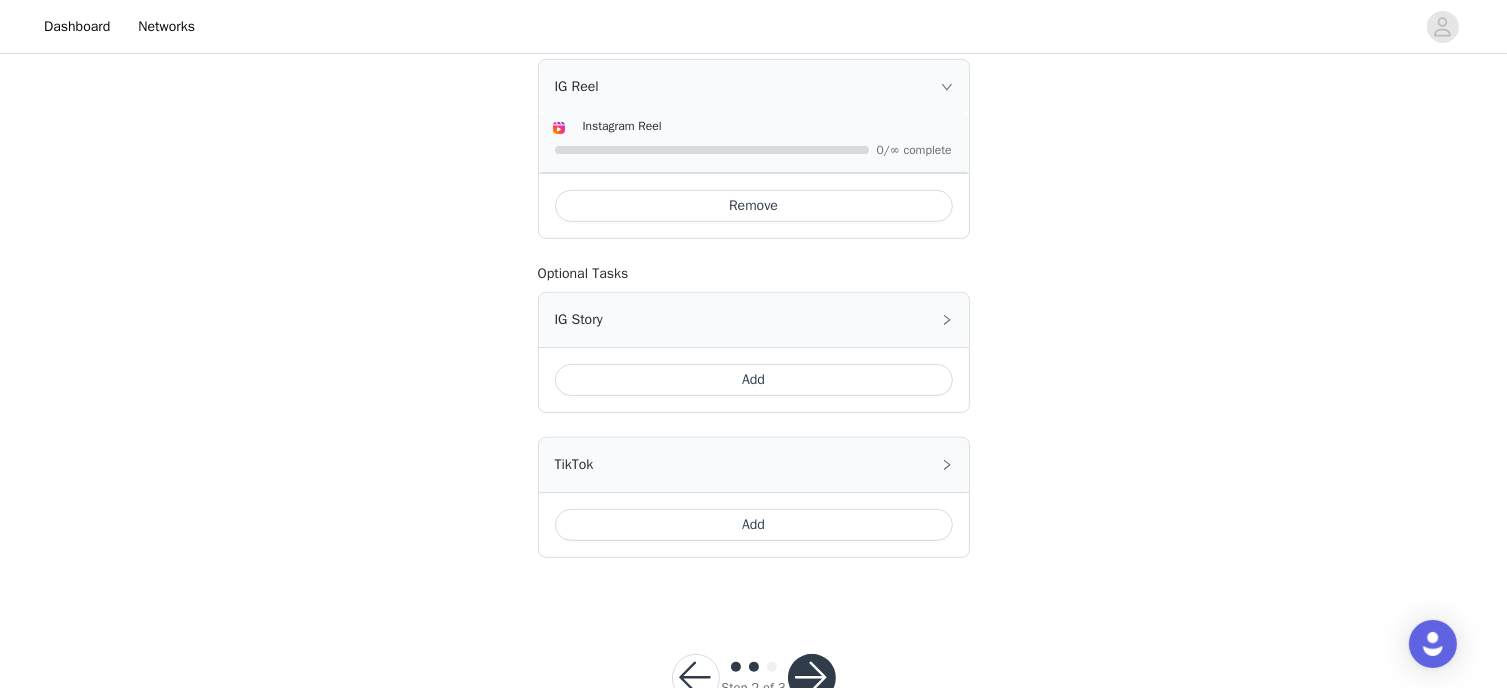 scroll, scrollTop: 845, scrollLeft: 0, axis: vertical 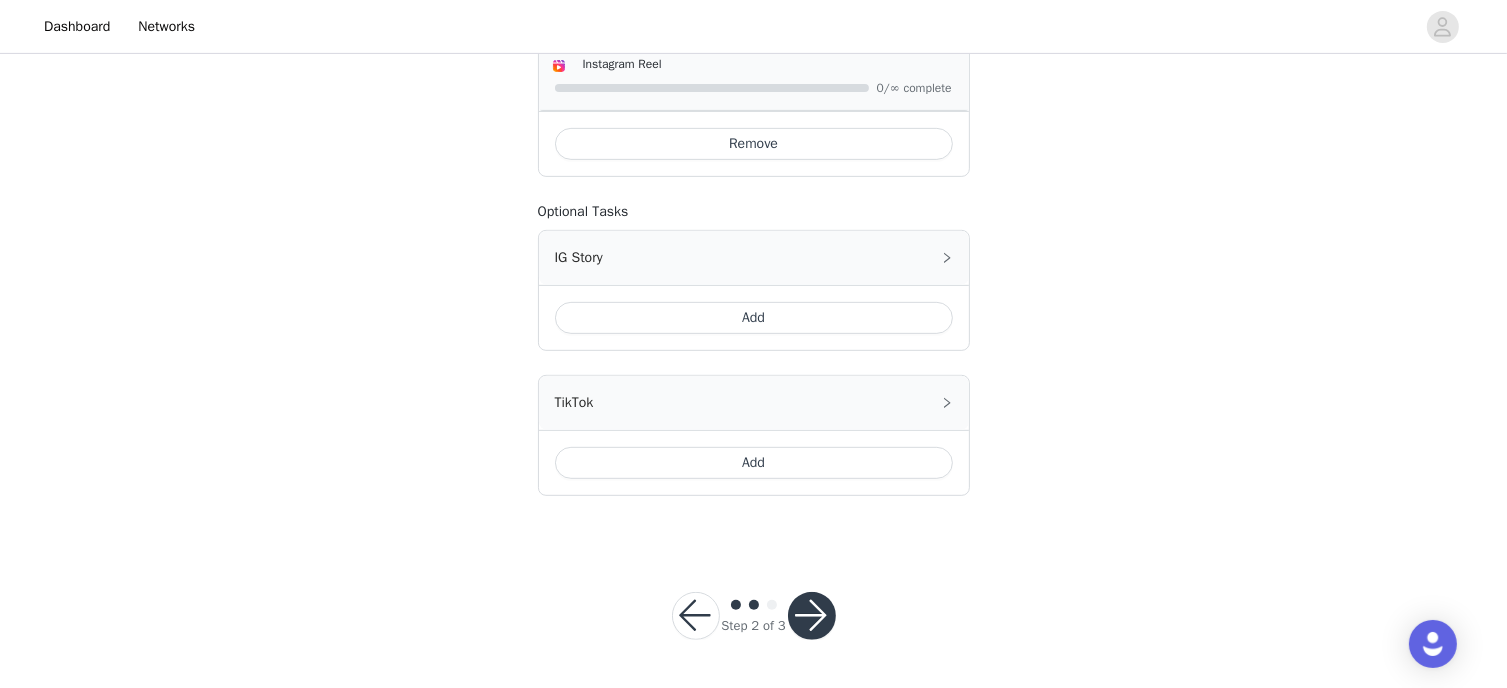 click on "Add" at bounding box center (754, 463) 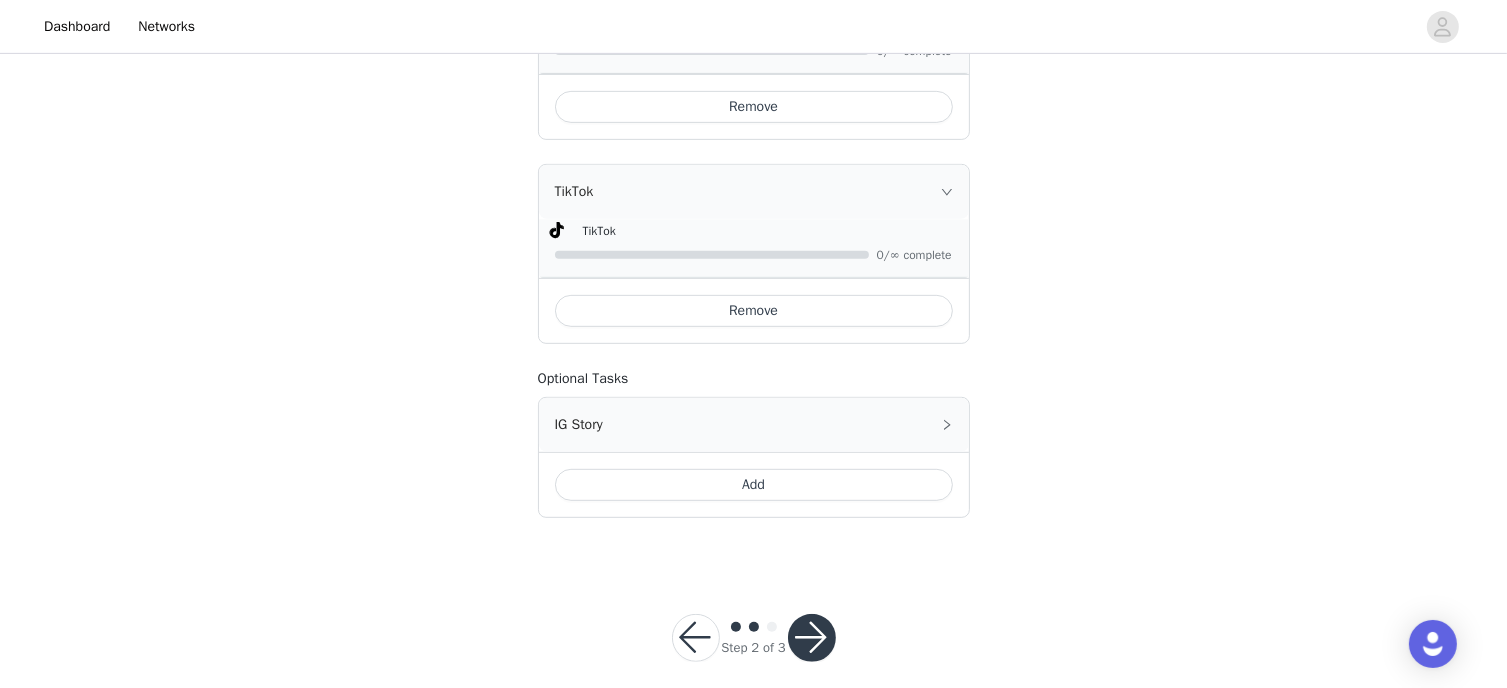 scroll, scrollTop: 904, scrollLeft: 0, axis: vertical 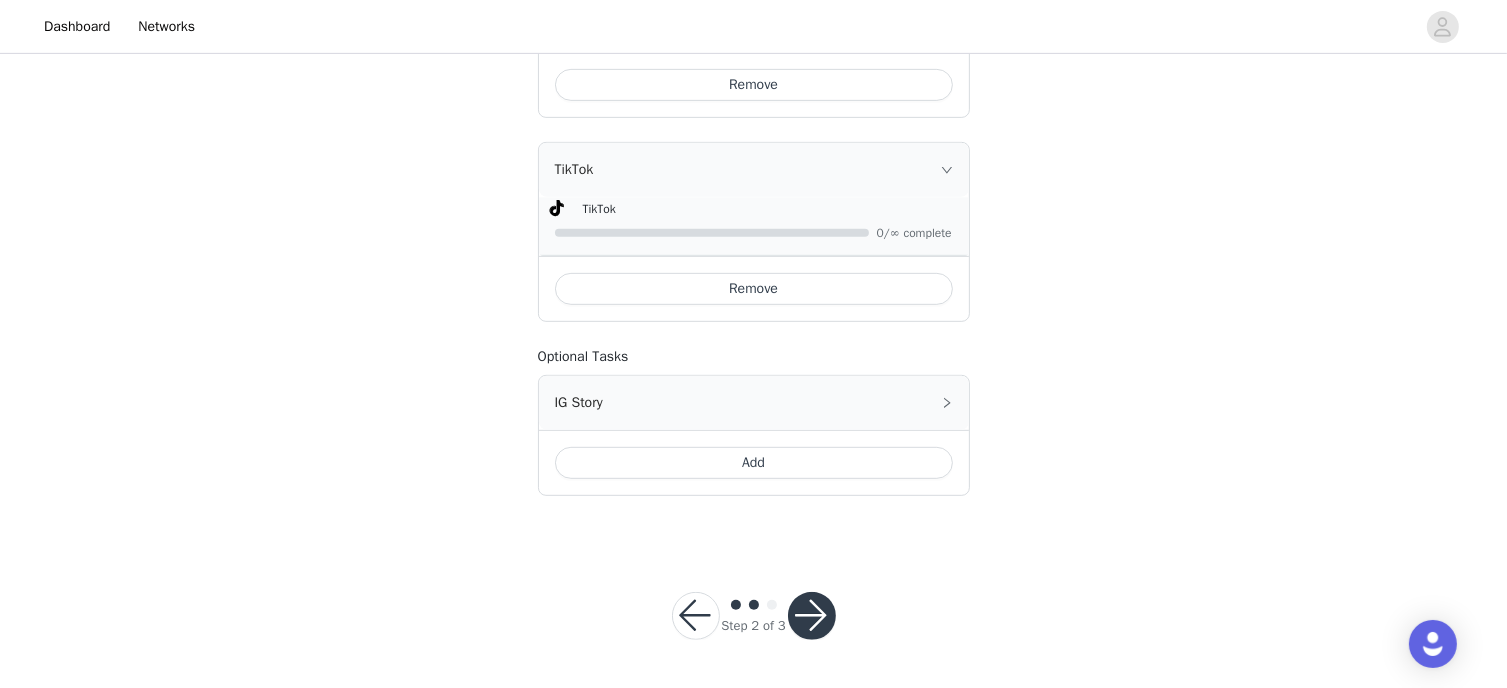 click at bounding box center (812, 616) 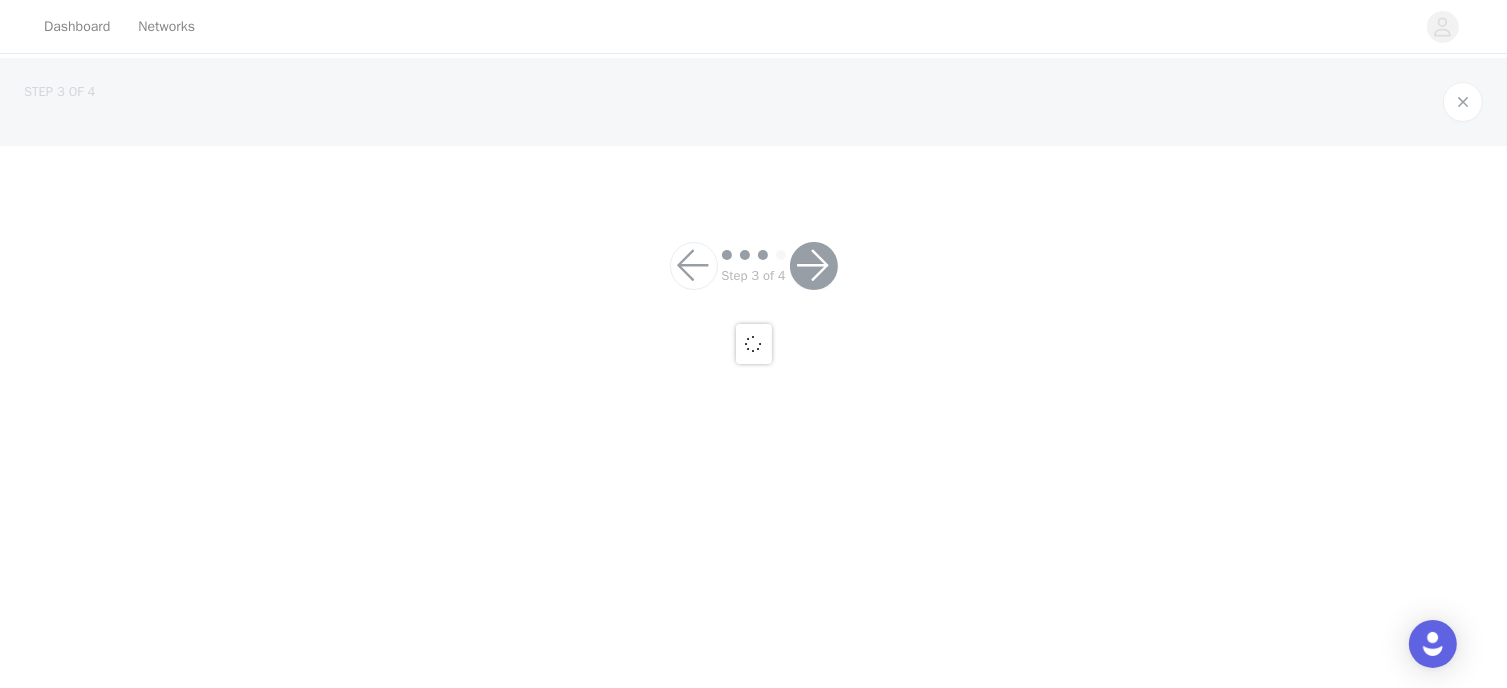 scroll, scrollTop: 0, scrollLeft: 0, axis: both 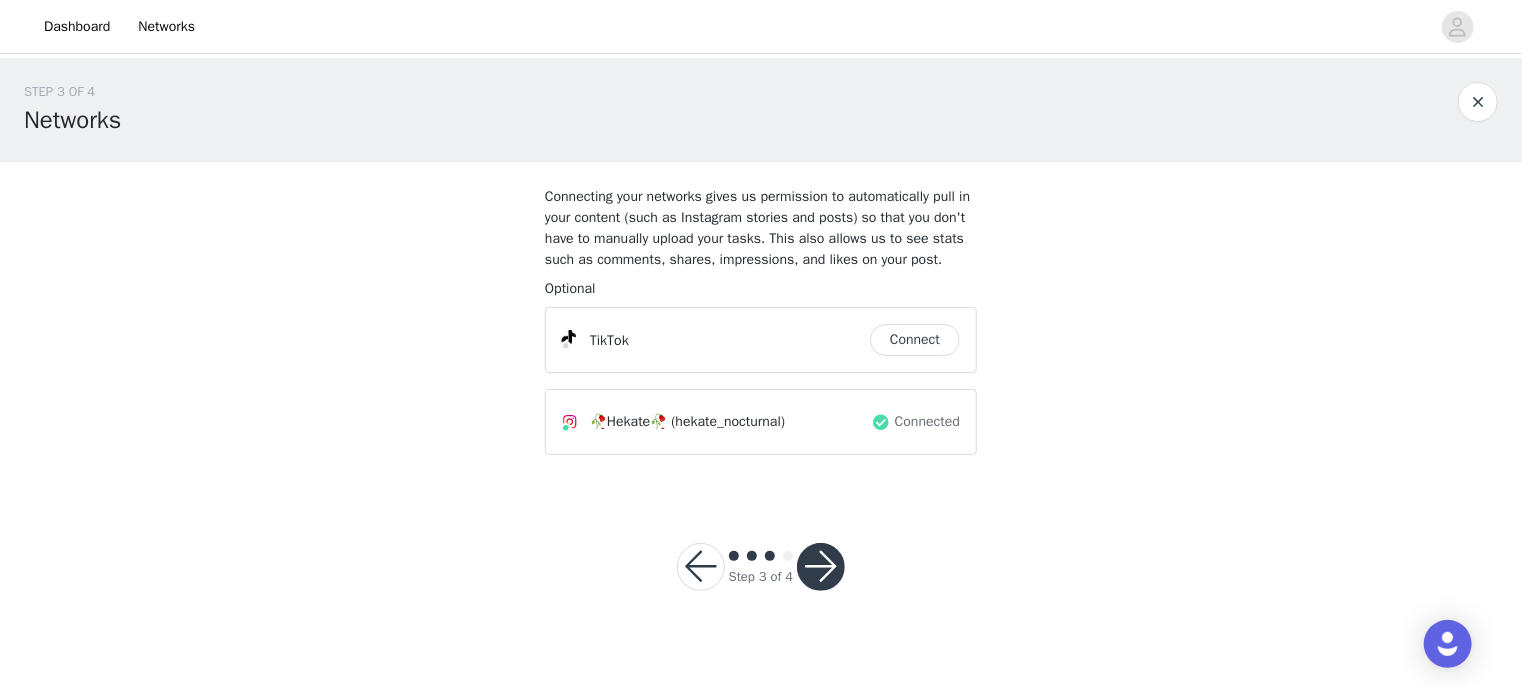 click at bounding box center [821, 567] 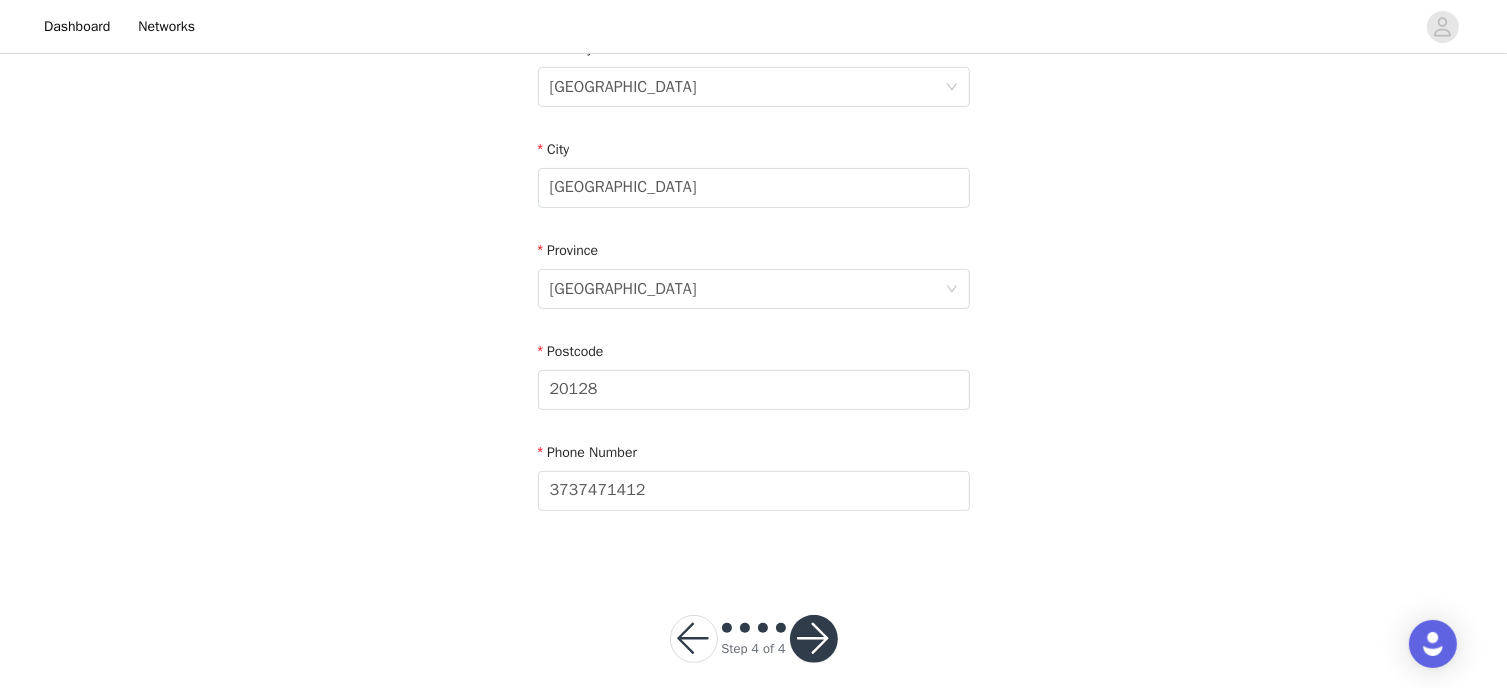 scroll, scrollTop: 675, scrollLeft: 0, axis: vertical 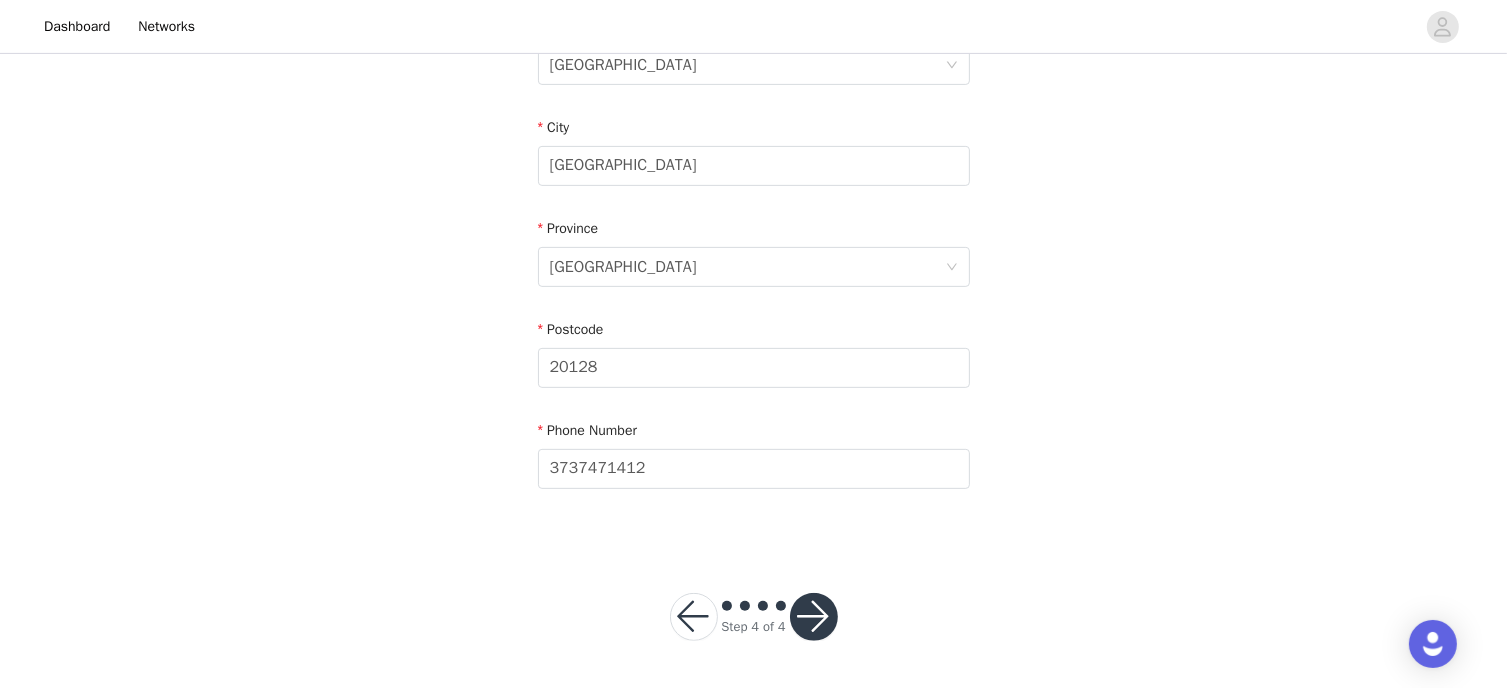 click at bounding box center [814, 617] 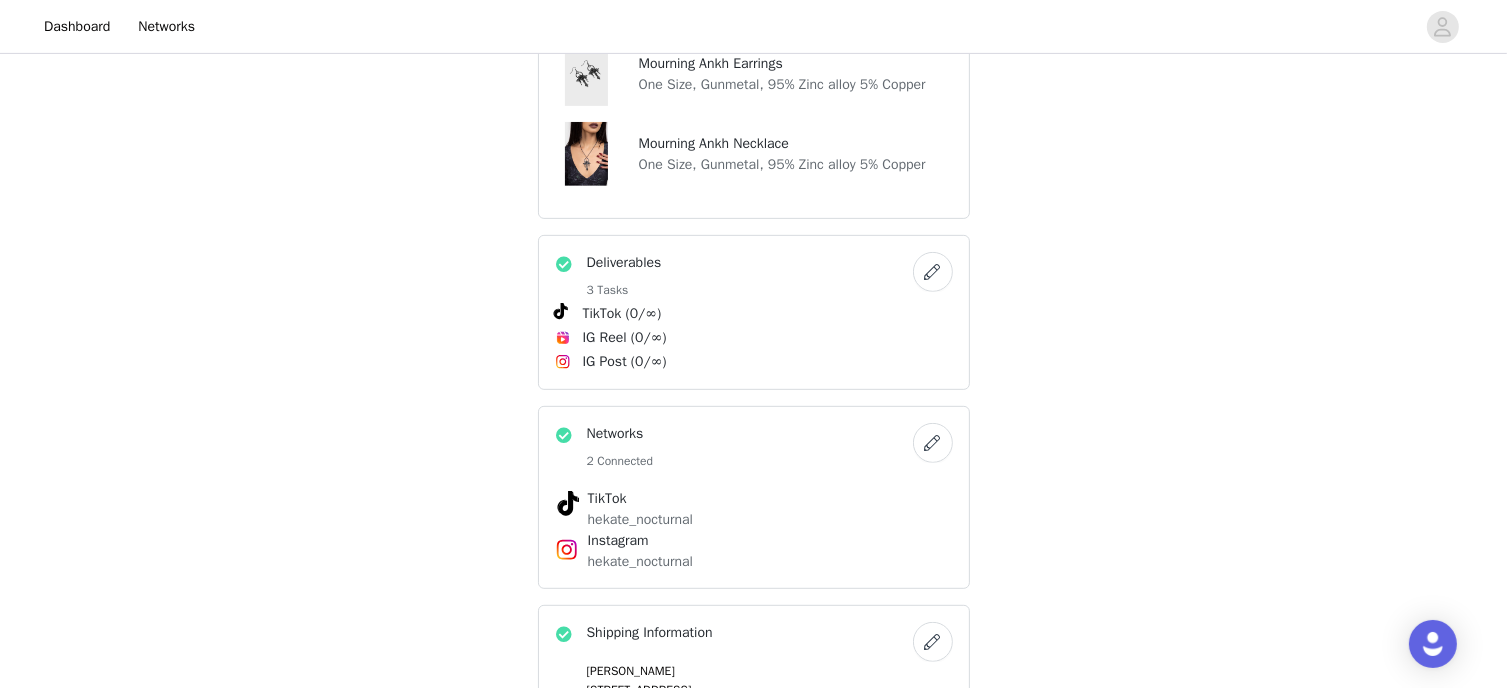 scroll, scrollTop: 760, scrollLeft: 0, axis: vertical 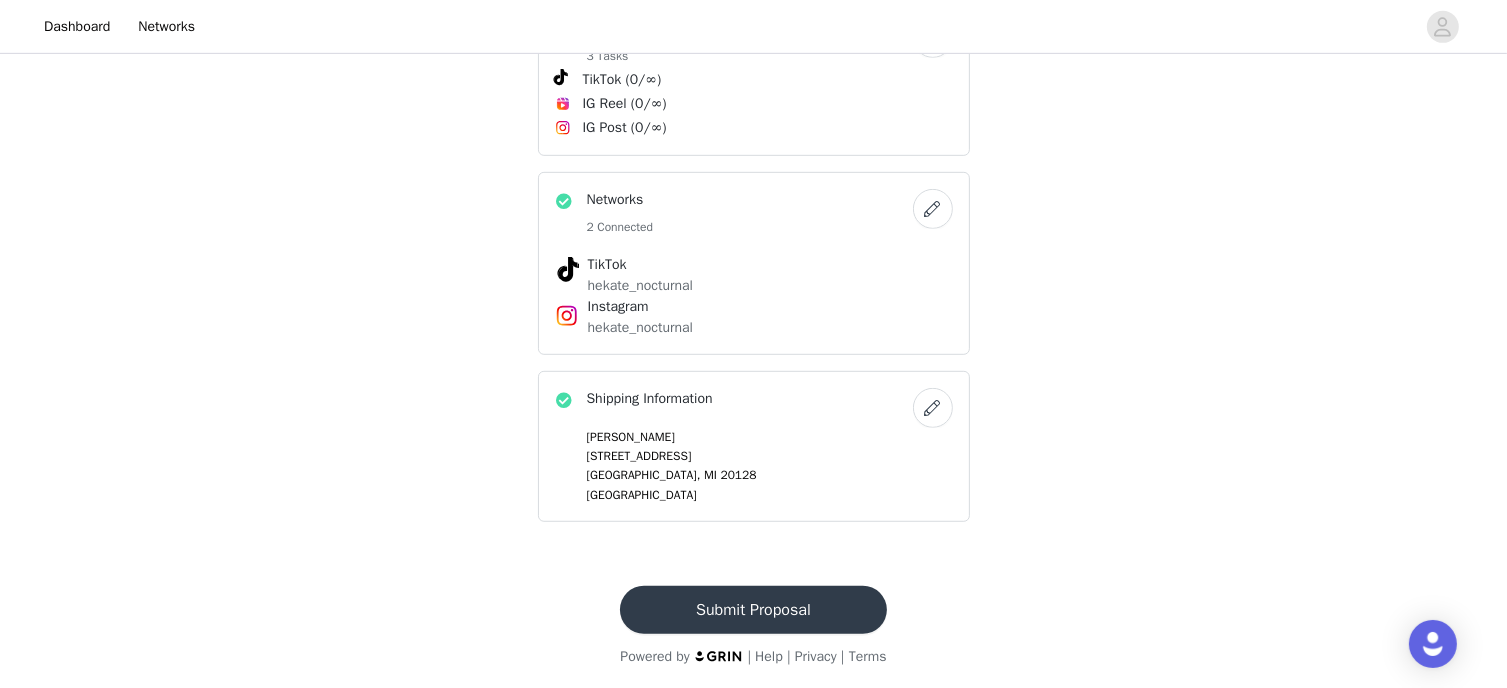 click on "Submit Proposal" at bounding box center (753, 610) 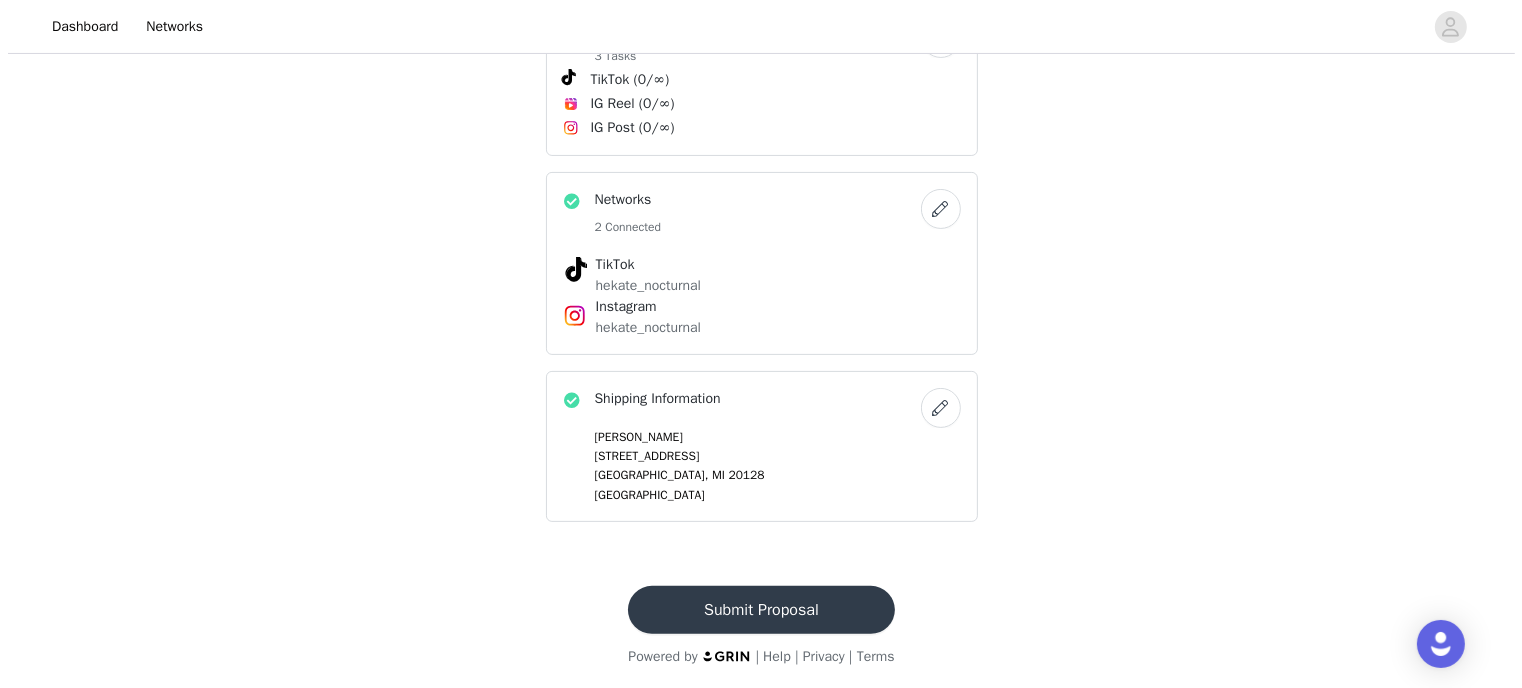 scroll, scrollTop: 0, scrollLeft: 0, axis: both 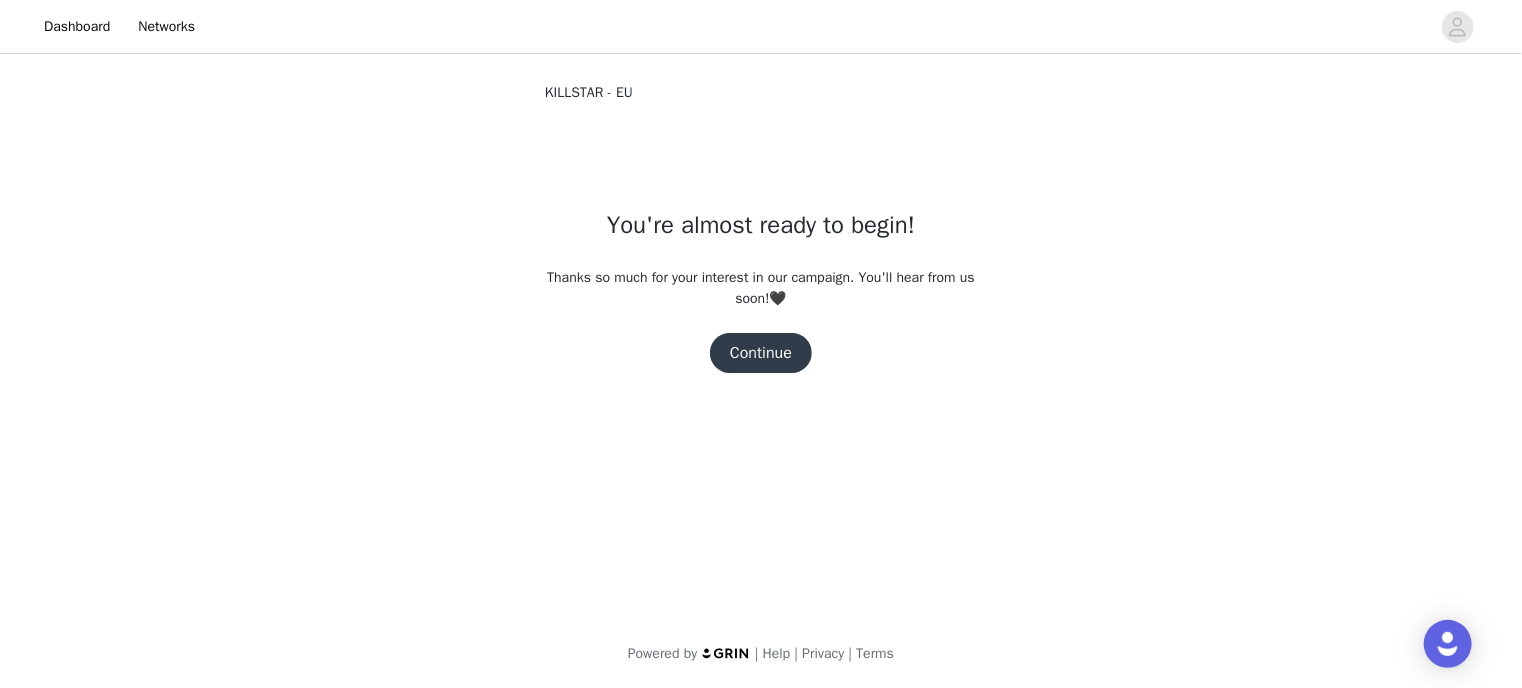 click on "Continue" at bounding box center [761, 353] 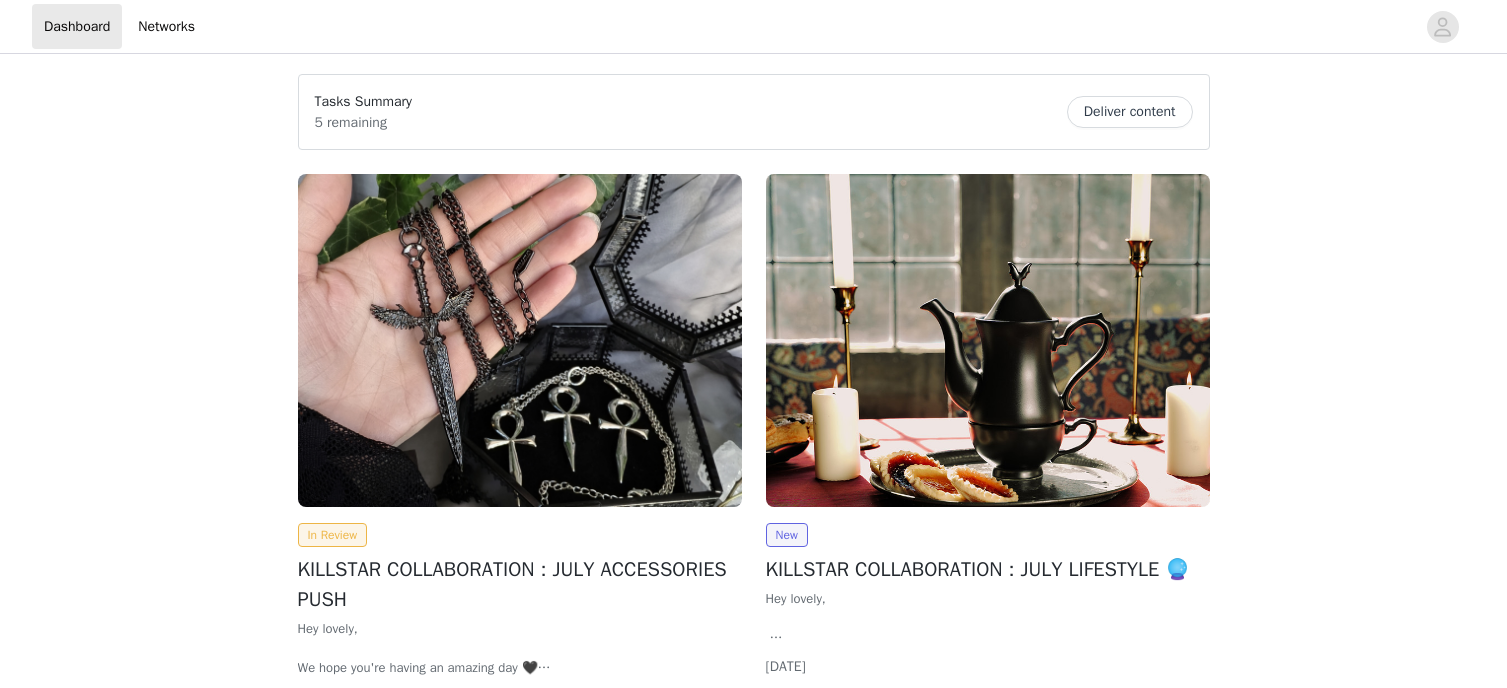 scroll, scrollTop: 0, scrollLeft: 0, axis: both 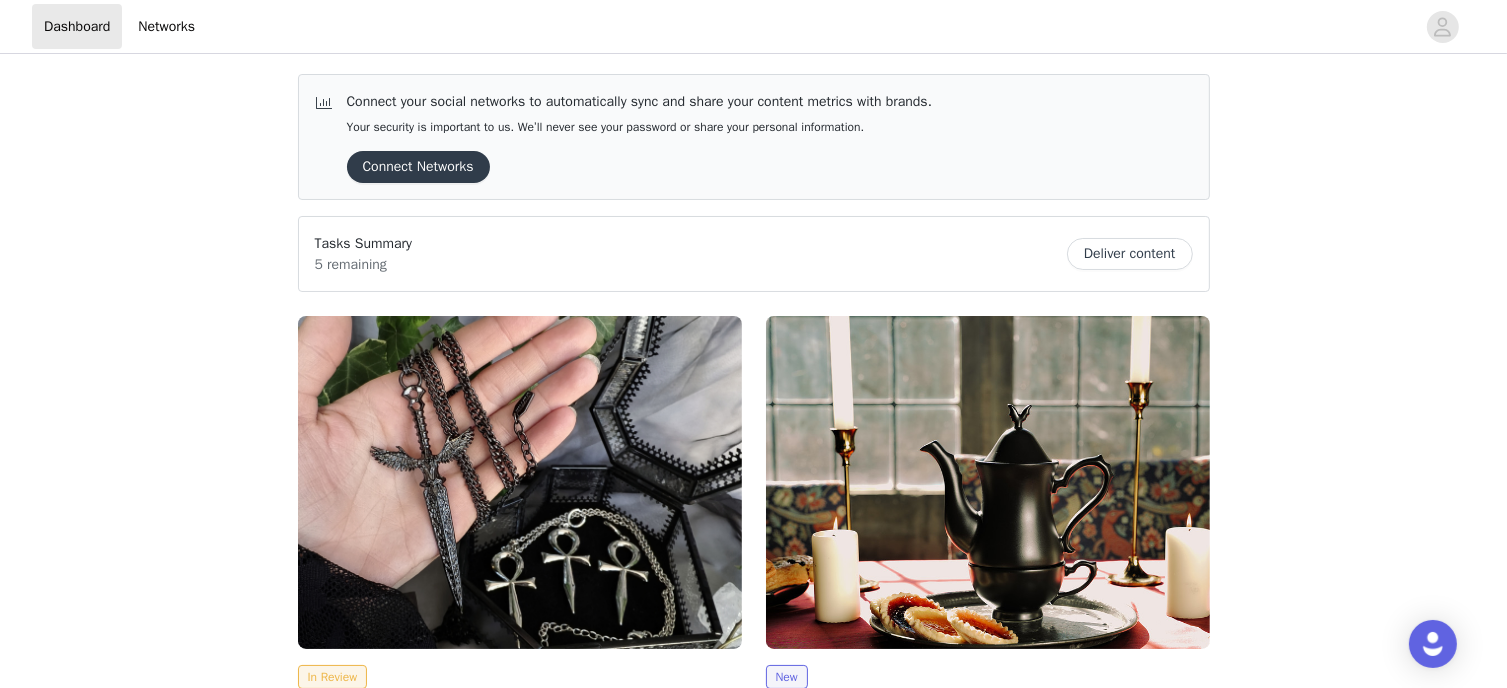 click at bounding box center [988, 482] 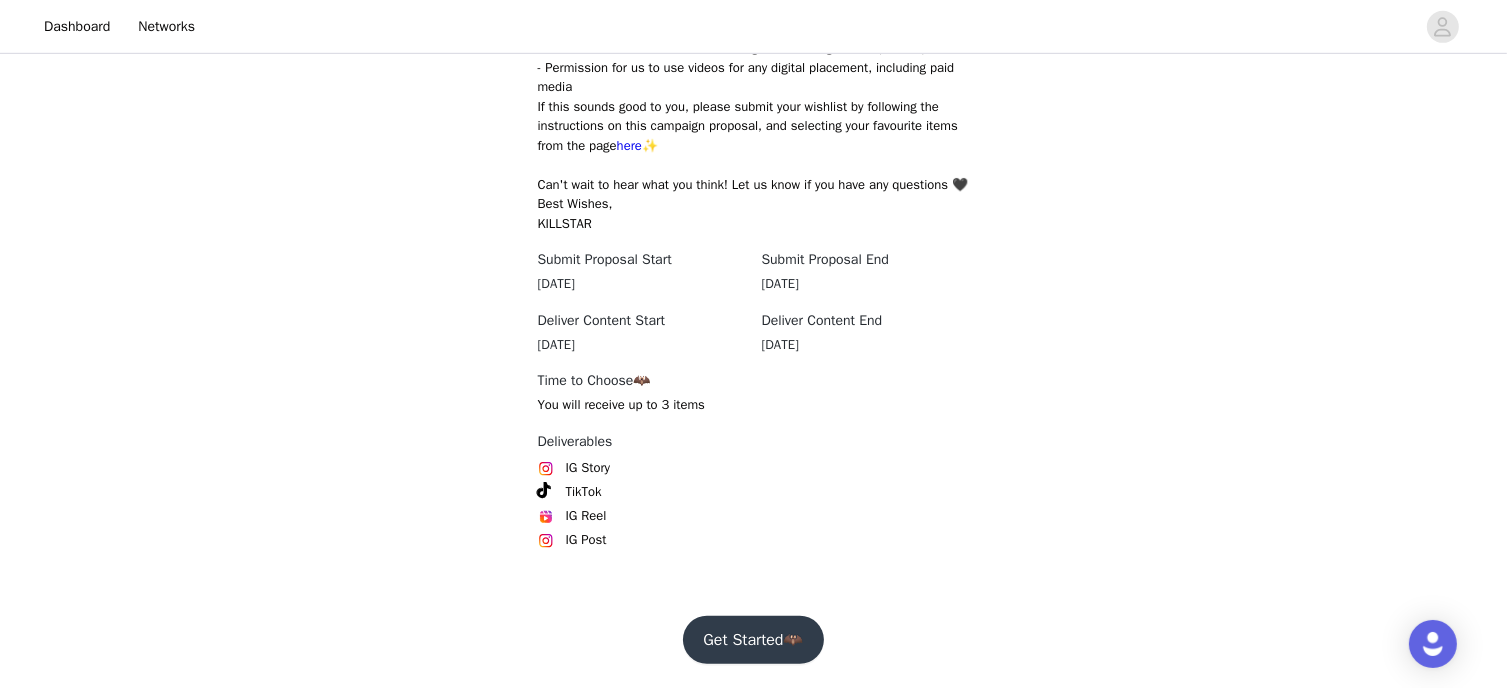 scroll, scrollTop: 1222, scrollLeft: 0, axis: vertical 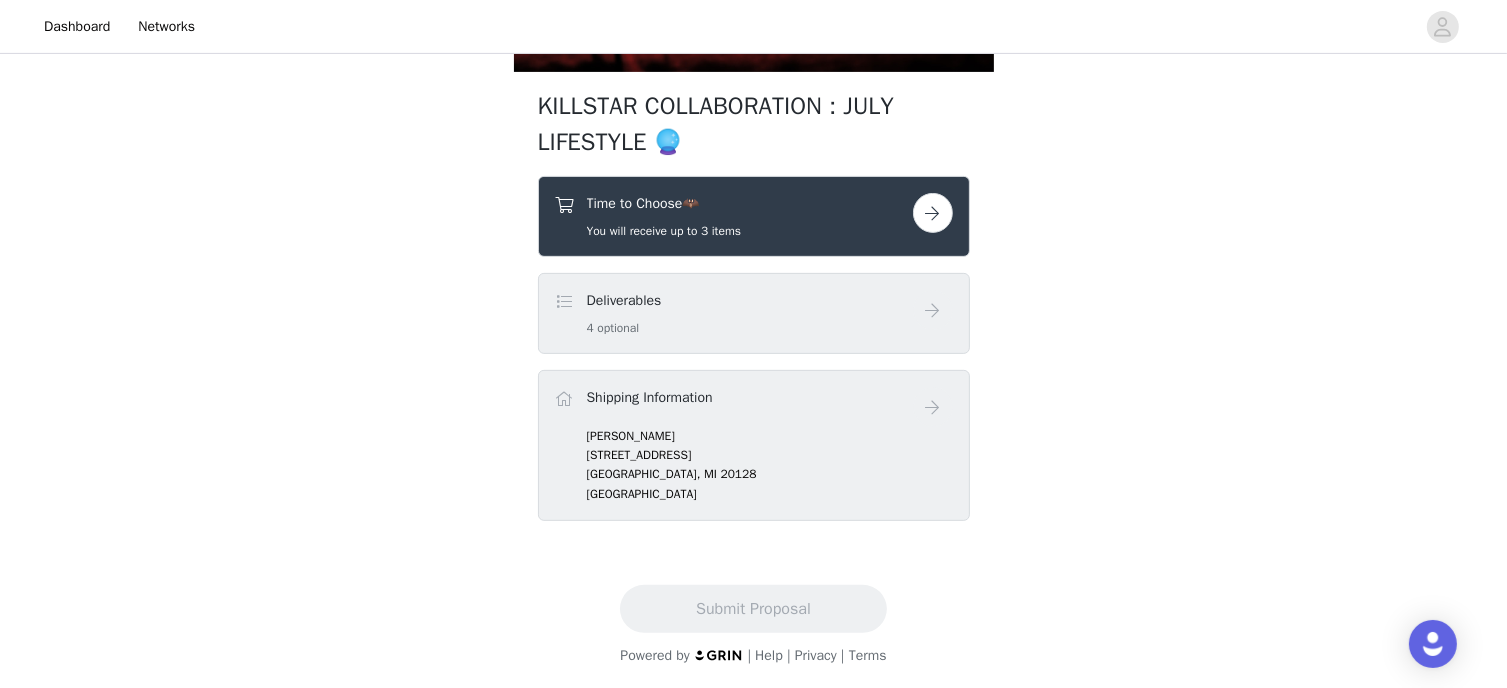 click at bounding box center (933, 213) 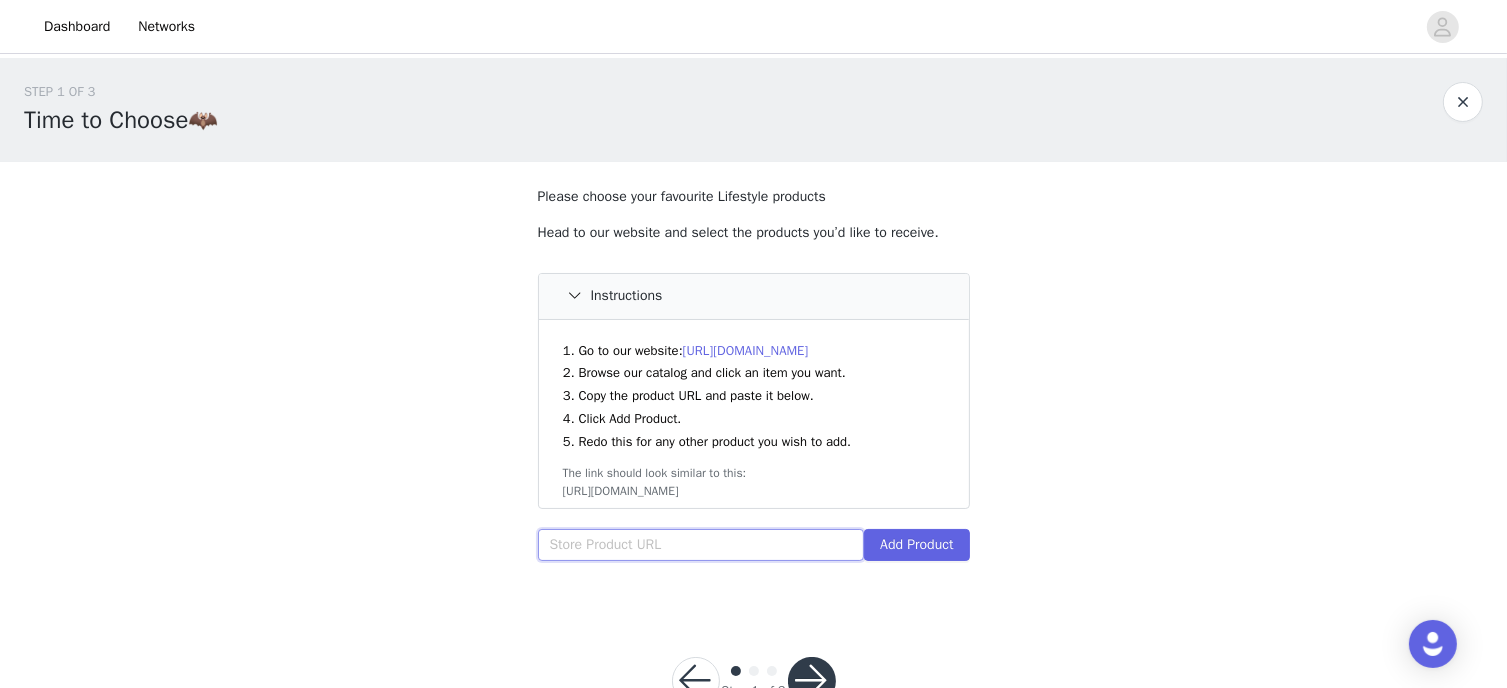 click at bounding box center (701, 545) 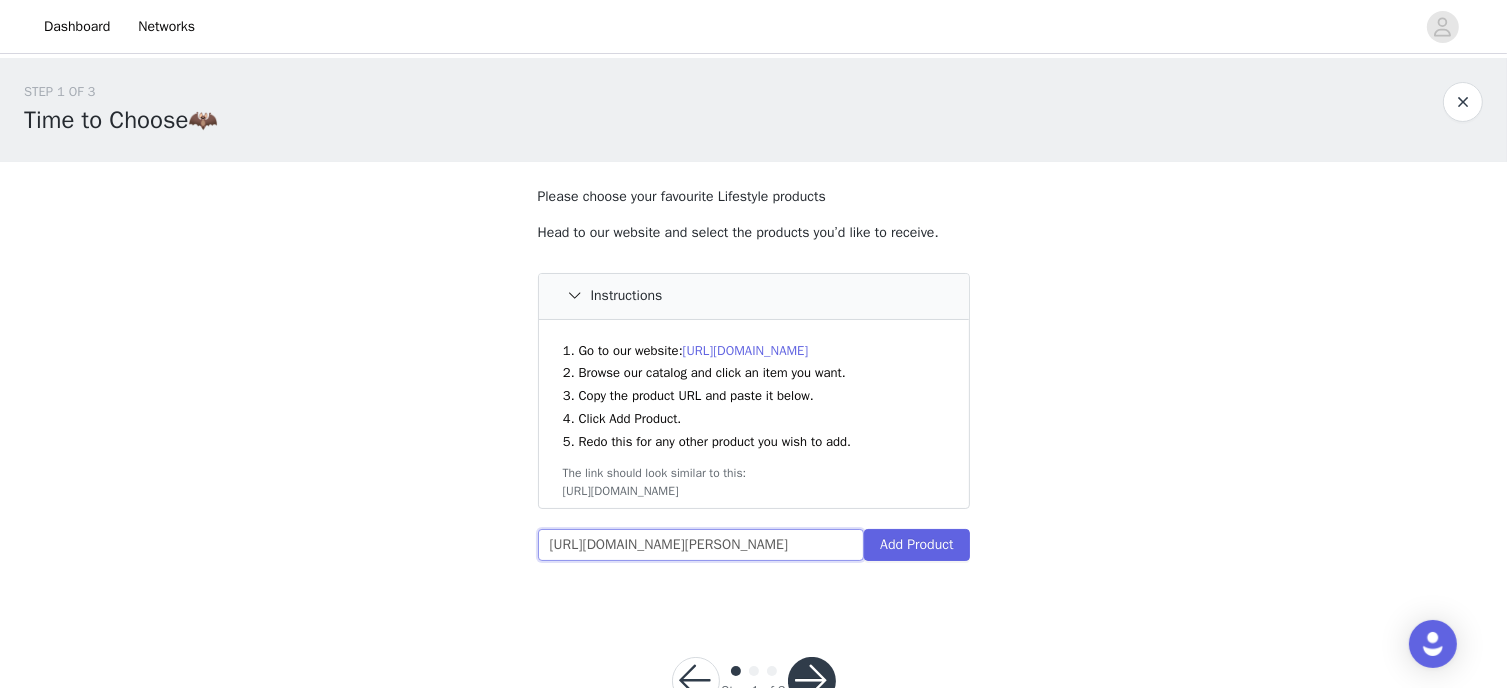 scroll, scrollTop: 0, scrollLeft: 345, axis: horizontal 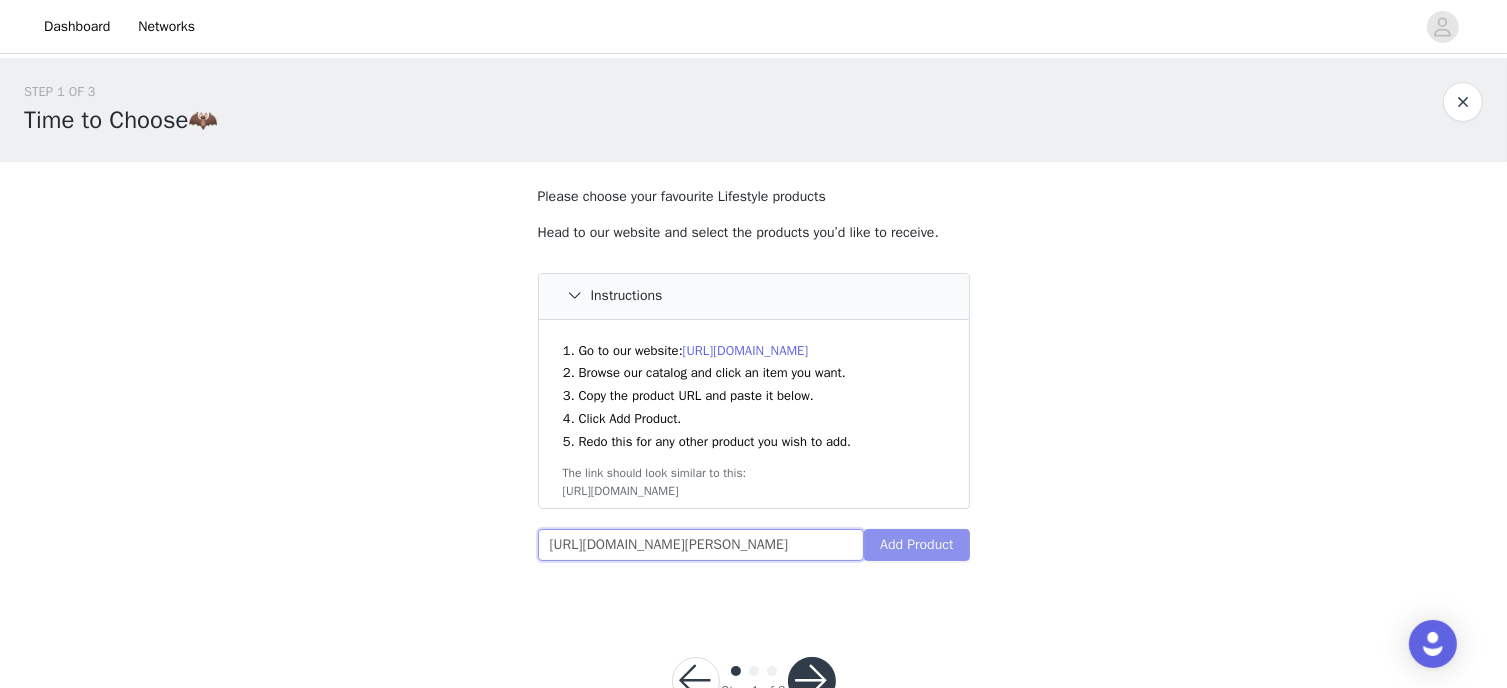 type on "https://eu.killstar.com/collections/lifestyle-all/products/ana-tomic-vase?_pos=36&_fid=acec4482f&_ss=c" 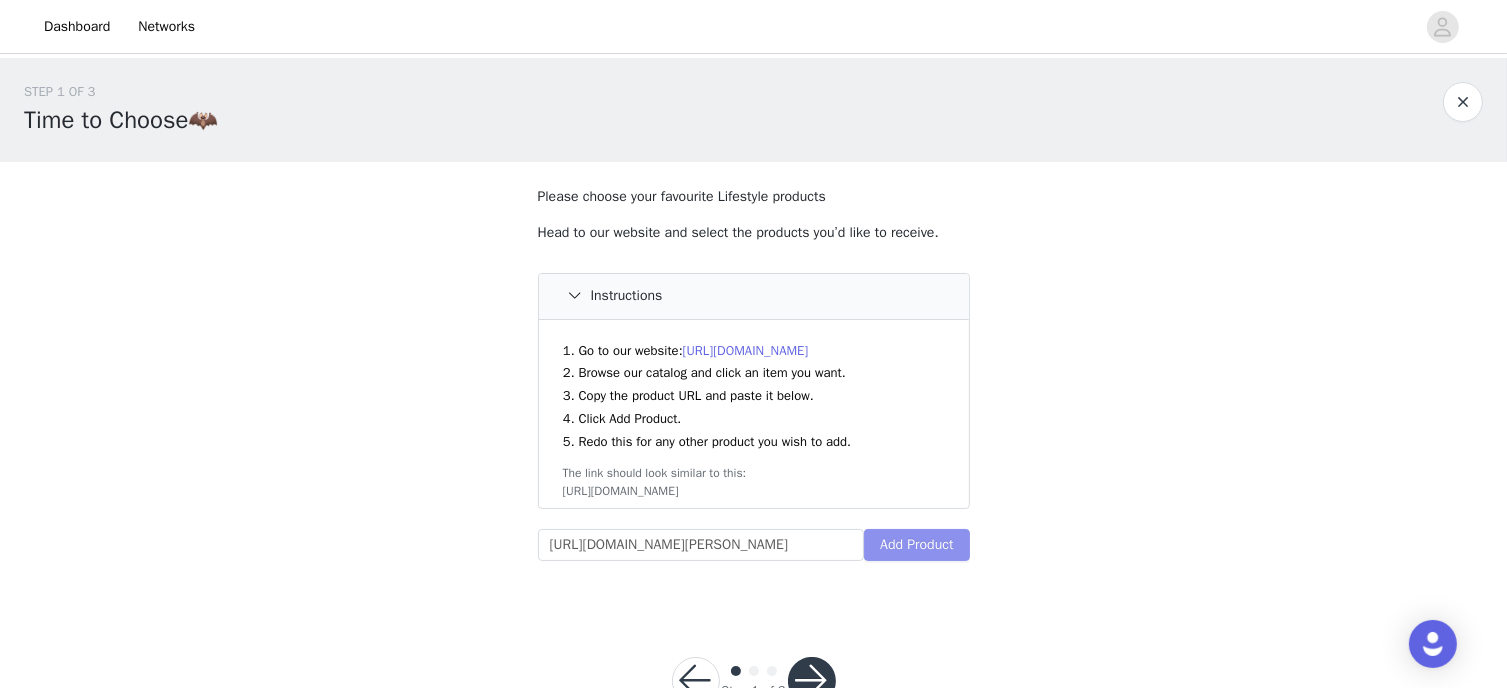 scroll, scrollTop: 0, scrollLeft: 0, axis: both 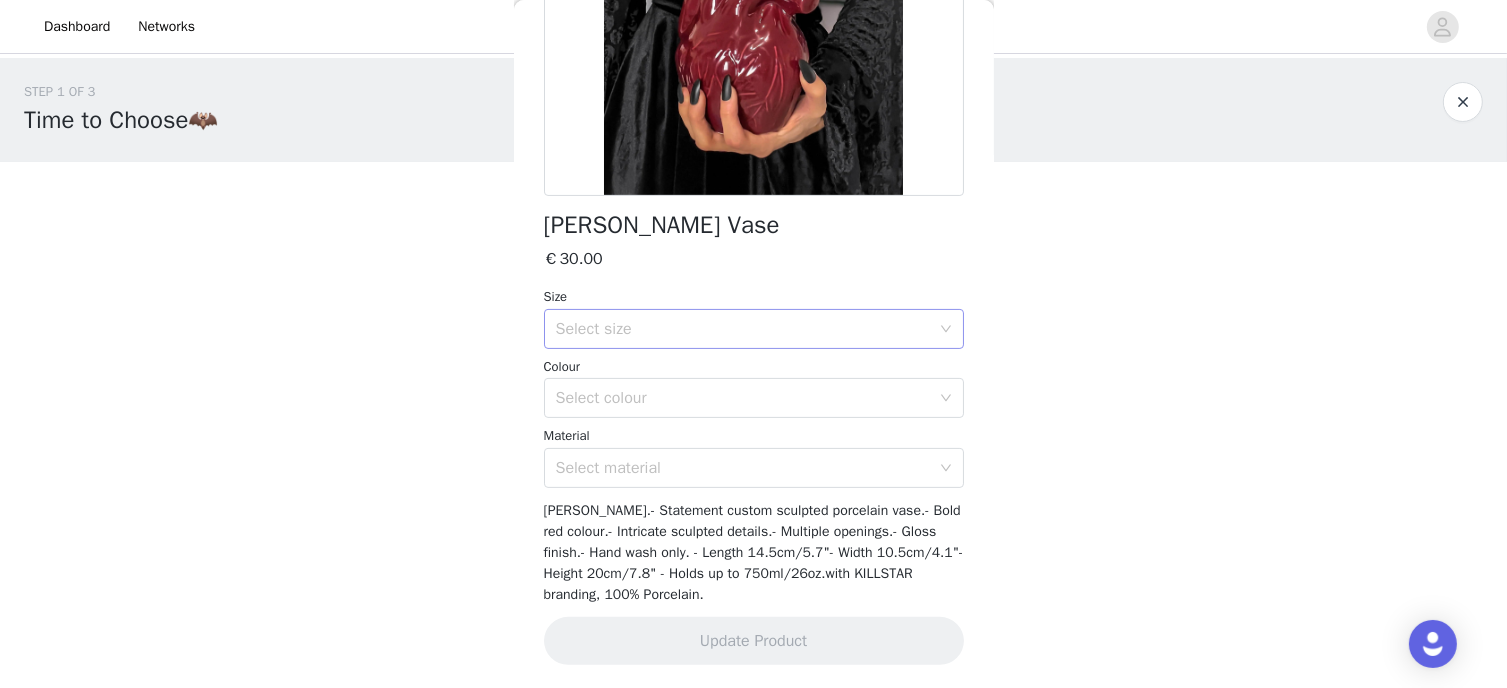 click on "Select size" at bounding box center (743, 329) 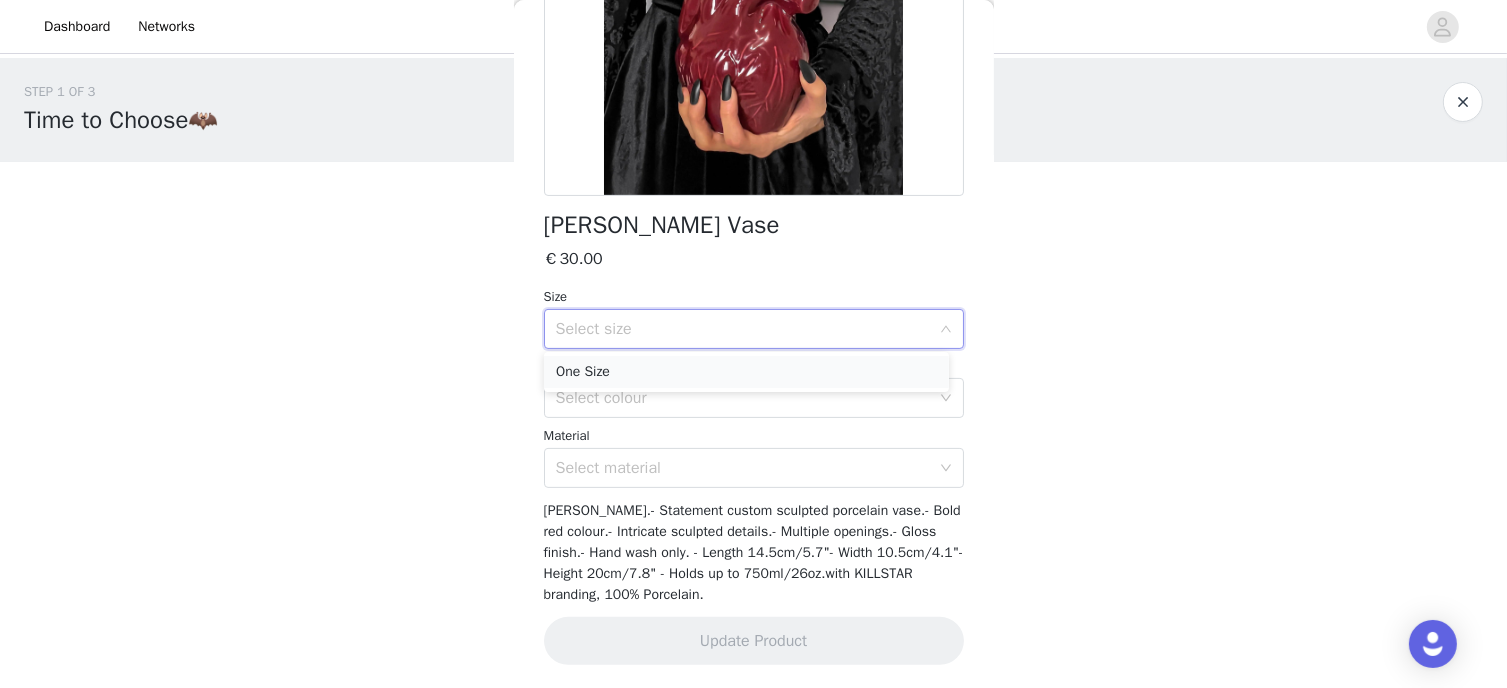 click on "One Size" at bounding box center (746, 372) 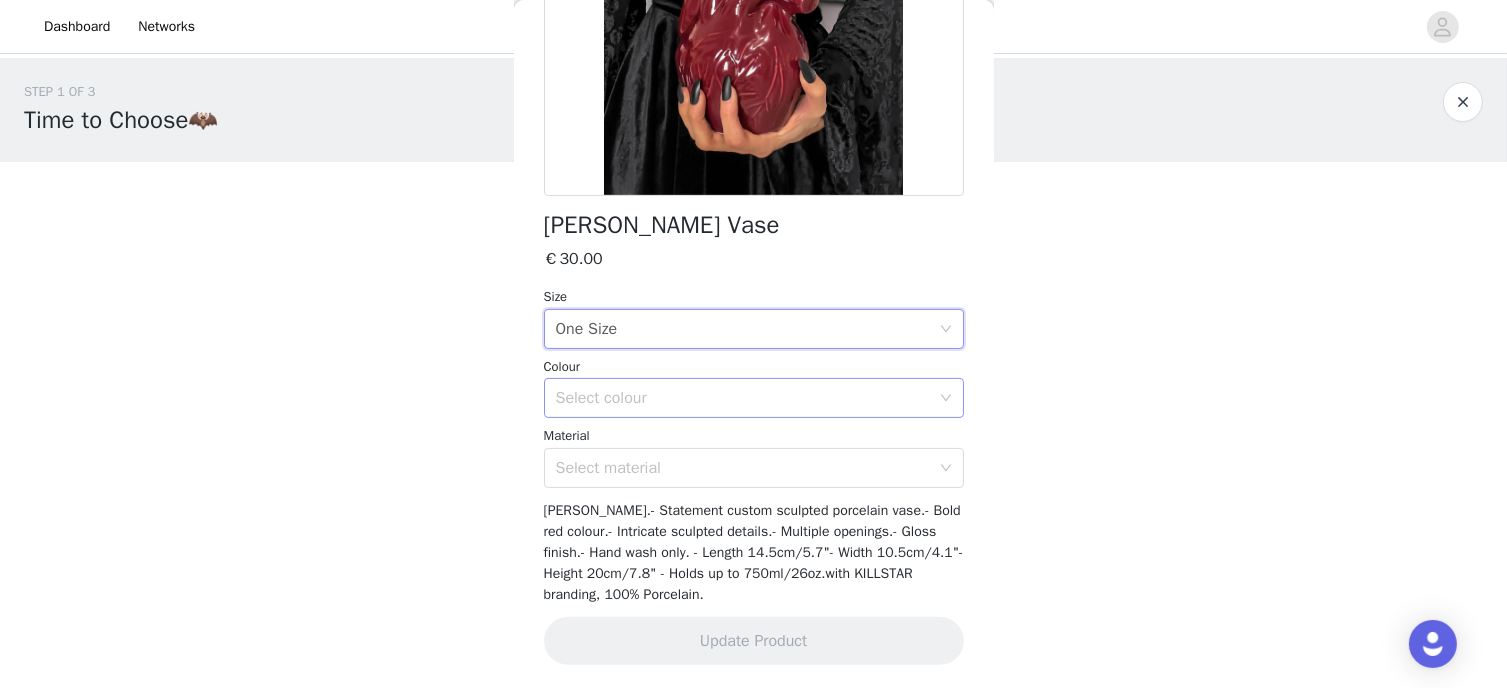 click on "Select colour" at bounding box center [743, 398] 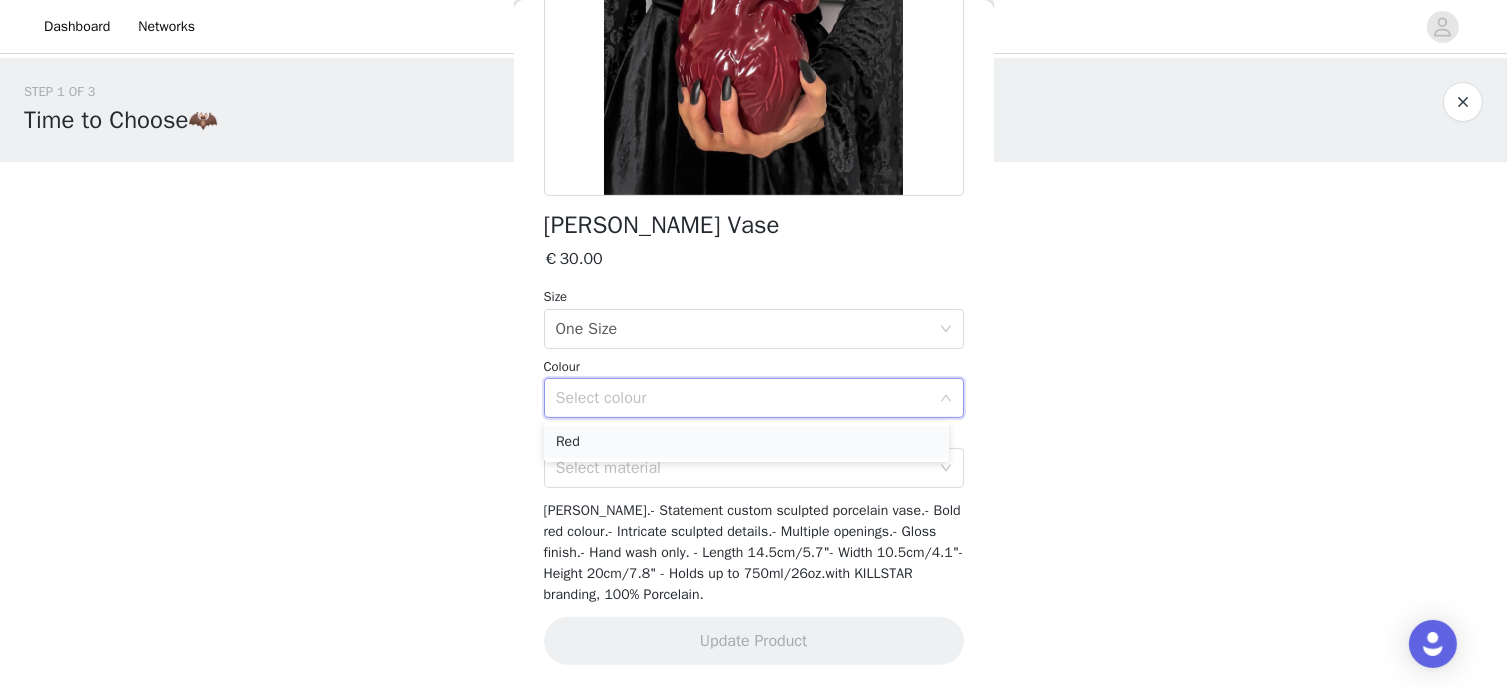 click on "Red" at bounding box center (746, 442) 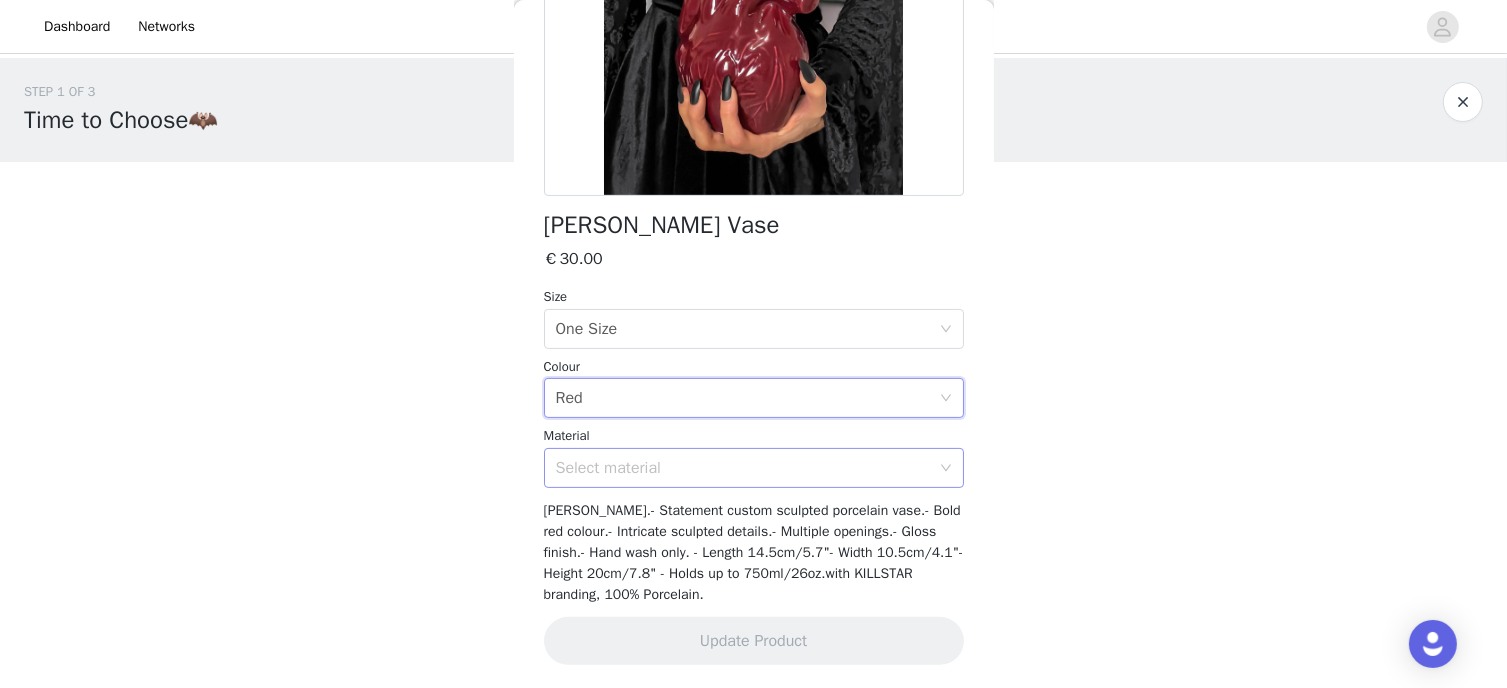 click on "Select material" at bounding box center [743, 468] 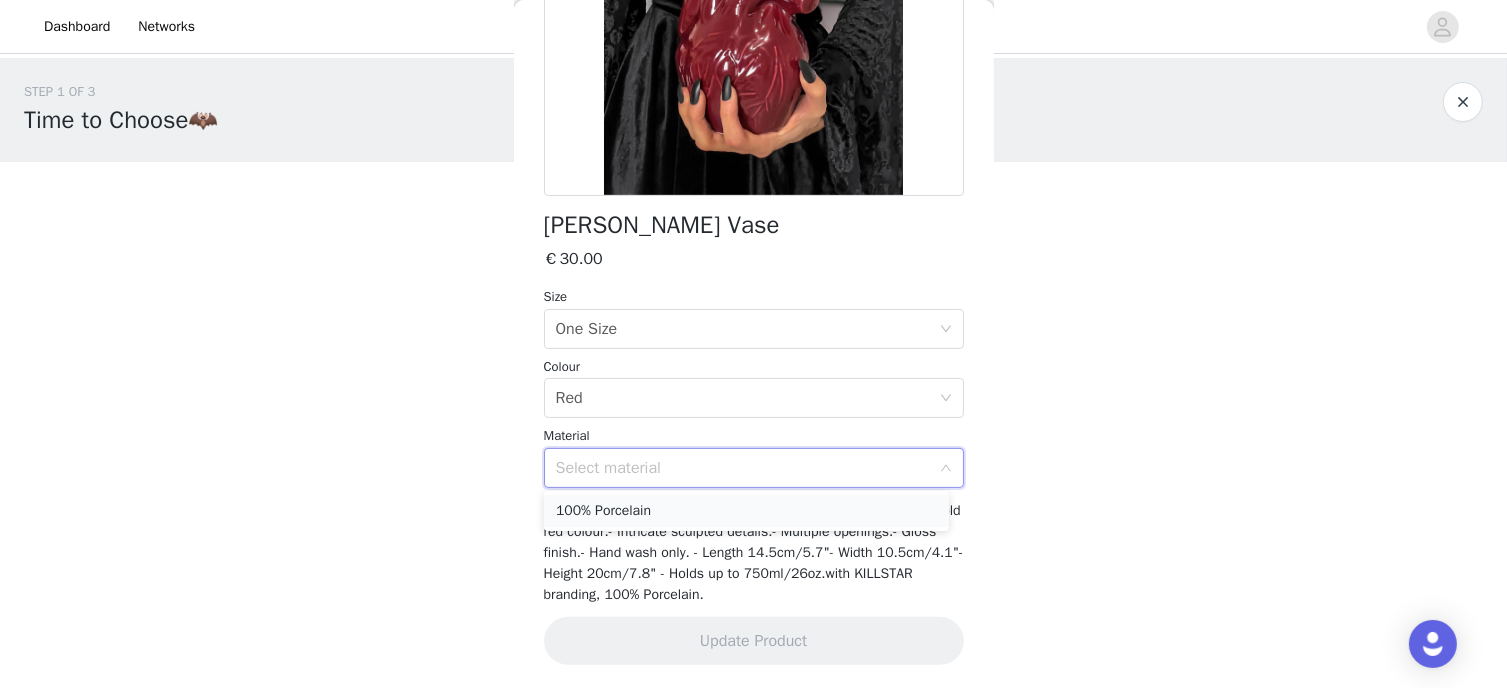 click on "100% Porcelain" at bounding box center [746, 511] 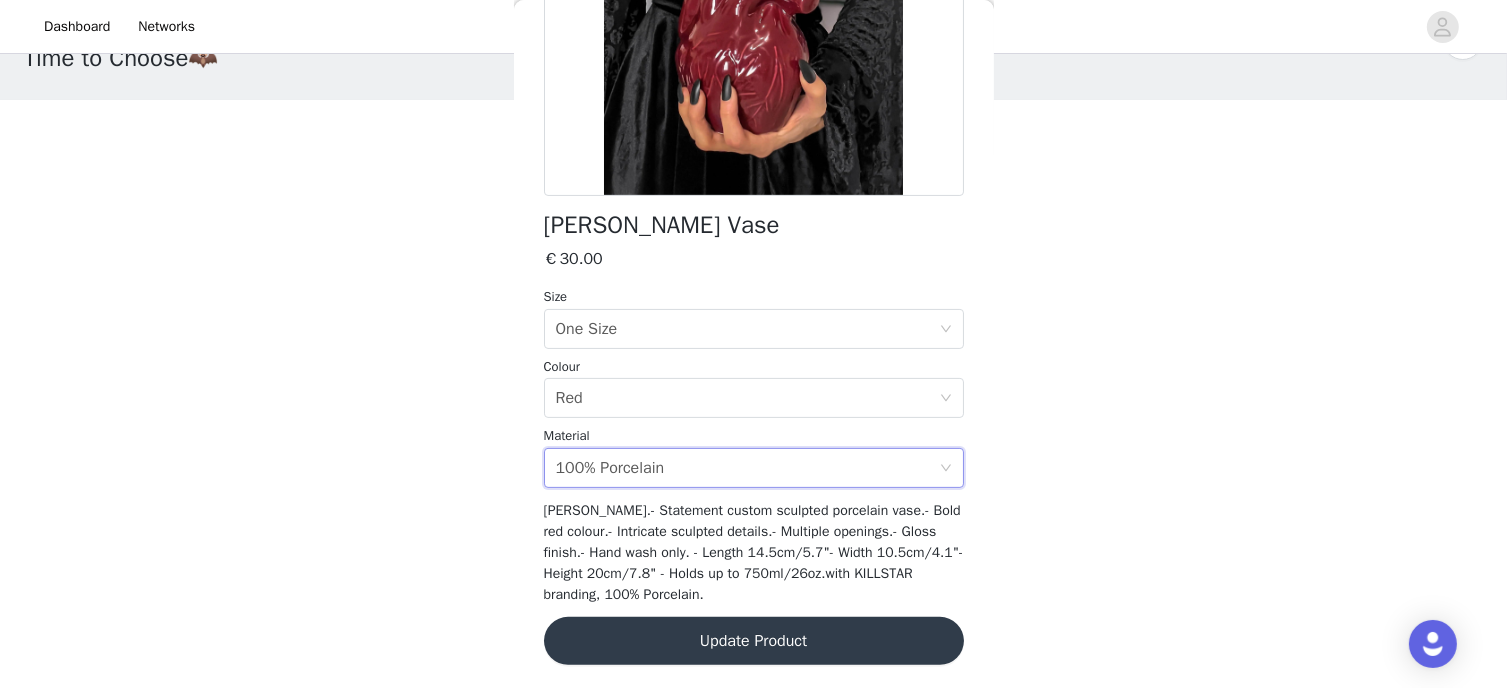 scroll, scrollTop: 64, scrollLeft: 0, axis: vertical 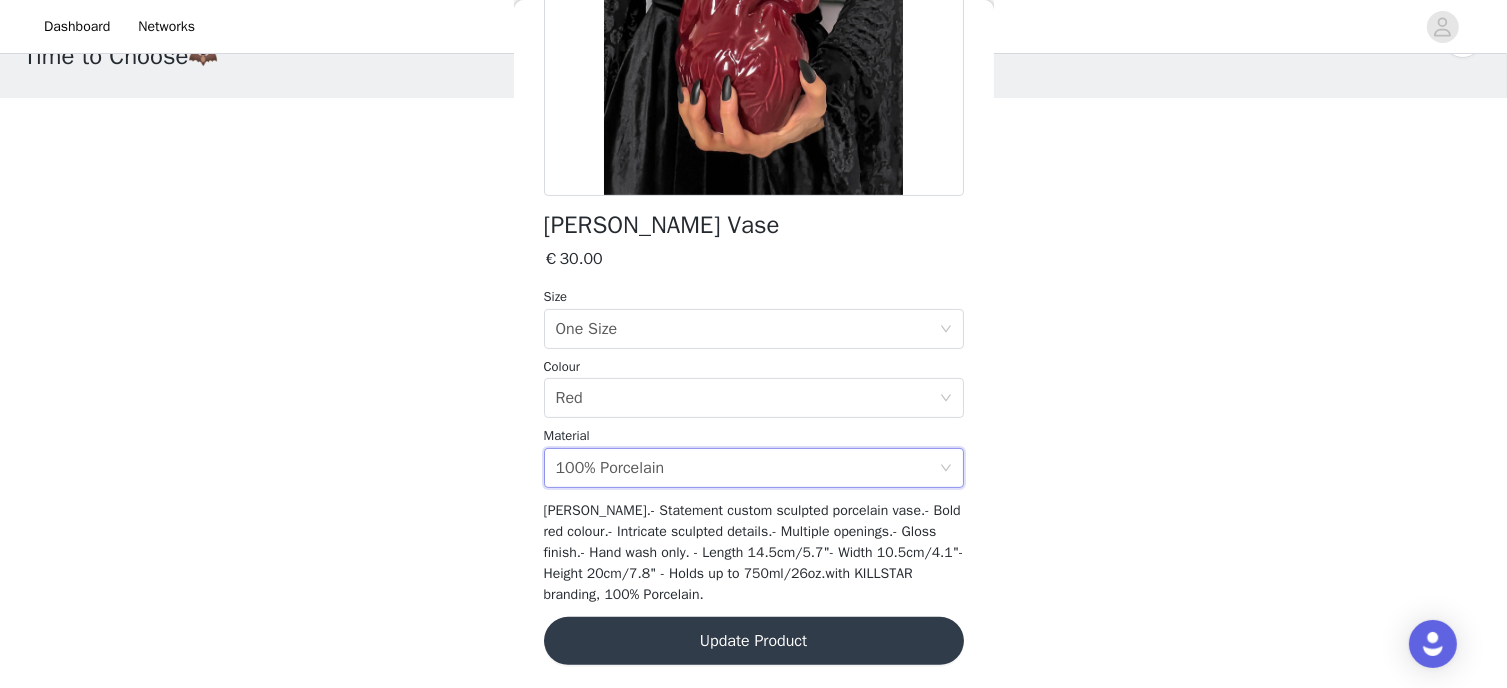 click on "Update Product" at bounding box center [754, 641] 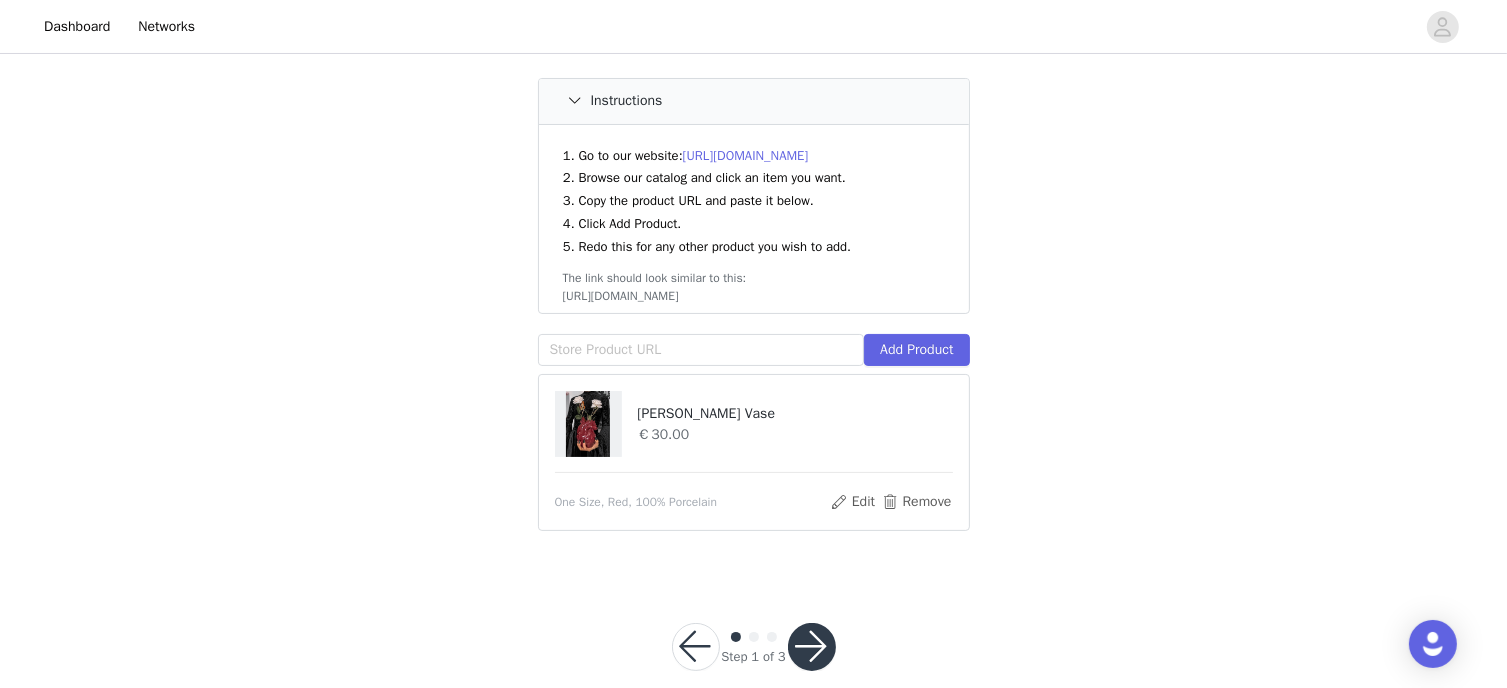 scroll, scrollTop: 224, scrollLeft: 0, axis: vertical 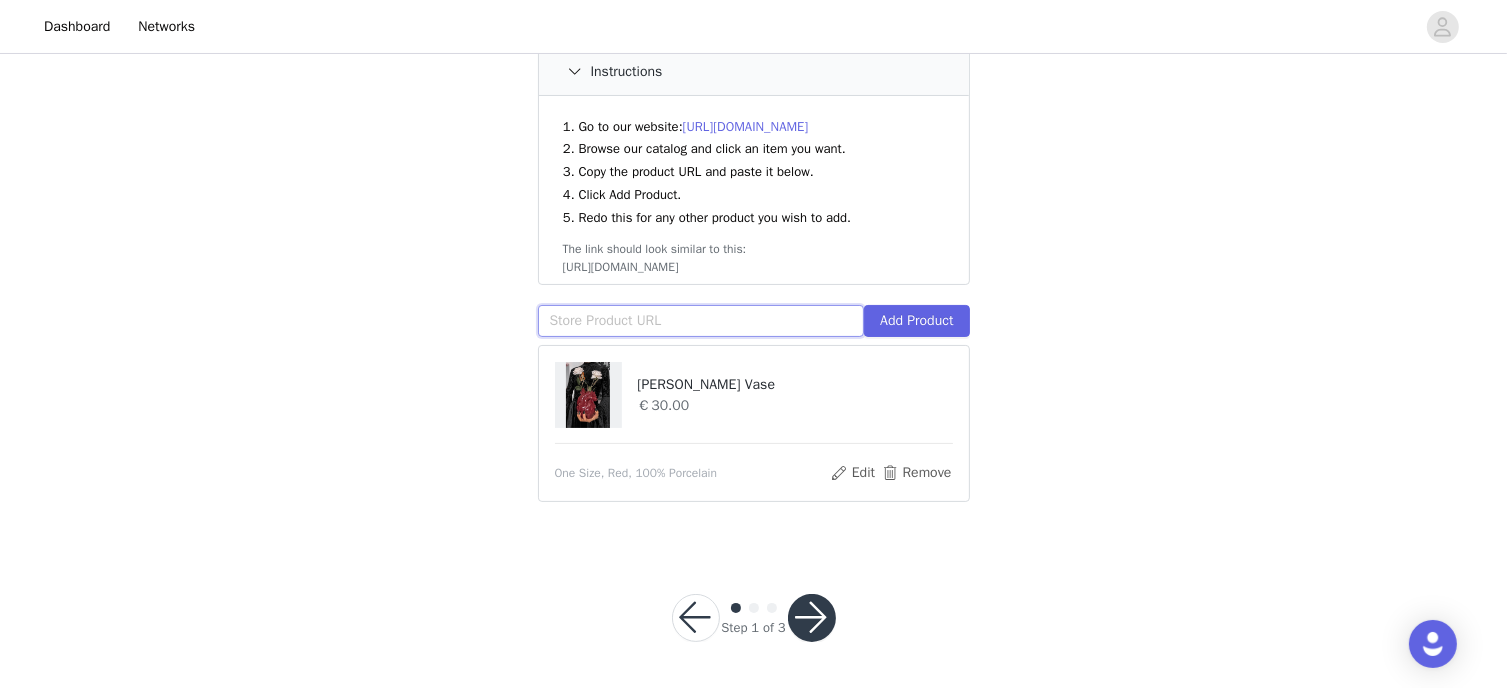 click at bounding box center (701, 321) 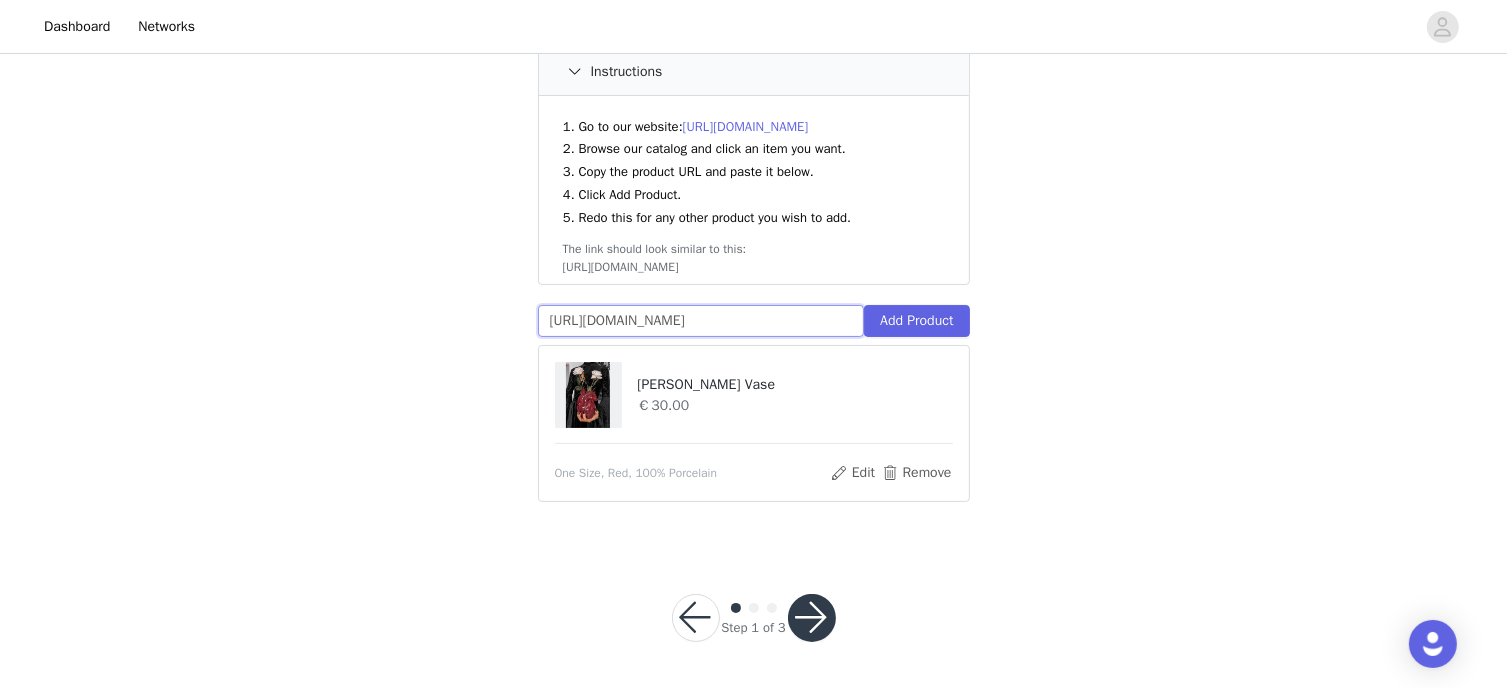 scroll, scrollTop: 0, scrollLeft: 216, axis: horizontal 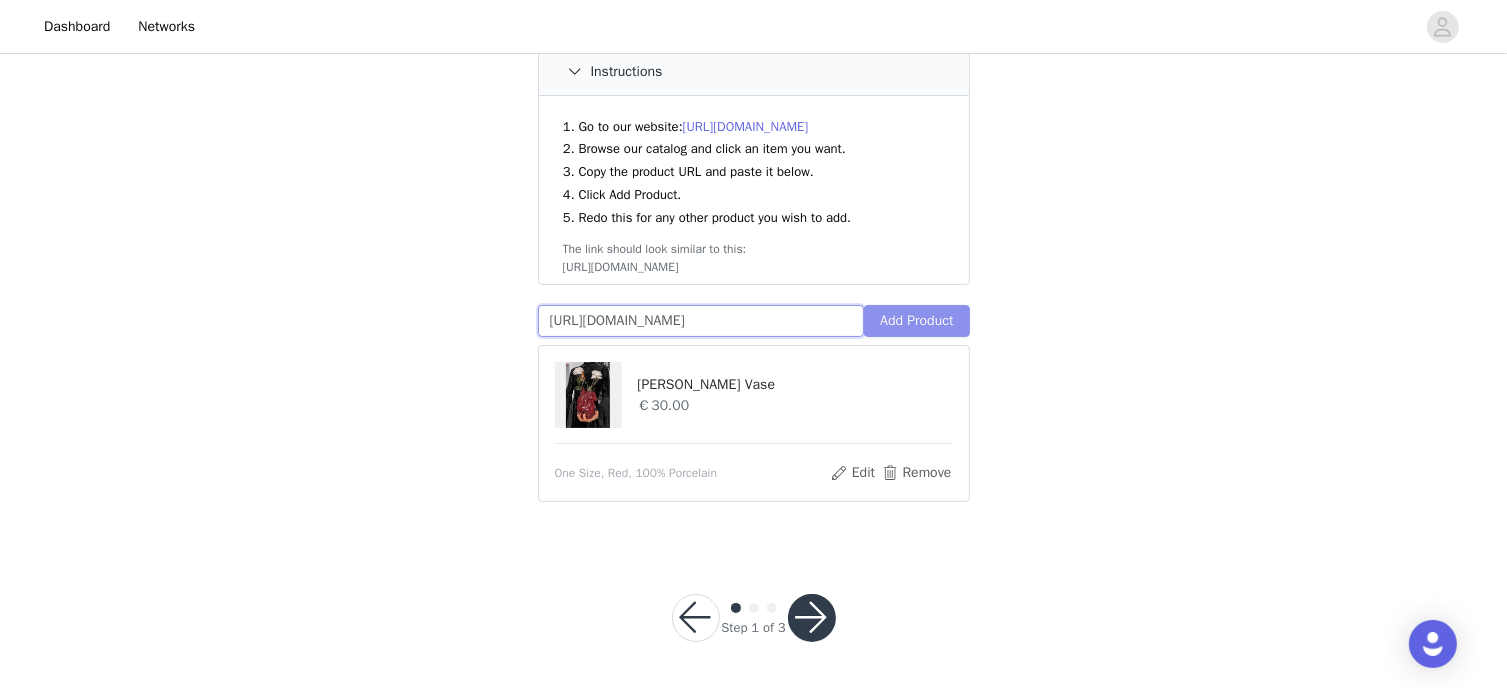 type on "https://eu.killstar.com/collections/lifestyle-all/products/heart-of-glass-jewellery-box" 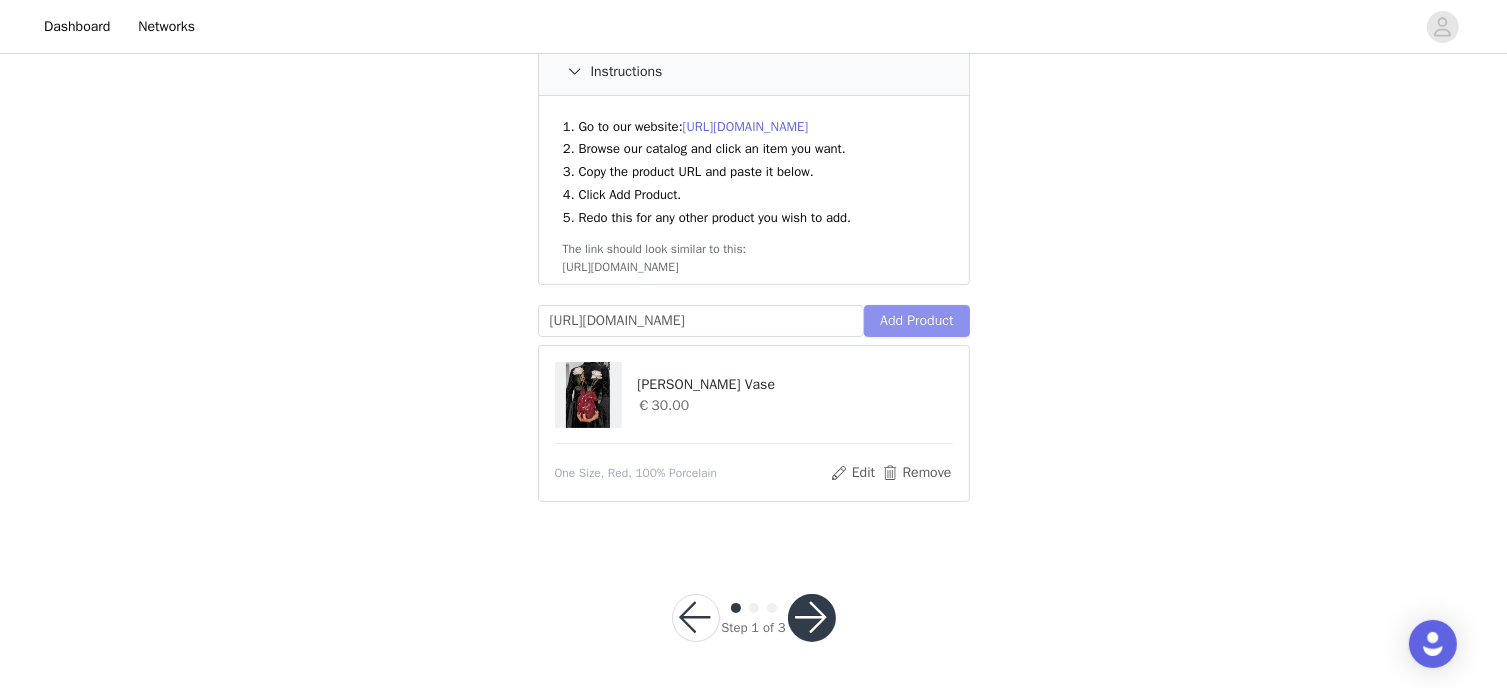scroll, scrollTop: 0, scrollLeft: 0, axis: both 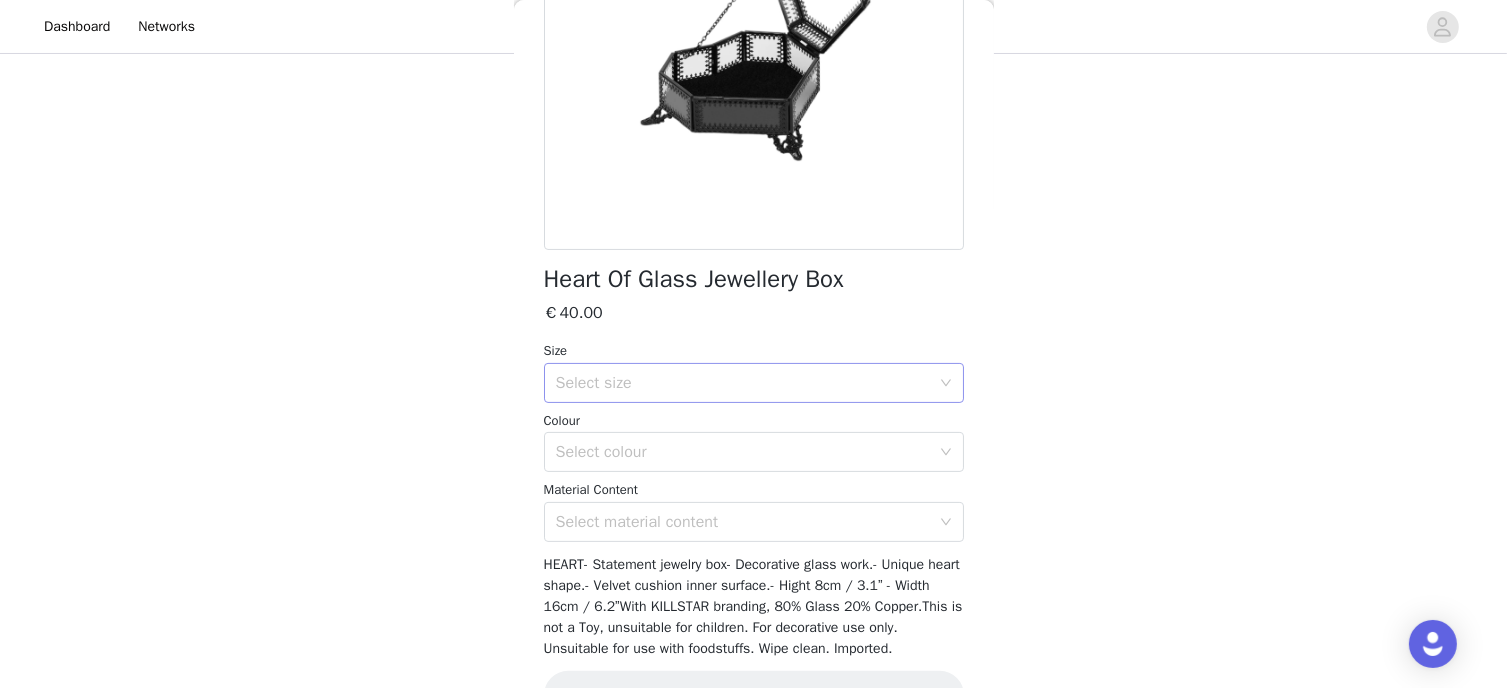 click on "Select size" at bounding box center (743, 383) 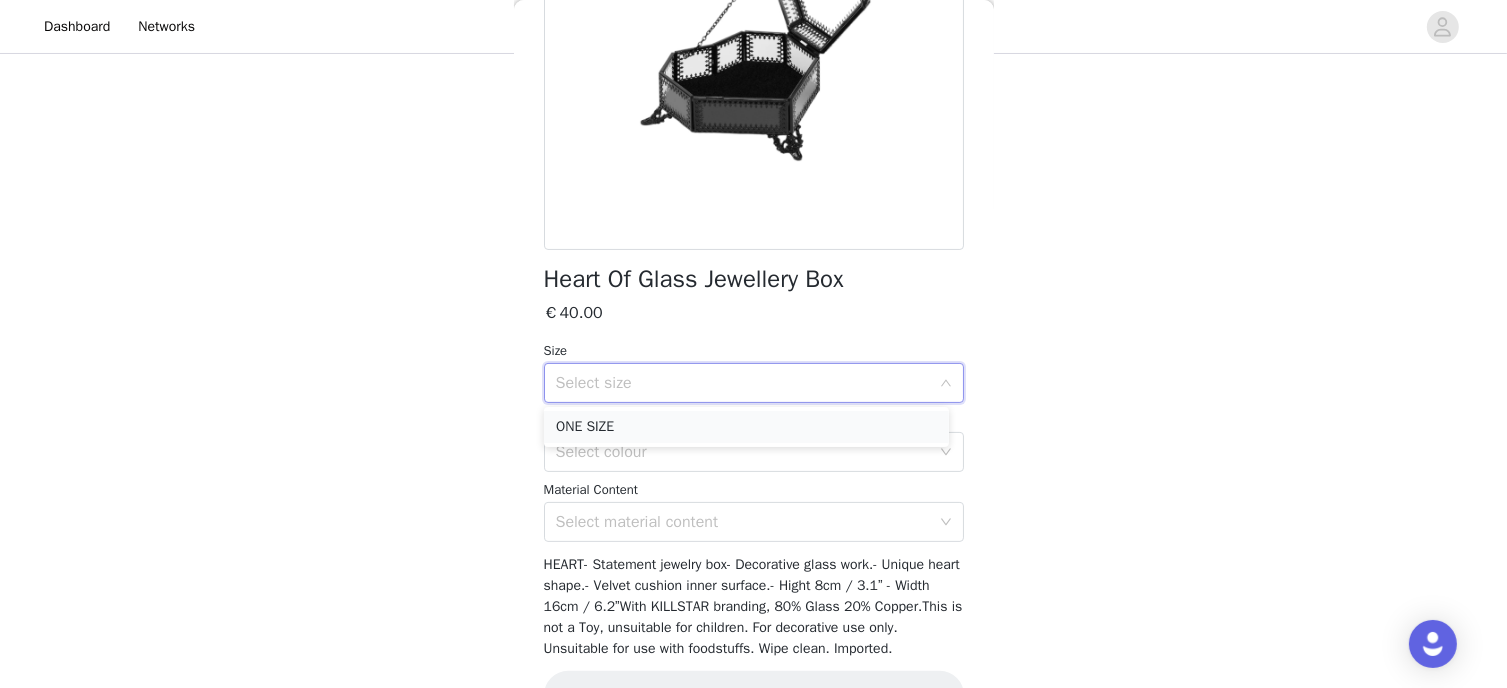 click on "ONE SIZE" at bounding box center [746, 427] 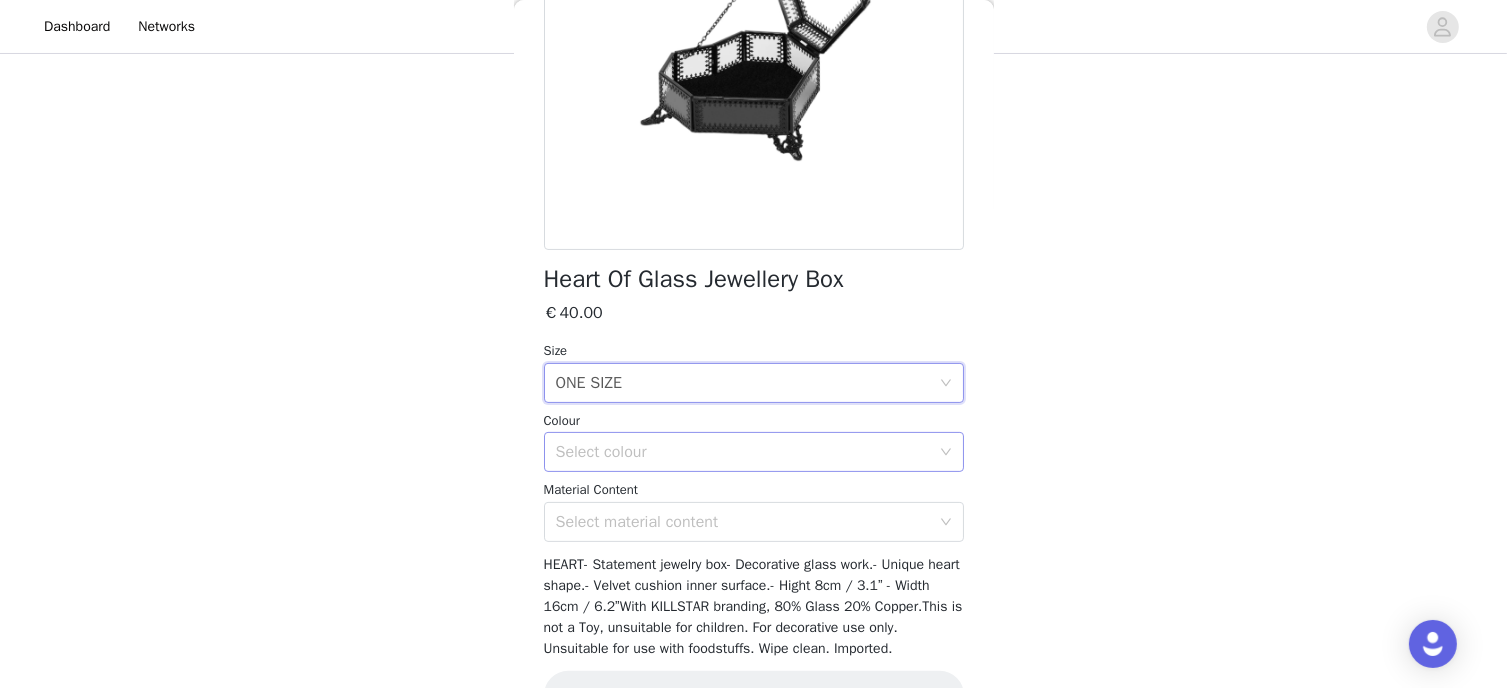 click on "Select colour" at bounding box center [743, 452] 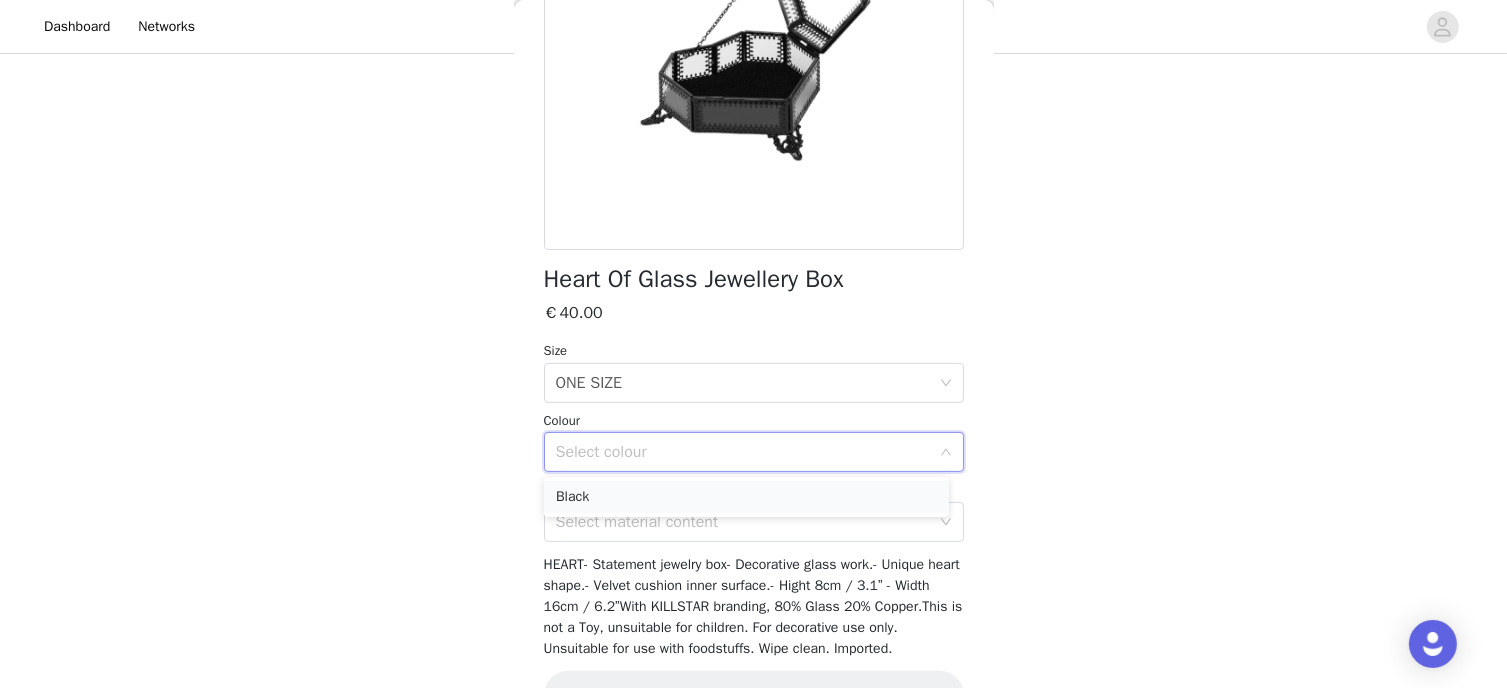 click on "Black" at bounding box center (746, 497) 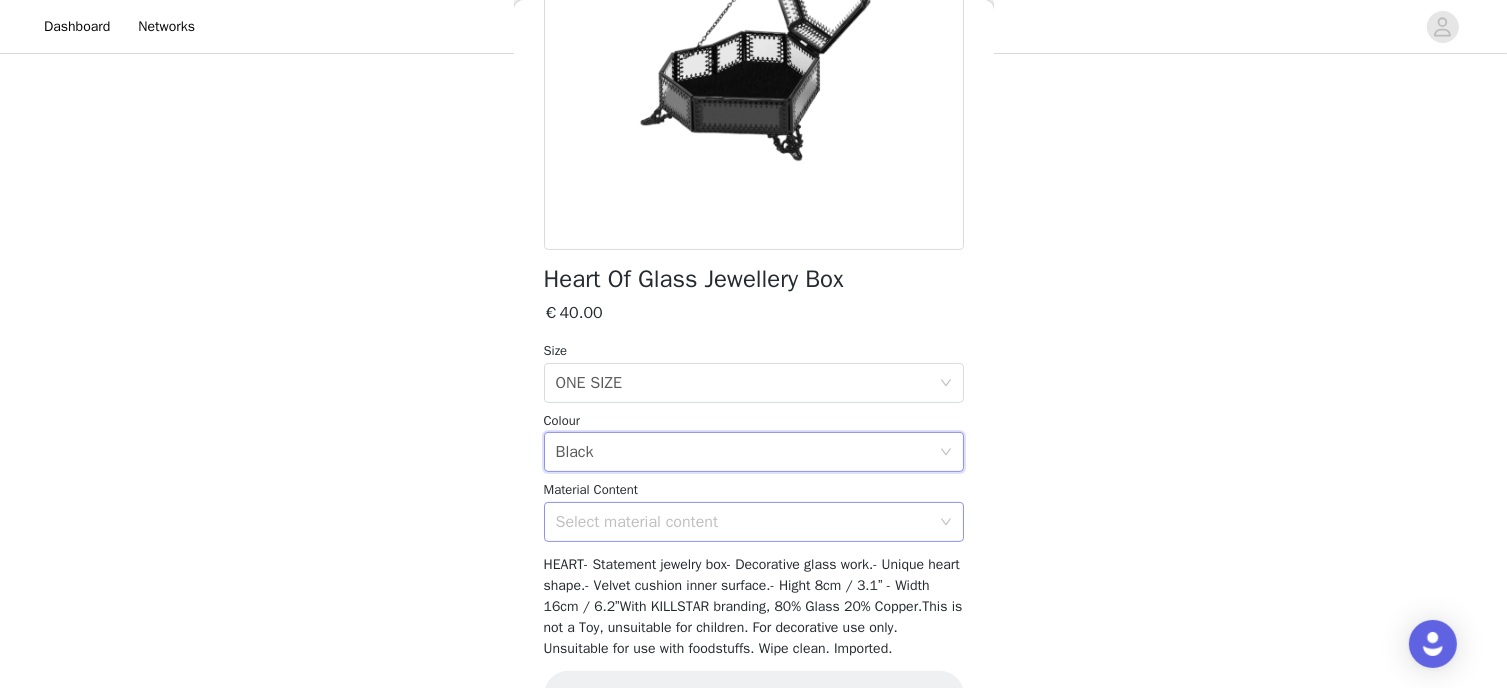 click on "Select material content" at bounding box center [743, 522] 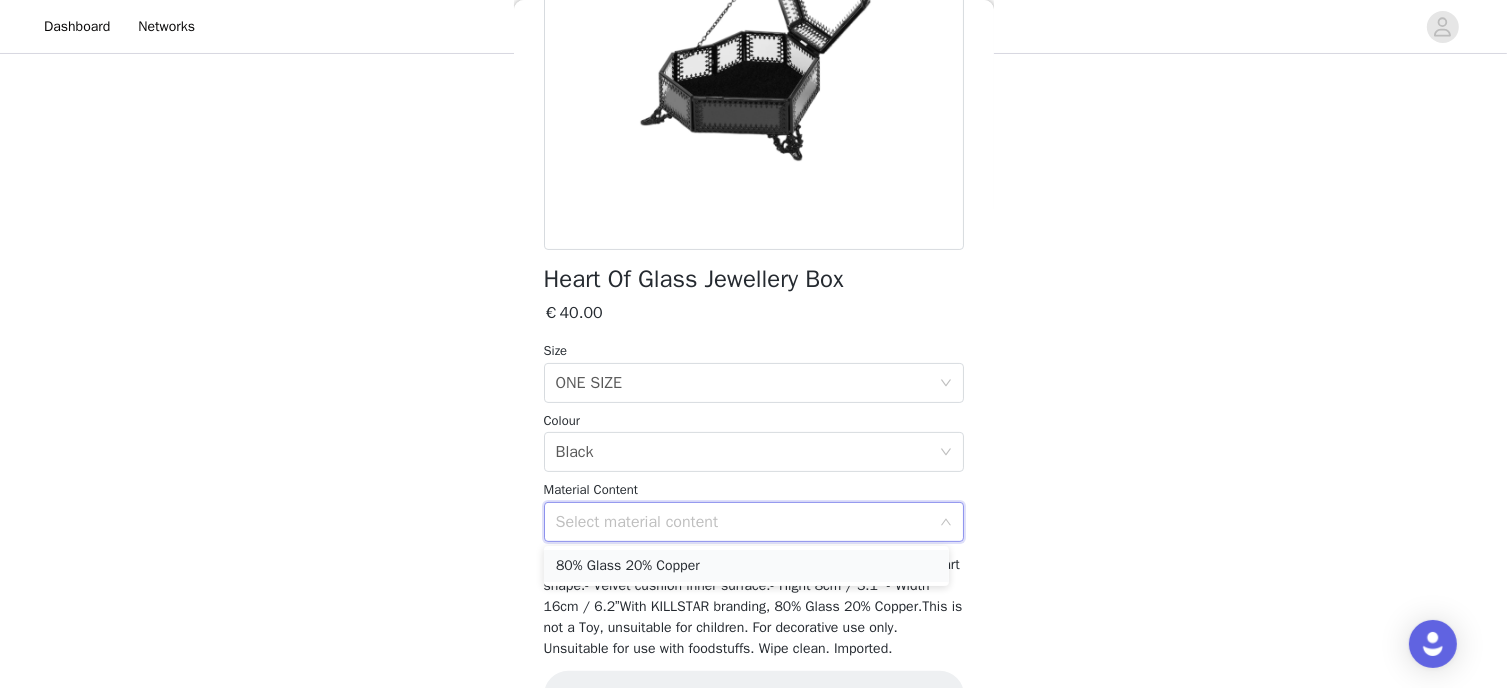 click on "80% Glass 20% Copper" at bounding box center [746, 566] 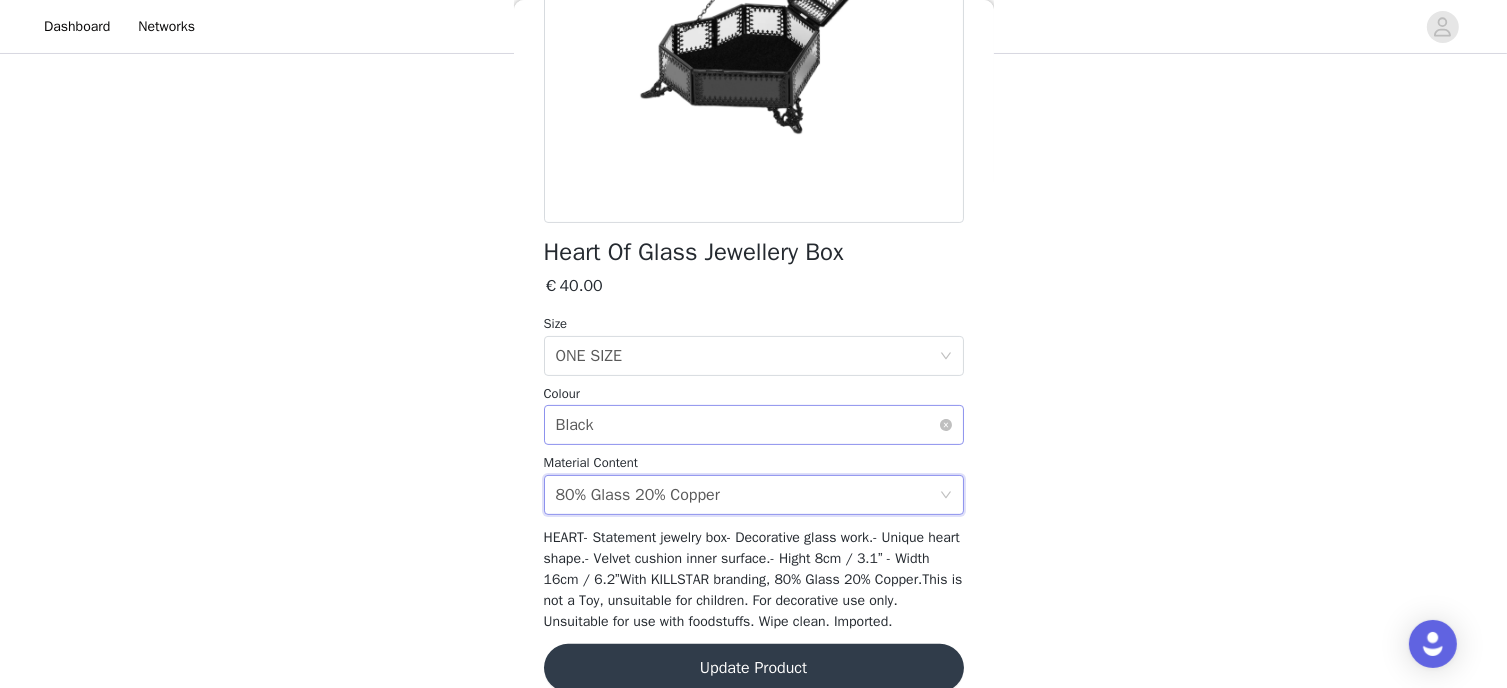 scroll, scrollTop: 375, scrollLeft: 0, axis: vertical 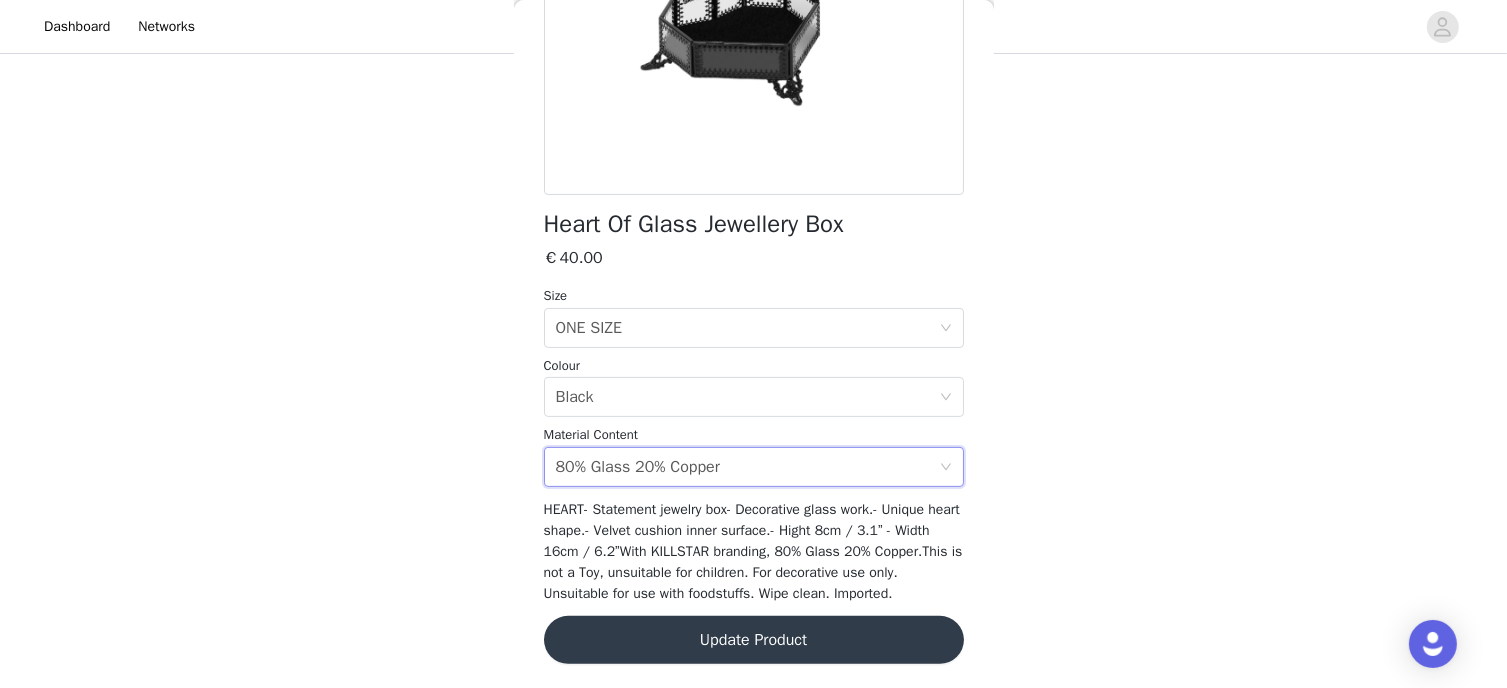 click on "Update Product" at bounding box center [754, 640] 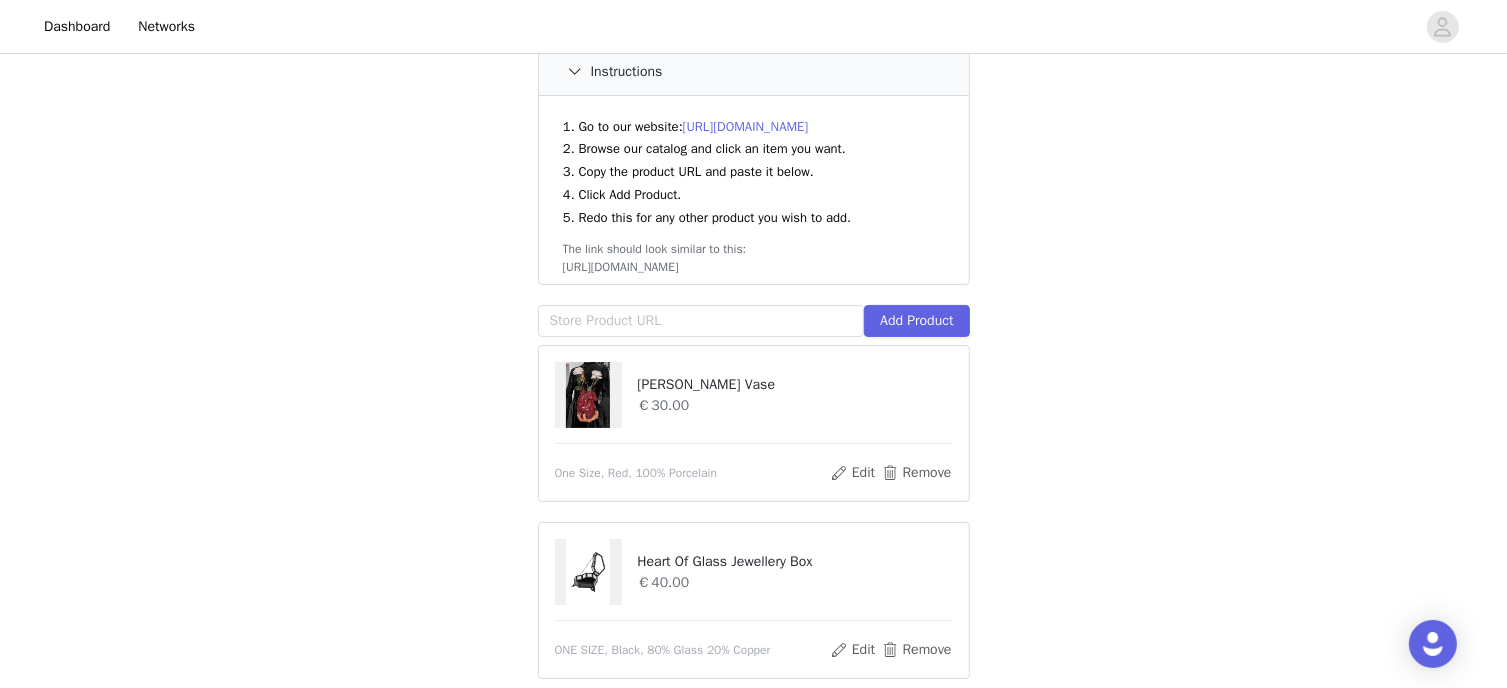 click on "STEP 1 OF 3
Time to Choose🦇
Please choose your favourite Lifestyle products     Head to our website and select the products you’d like to receive.     Instructions
Go to our website:  https://eu.killstar.com/?no_rule=true   Browse our catalog and click an item you want.   Copy the product URL and paste it below.   Click Add Product.   Redo this for any other product you wish to add.   The link should look similar to this:   https://eu.killstar.com/?no_rule=true/Product-name     Add Product               Ana-Tomic Vase     €30.00       One Size, Red, 100% Porcelain       Edit   Remove     Heart Of Glass Jewellery Box     €40.00       ONE SIZE, Black, 80% Glass 20% Copper       Edit   Remove" at bounding box center [753, 278] 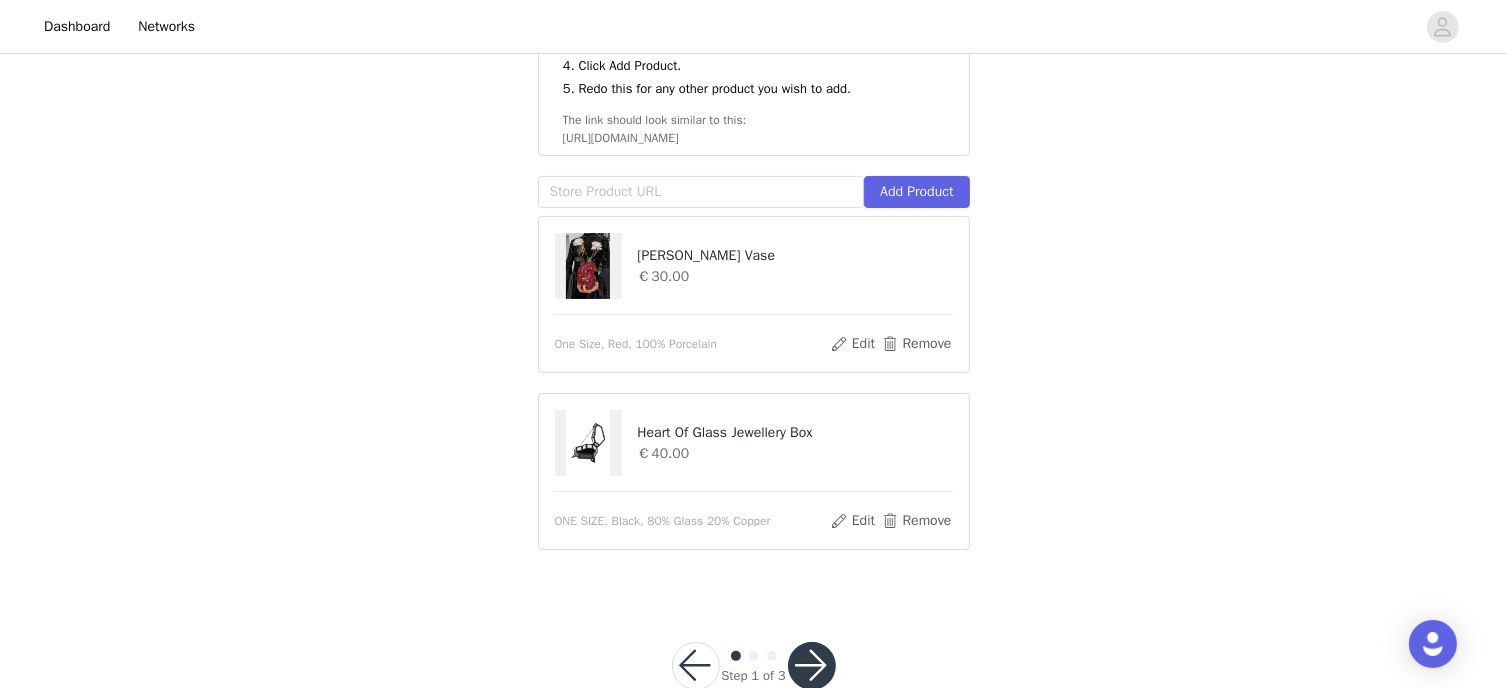 scroll, scrollTop: 201, scrollLeft: 0, axis: vertical 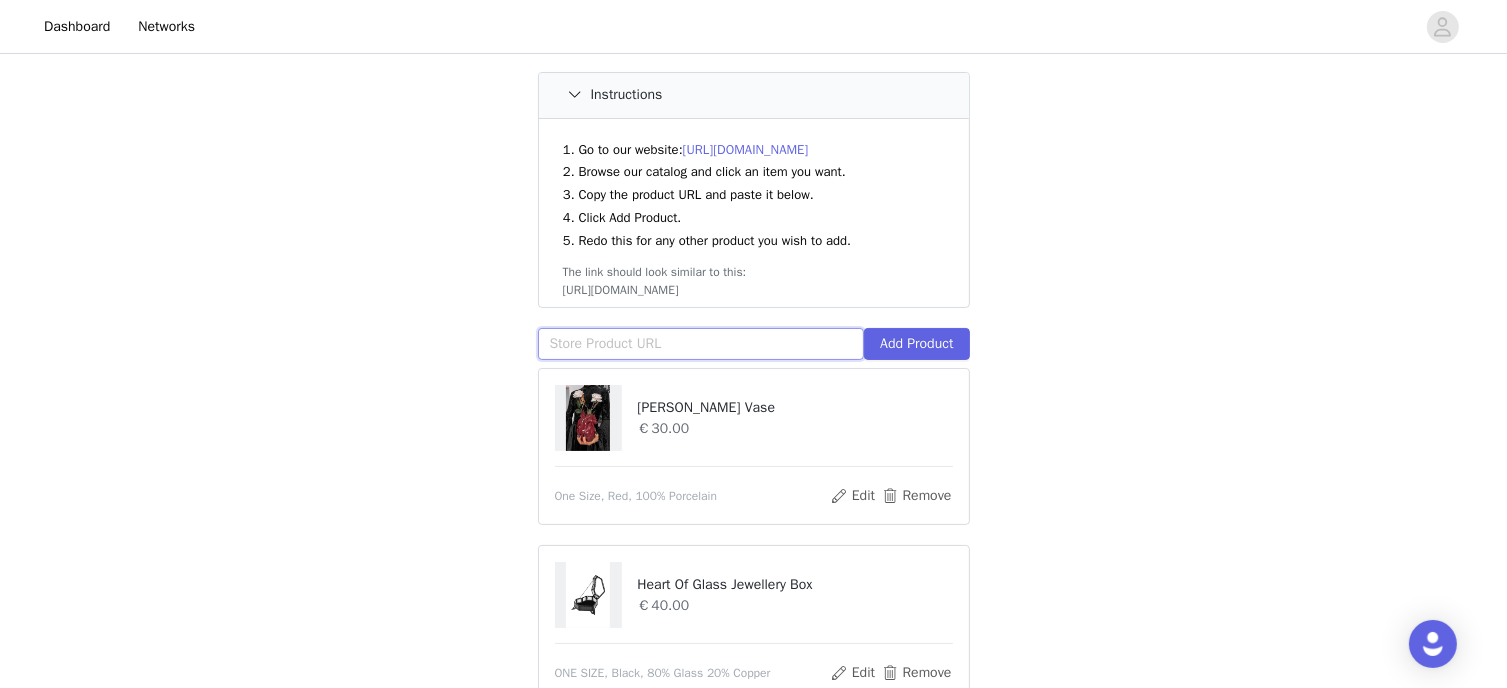 click at bounding box center (701, 344) 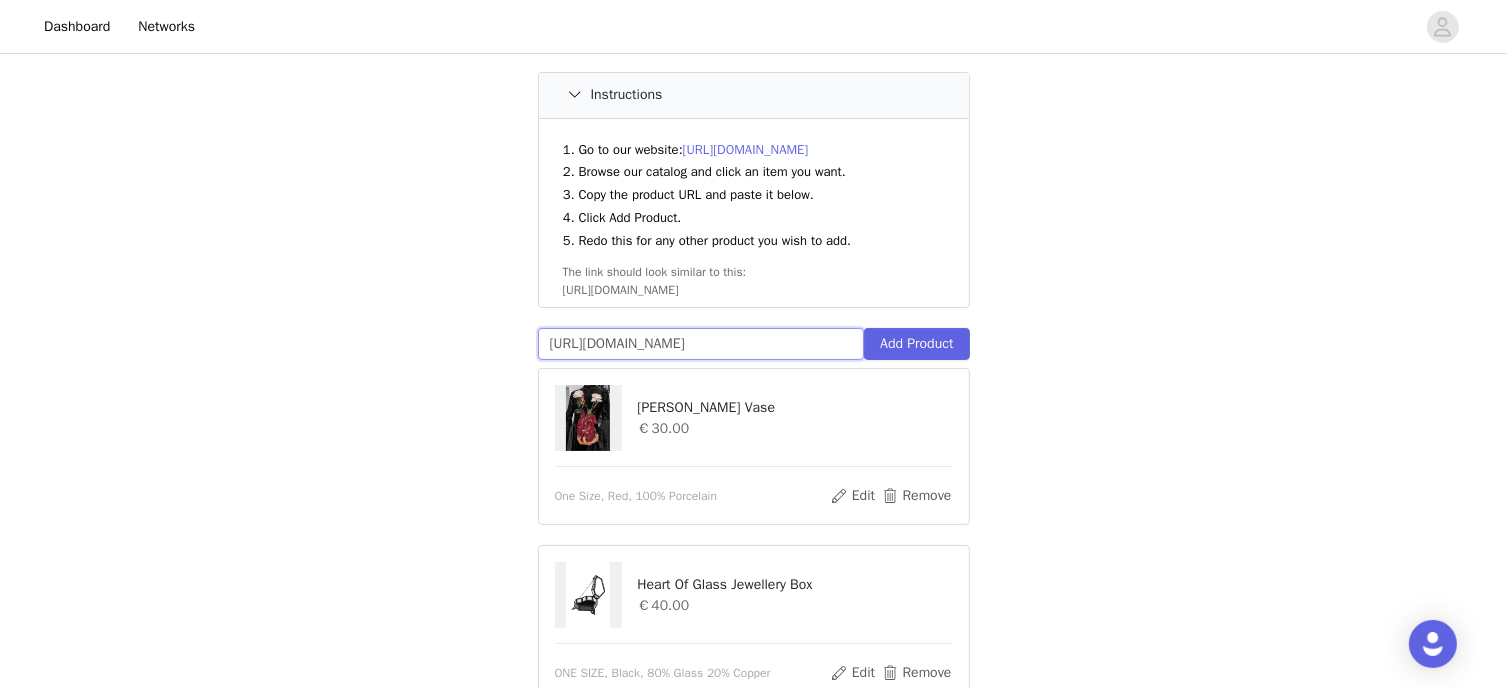 scroll, scrollTop: 0, scrollLeft: 162, axis: horizontal 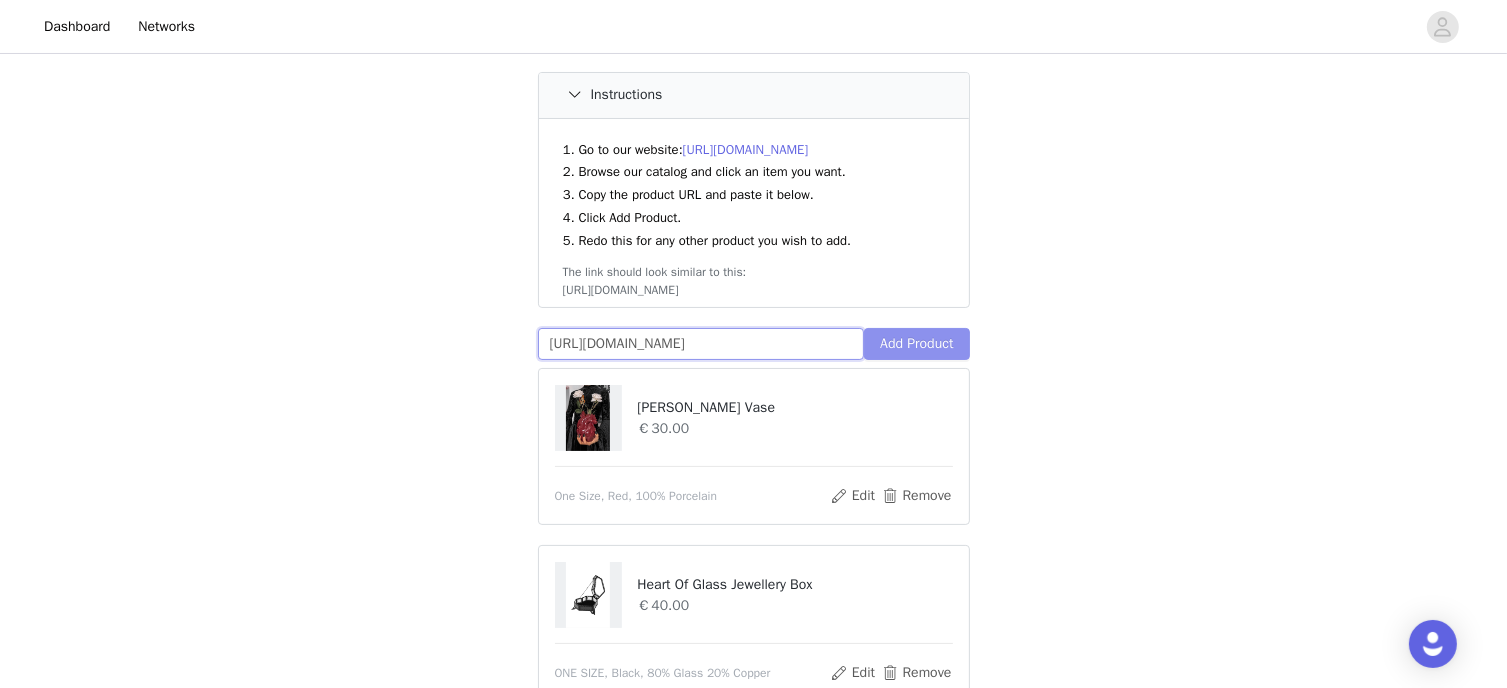 type on "https://eu.killstar.com/collections/lifestyle-all/products/coffin-brush-holder" 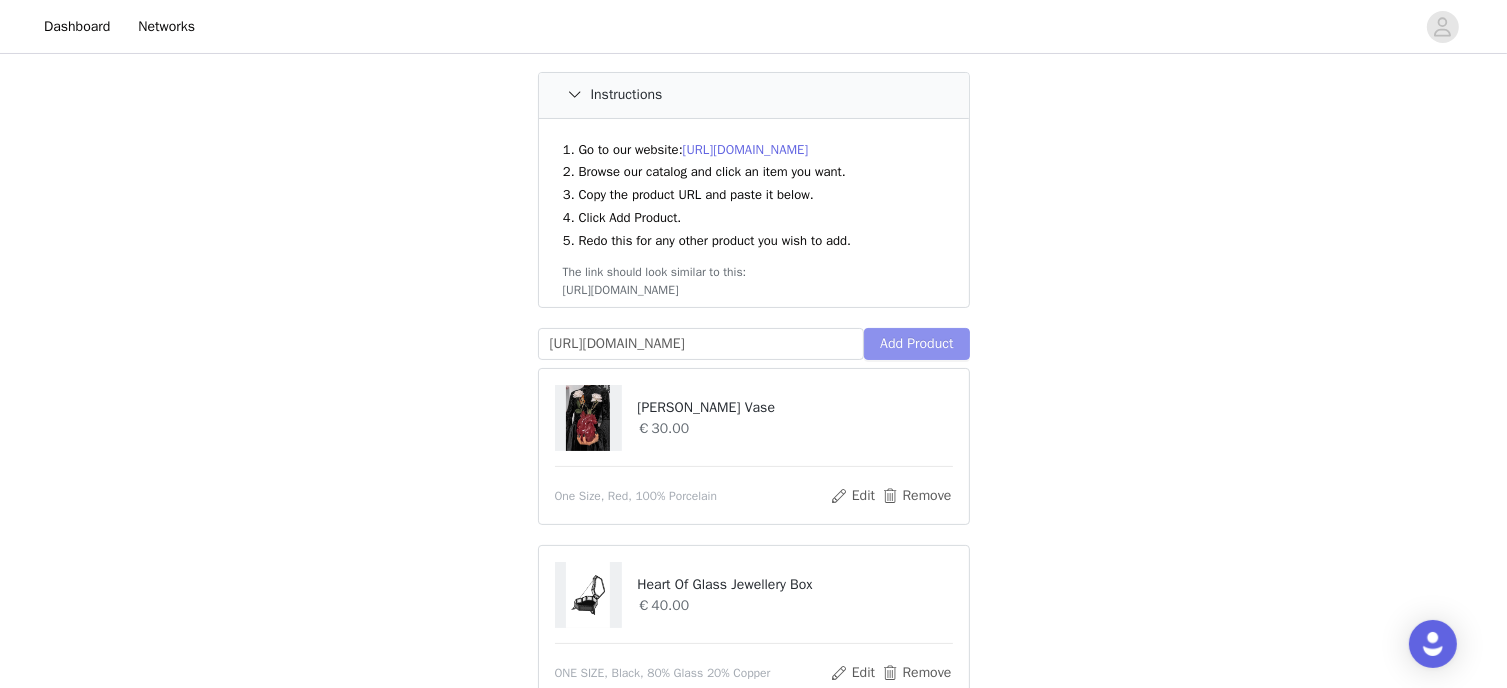 scroll, scrollTop: 0, scrollLeft: 0, axis: both 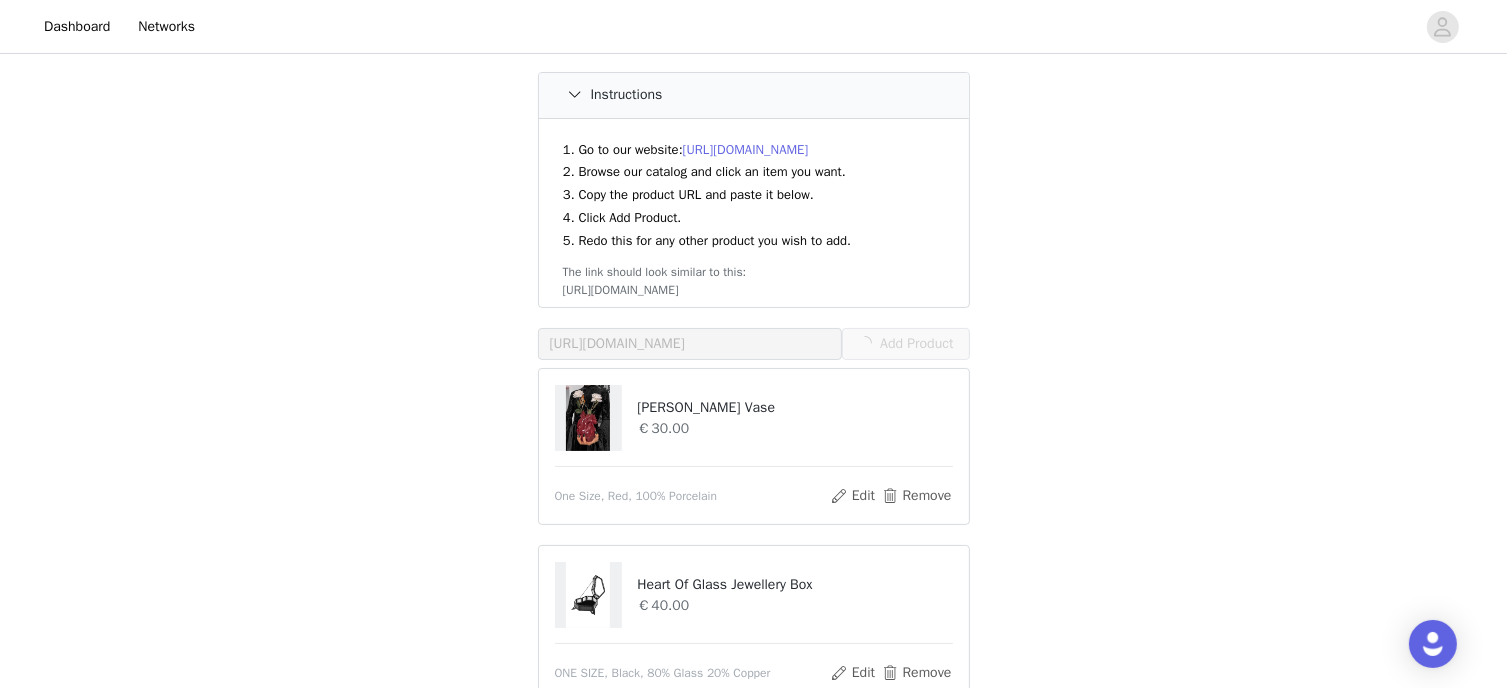 type 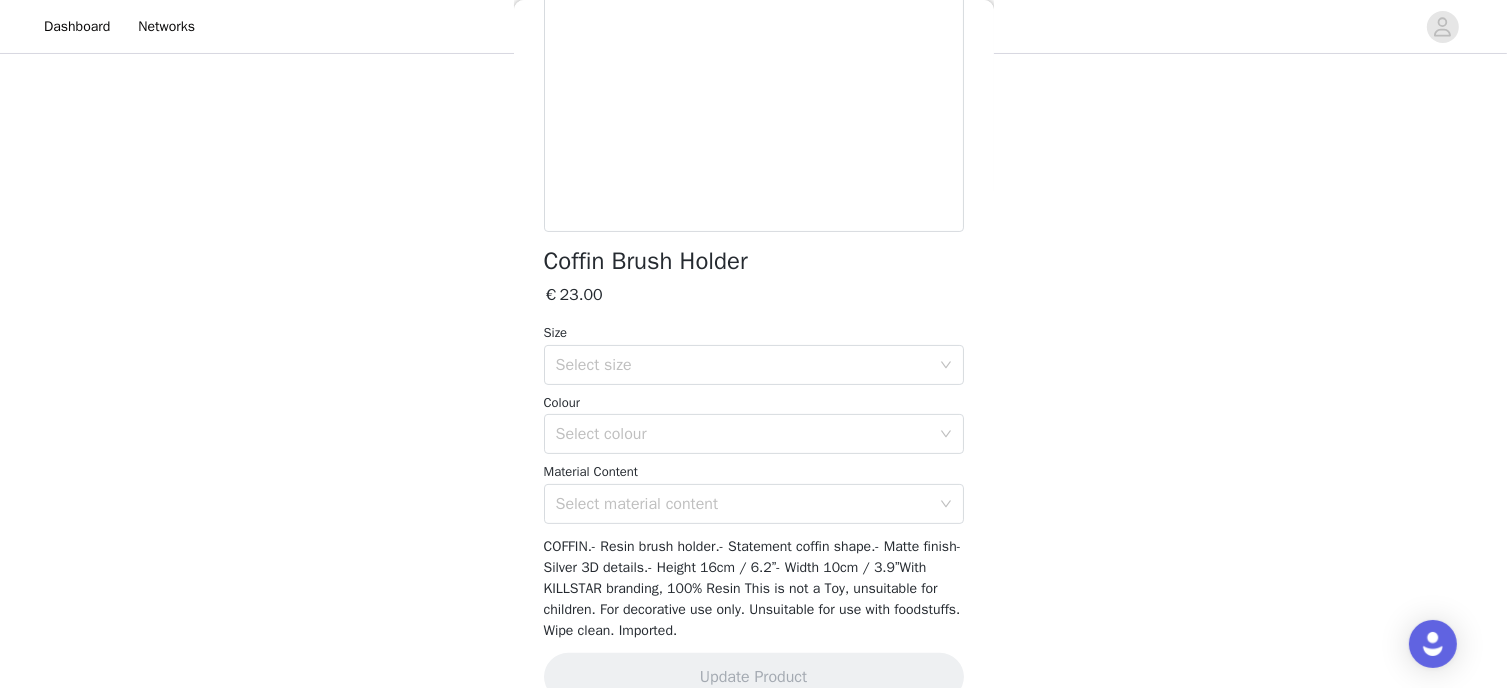 scroll, scrollTop: 354, scrollLeft: 0, axis: vertical 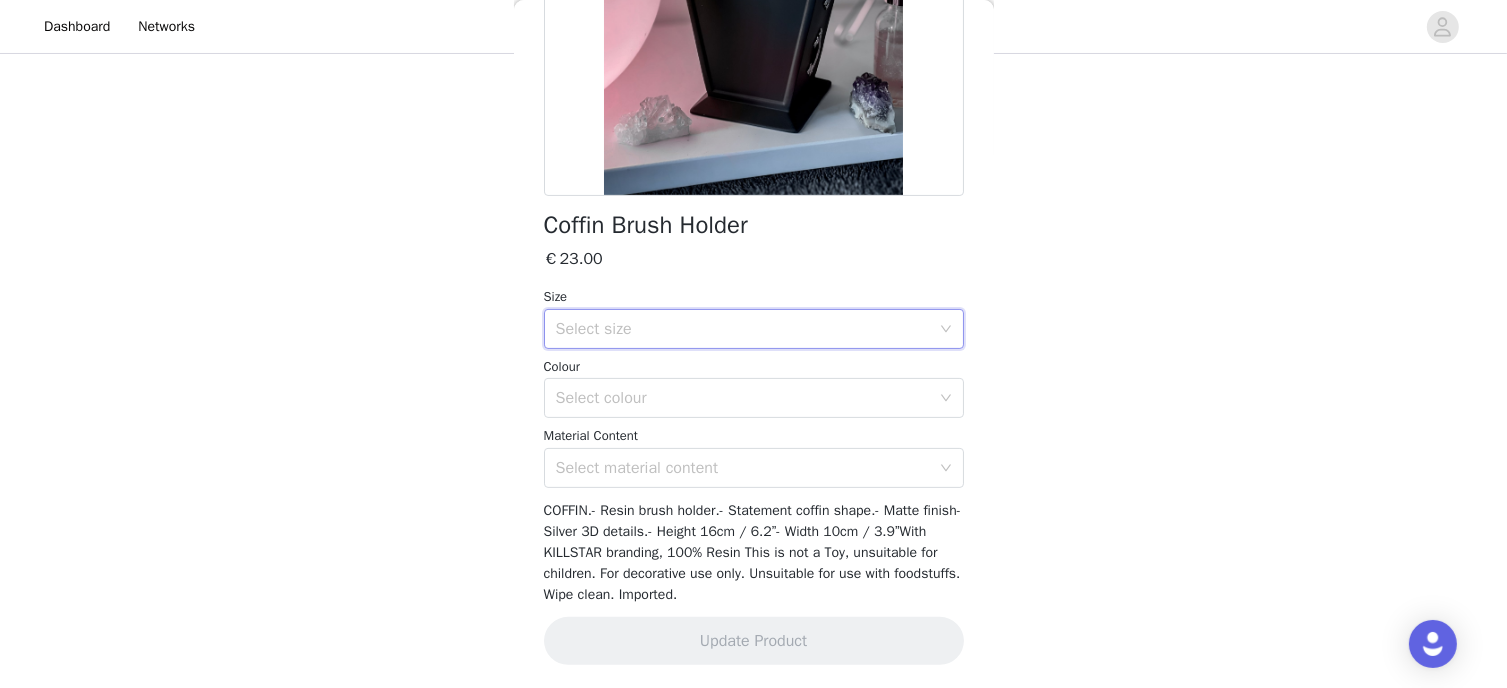 click on "Select size" at bounding box center (747, 329) 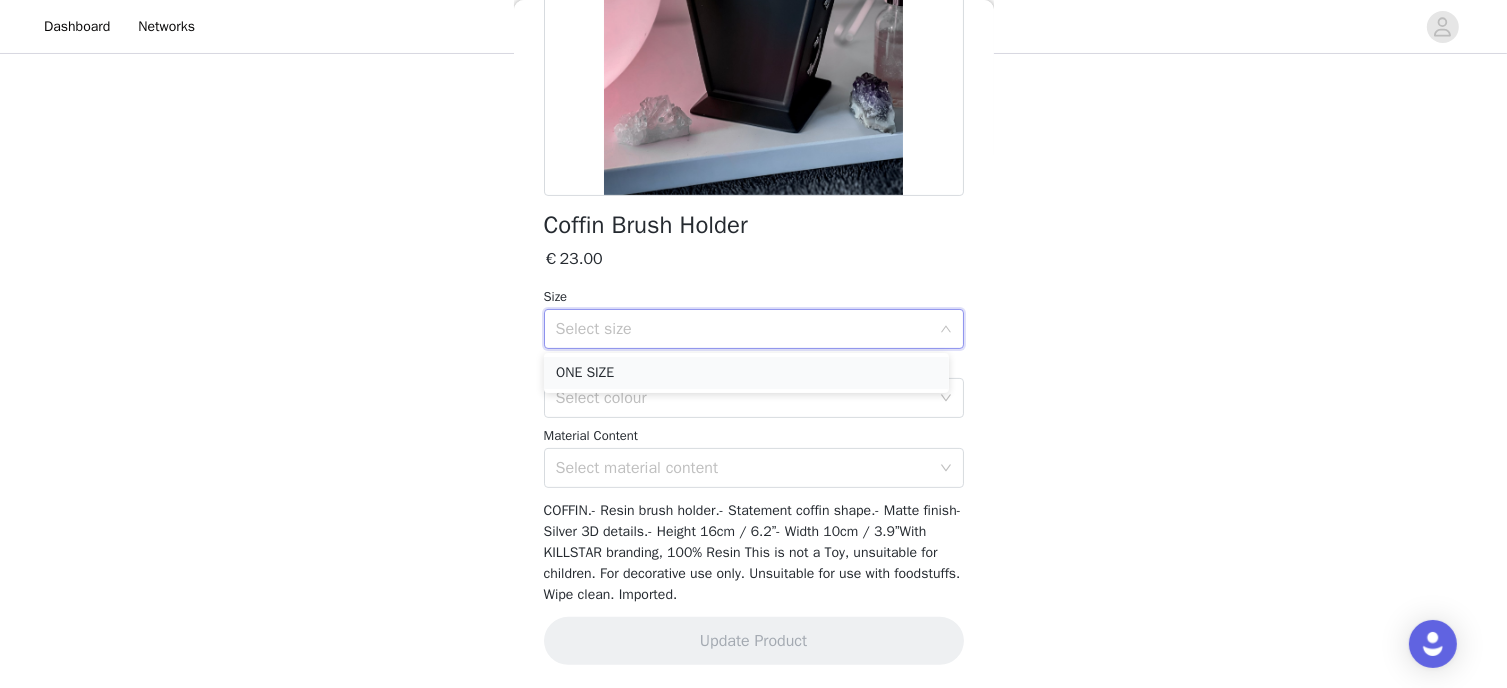 click on "ONE SIZE" at bounding box center (746, 373) 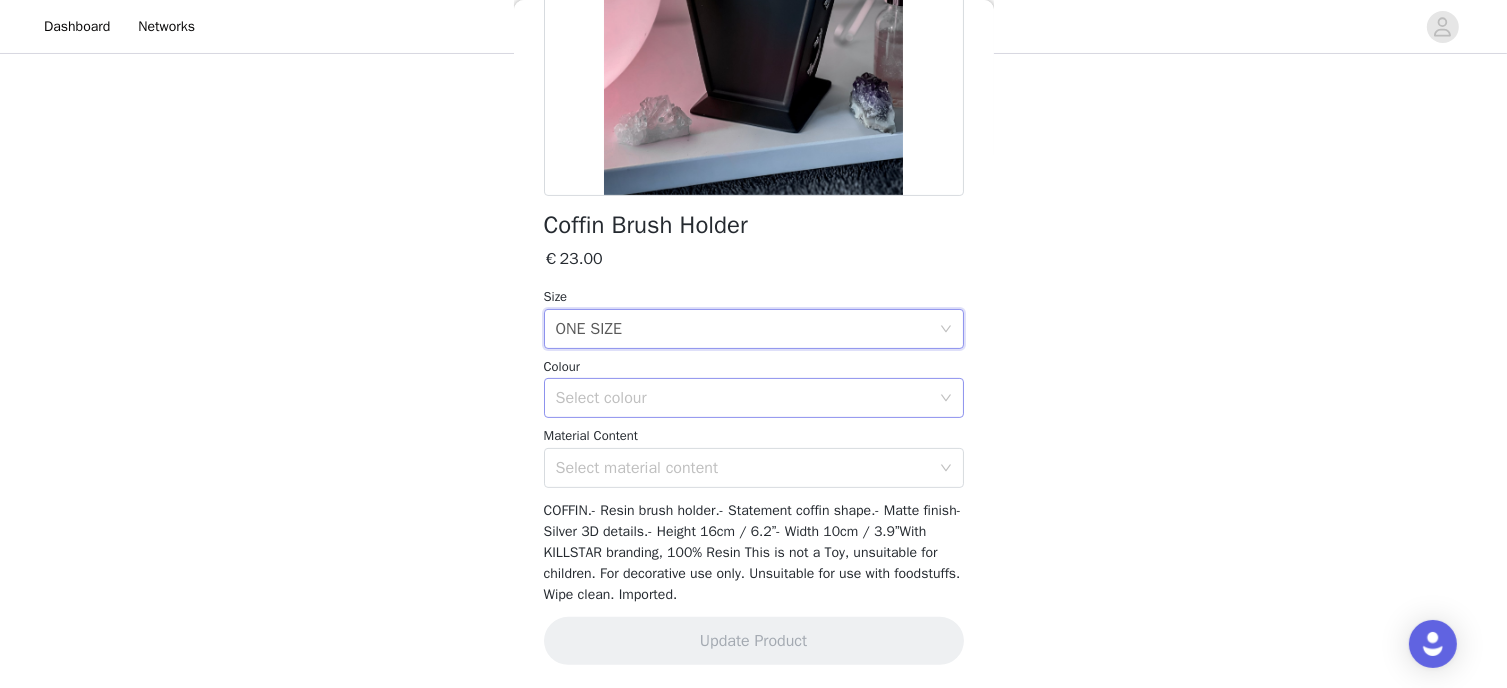 click on "Select colour" at bounding box center [747, 398] 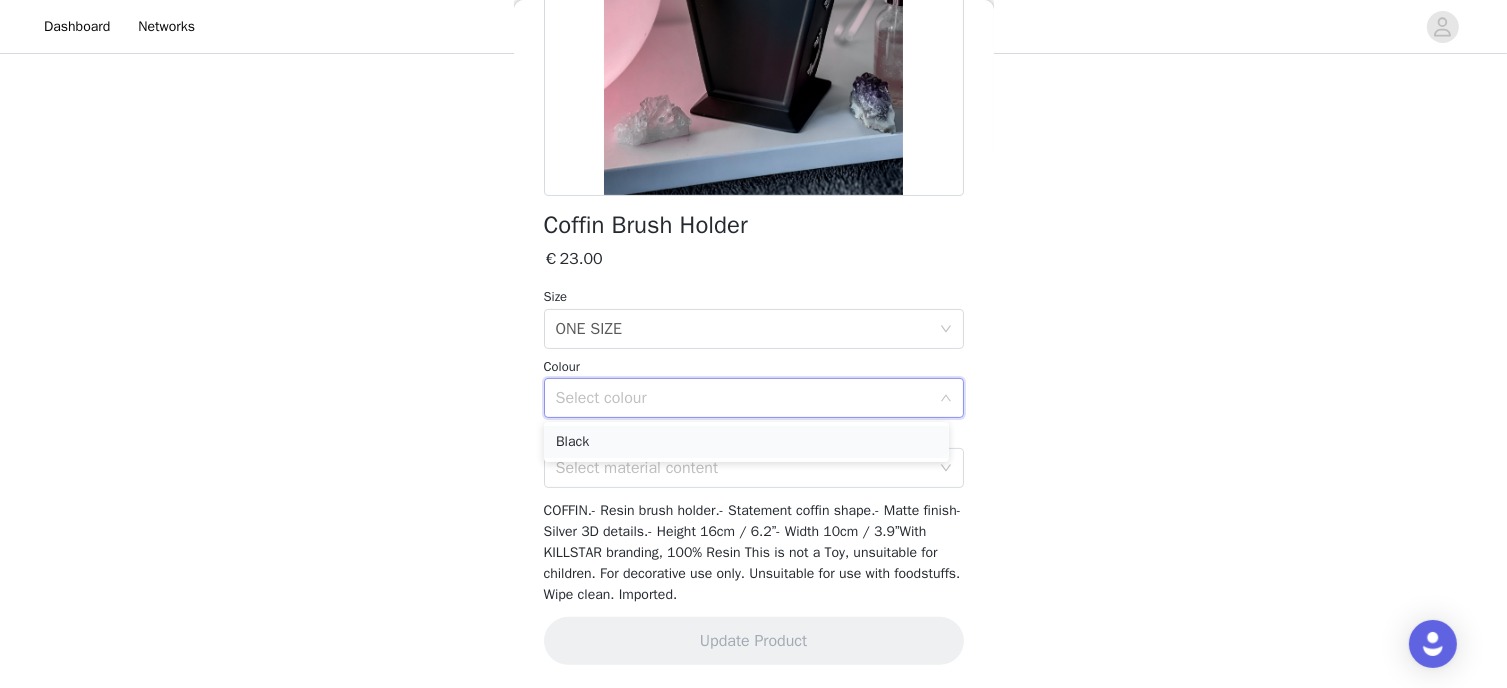 click on "Black" at bounding box center (746, 442) 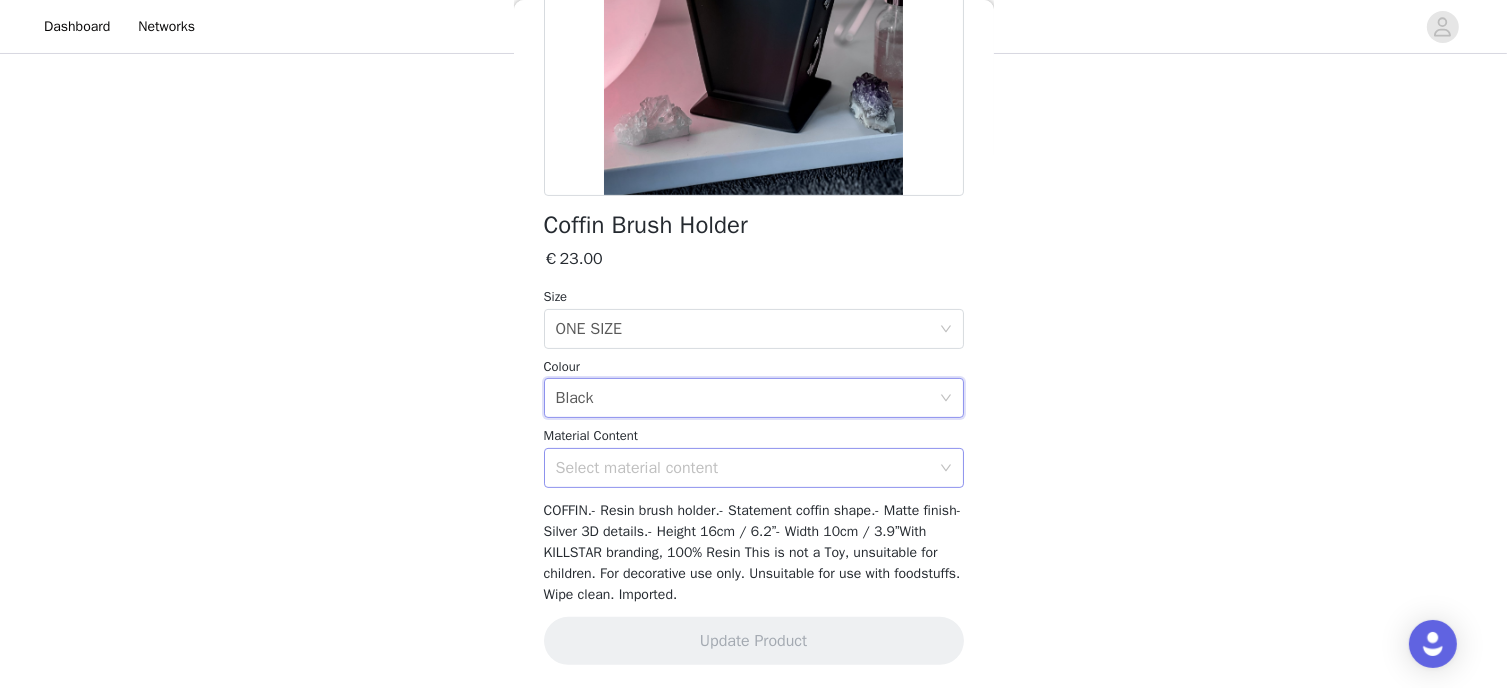 click on "Select material content" at bounding box center (743, 468) 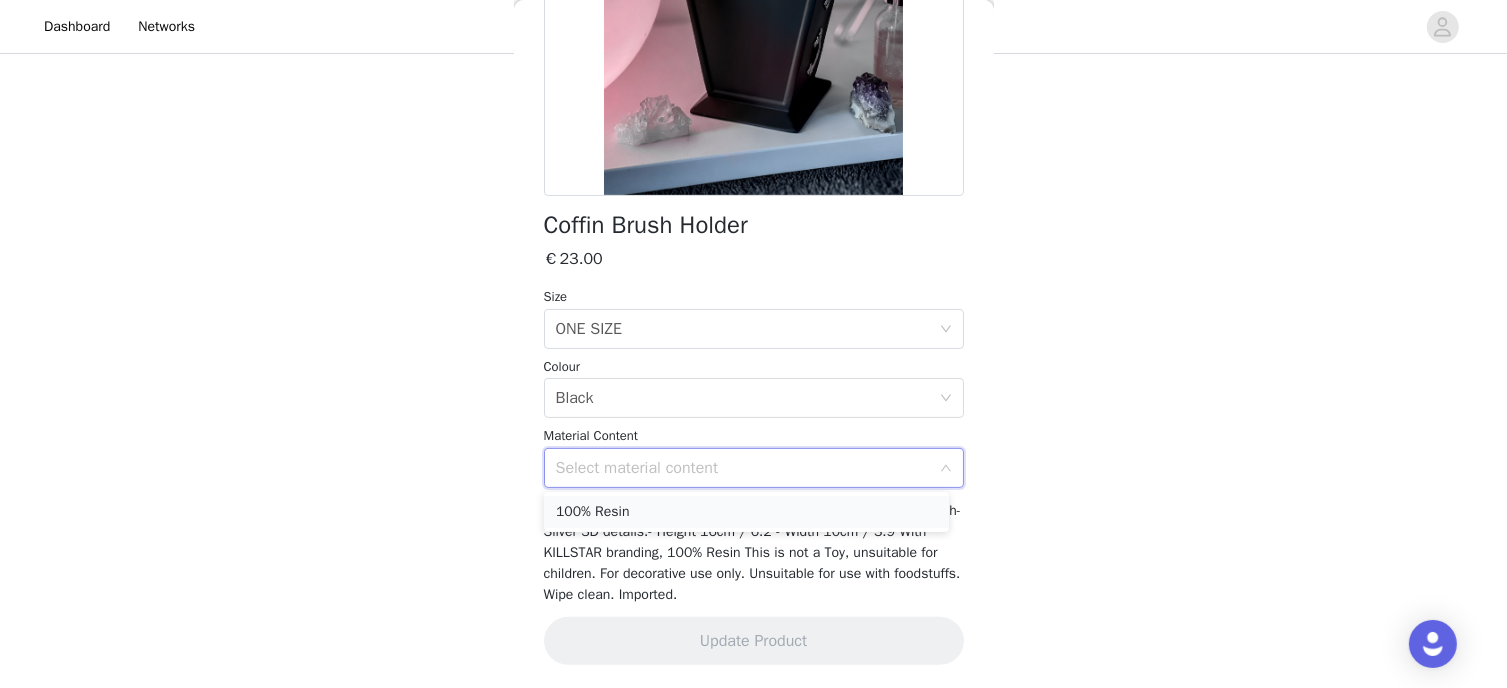 click on "100% Resin" at bounding box center [746, 512] 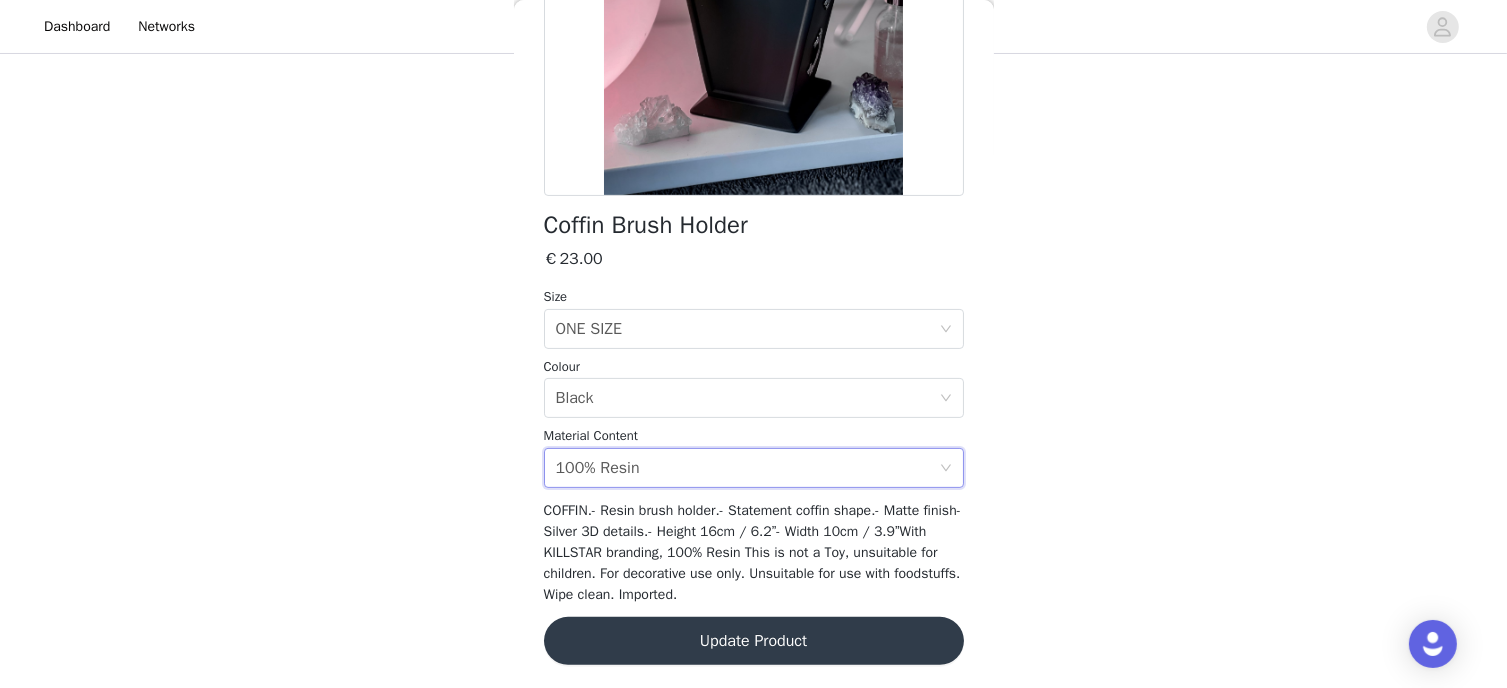 click on "Update Product" at bounding box center (754, 641) 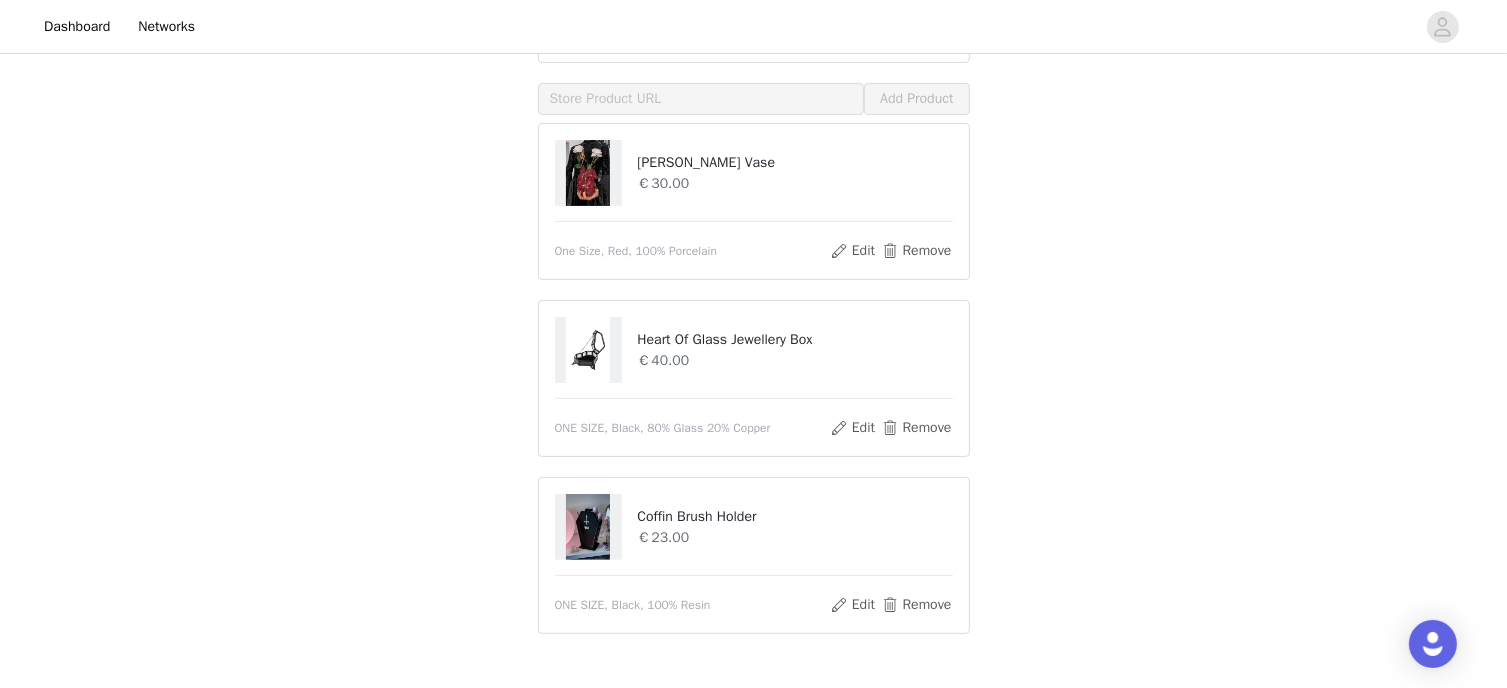 scroll, scrollTop: 578, scrollLeft: 0, axis: vertical 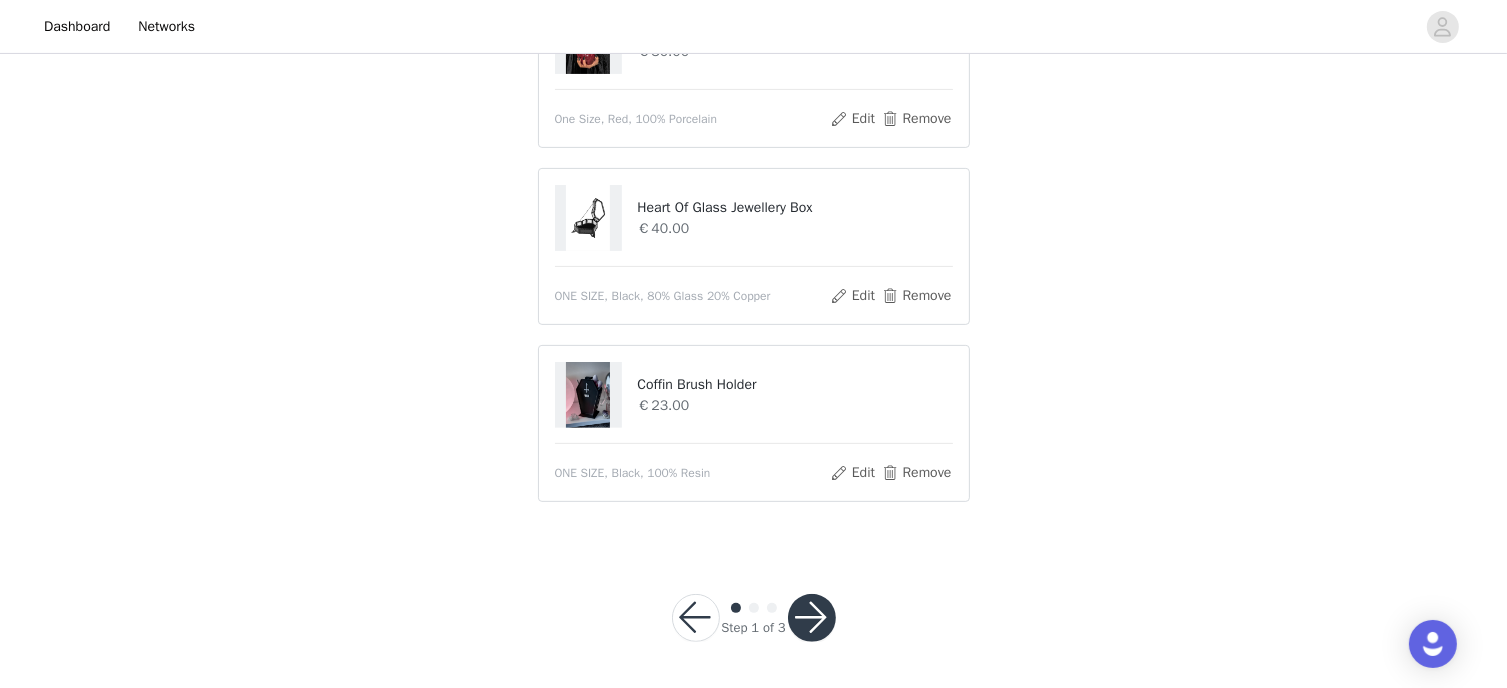 click at bounding box center [812, 618] 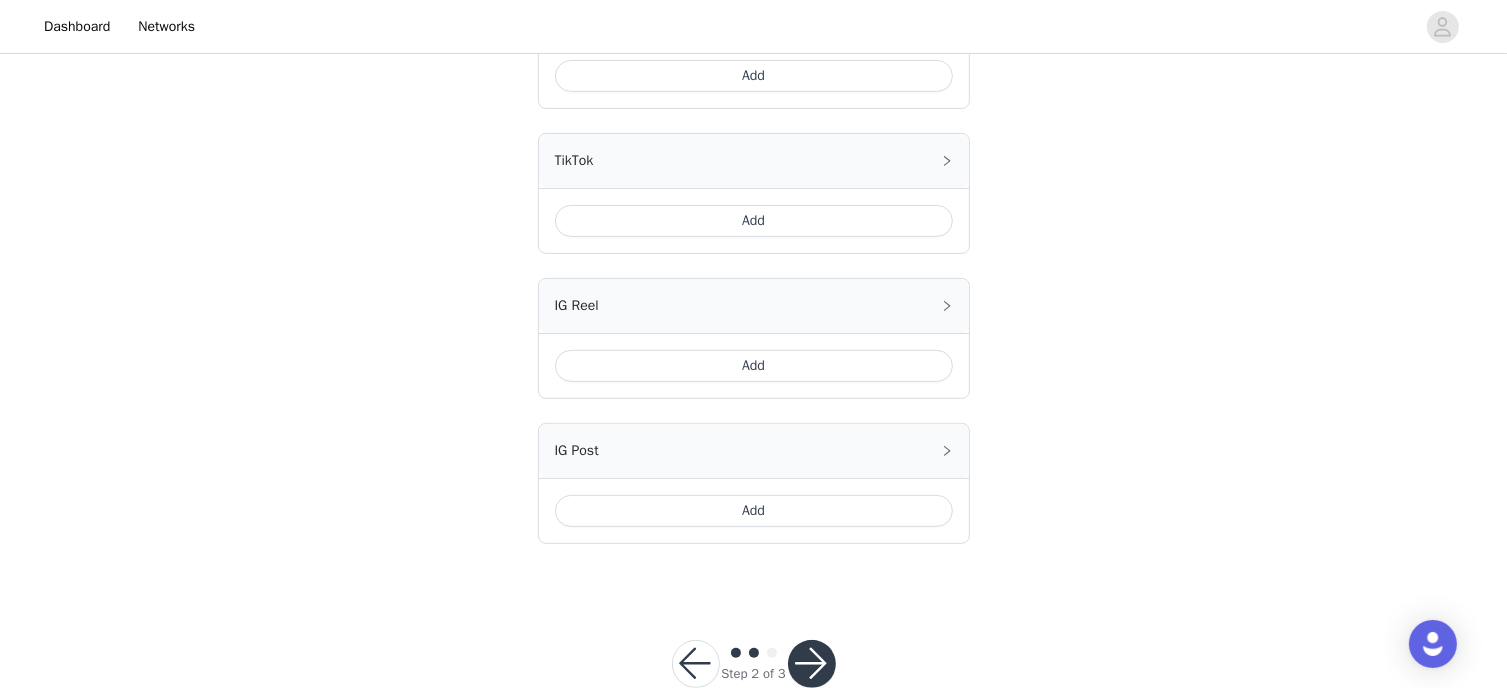 scroll, scrollTop: 660, scrollLeft: 0, axis: vertical 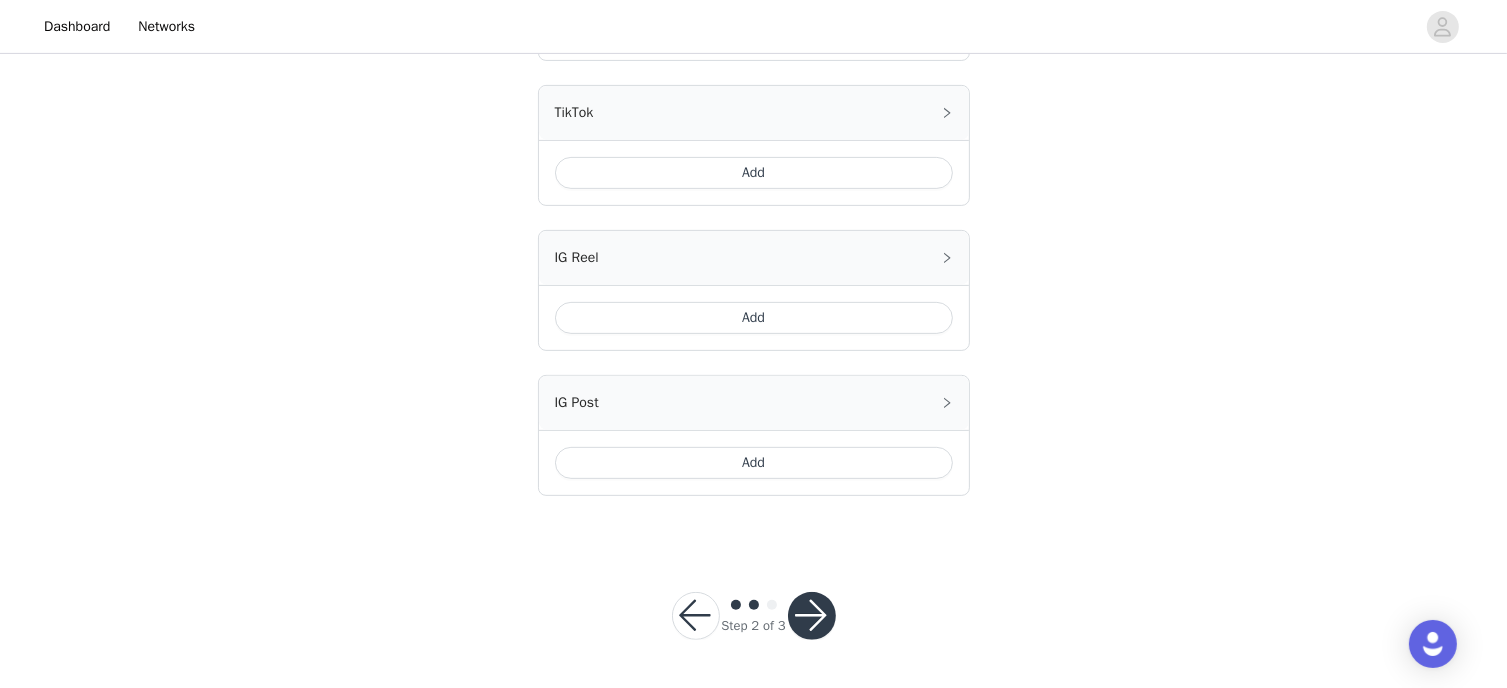 click on "Add" at bounding box center [754, 463] 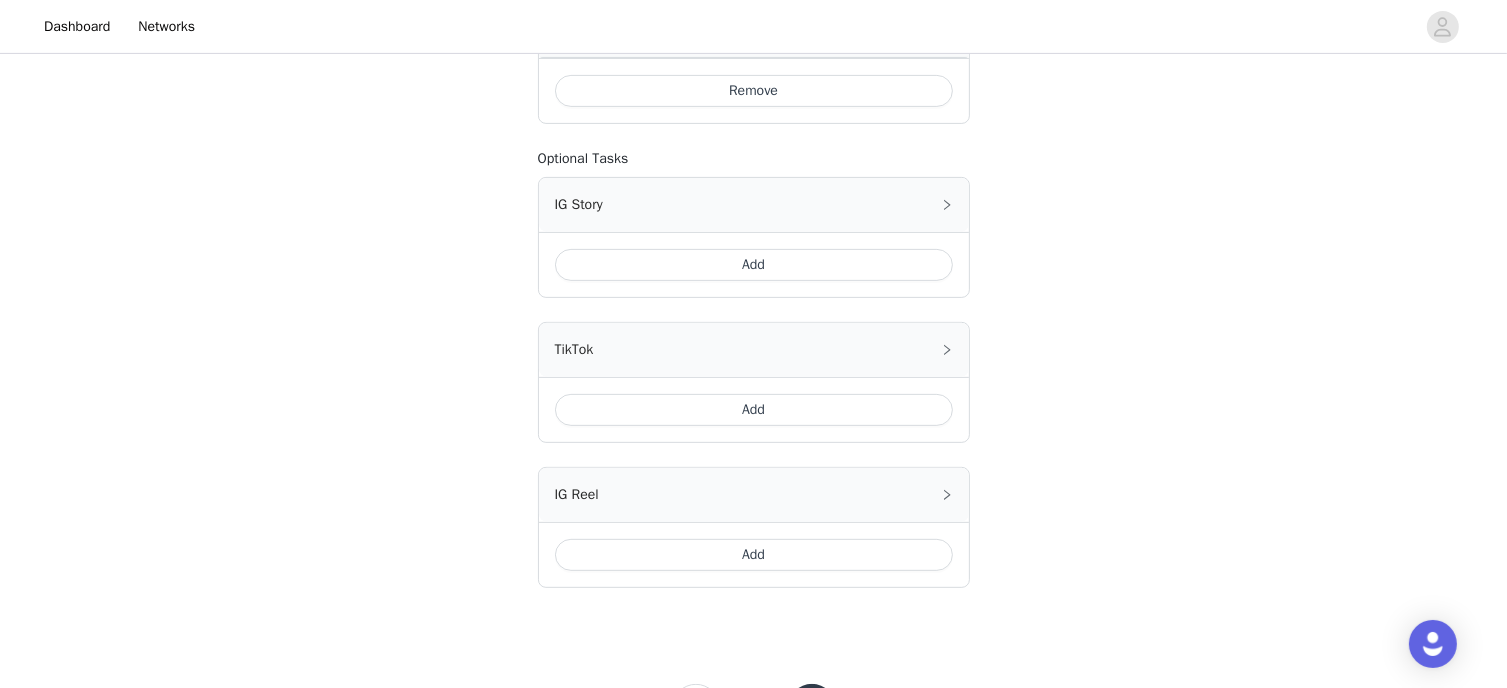 scroll, scrollTop: 648, scrollLeft: 0, axis: vertical 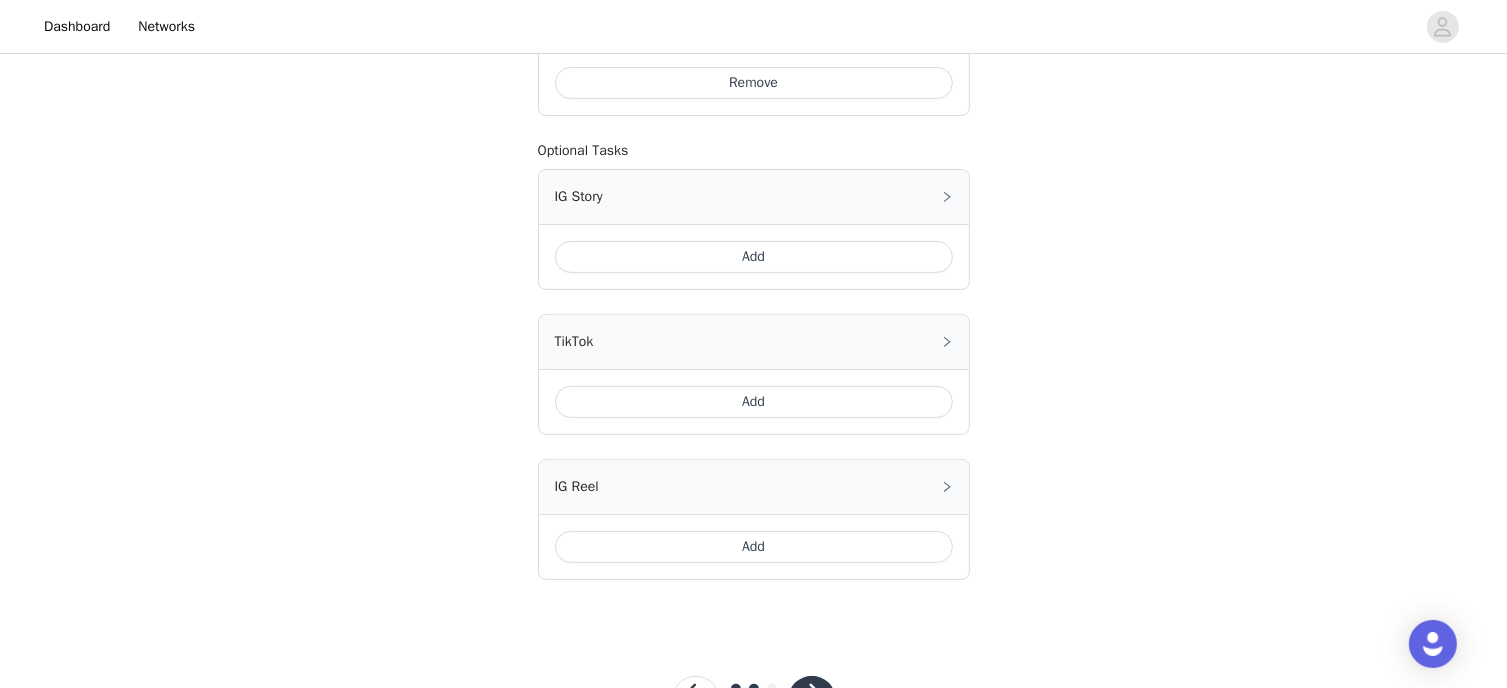click on "Add" at bounding box center [754, 402] 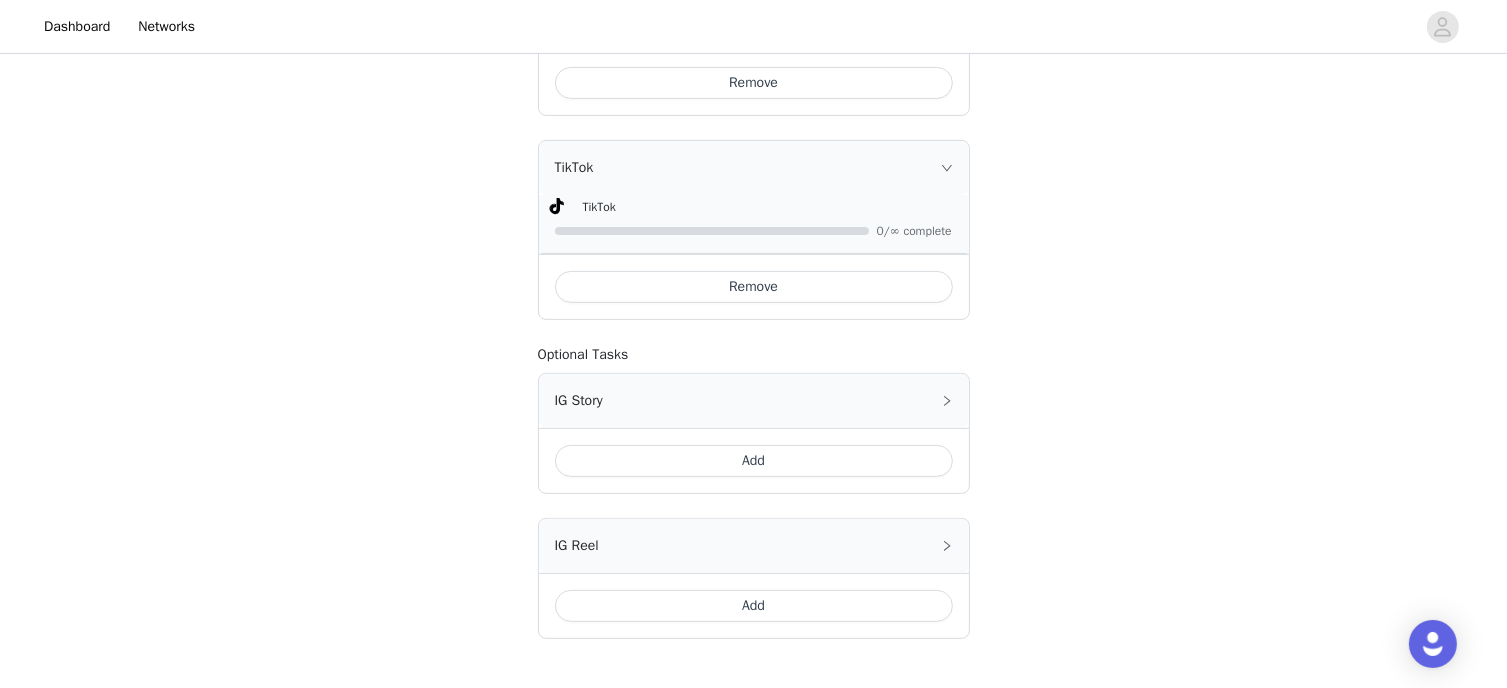 click on "Add" at bounding box center [754, 606] 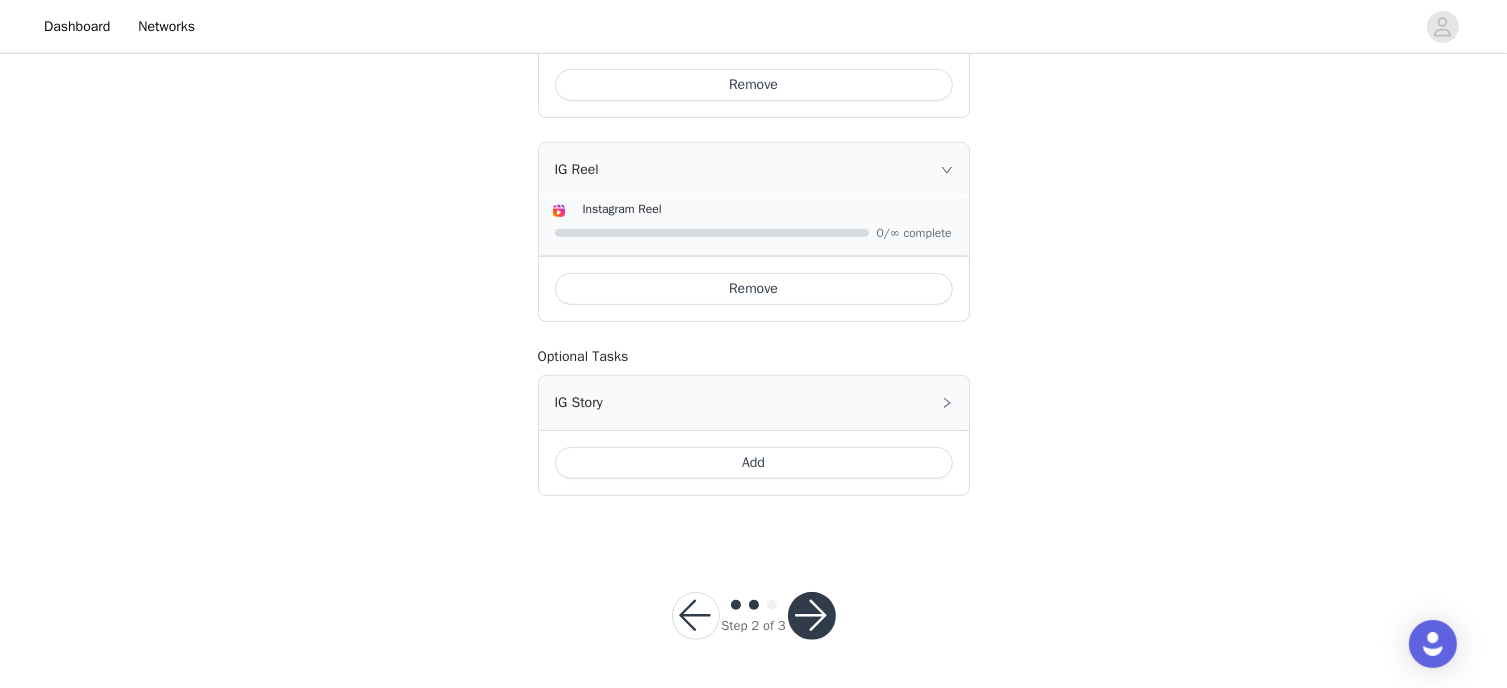 scroll, scrollTop: 864, scrollLeft: 0, axis: vertical 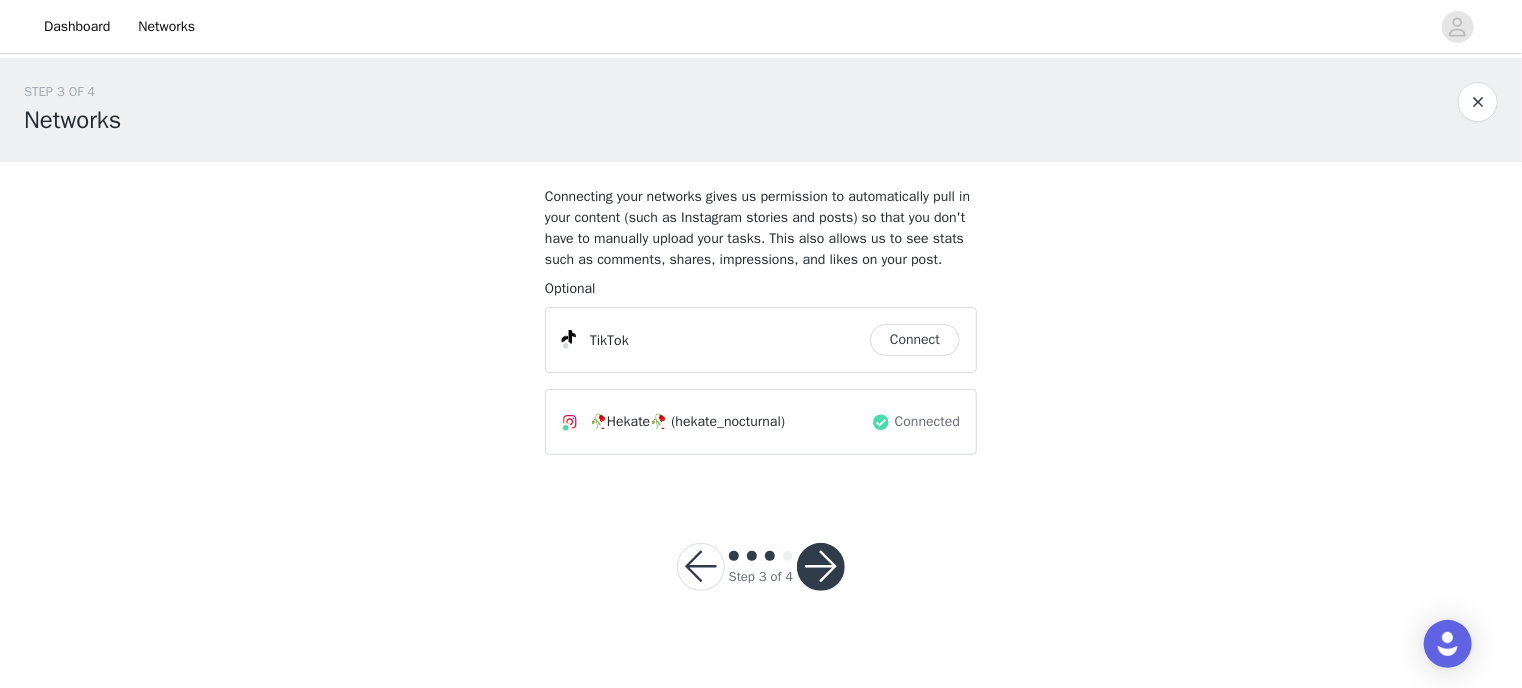 click at bounding box center (821, 567) 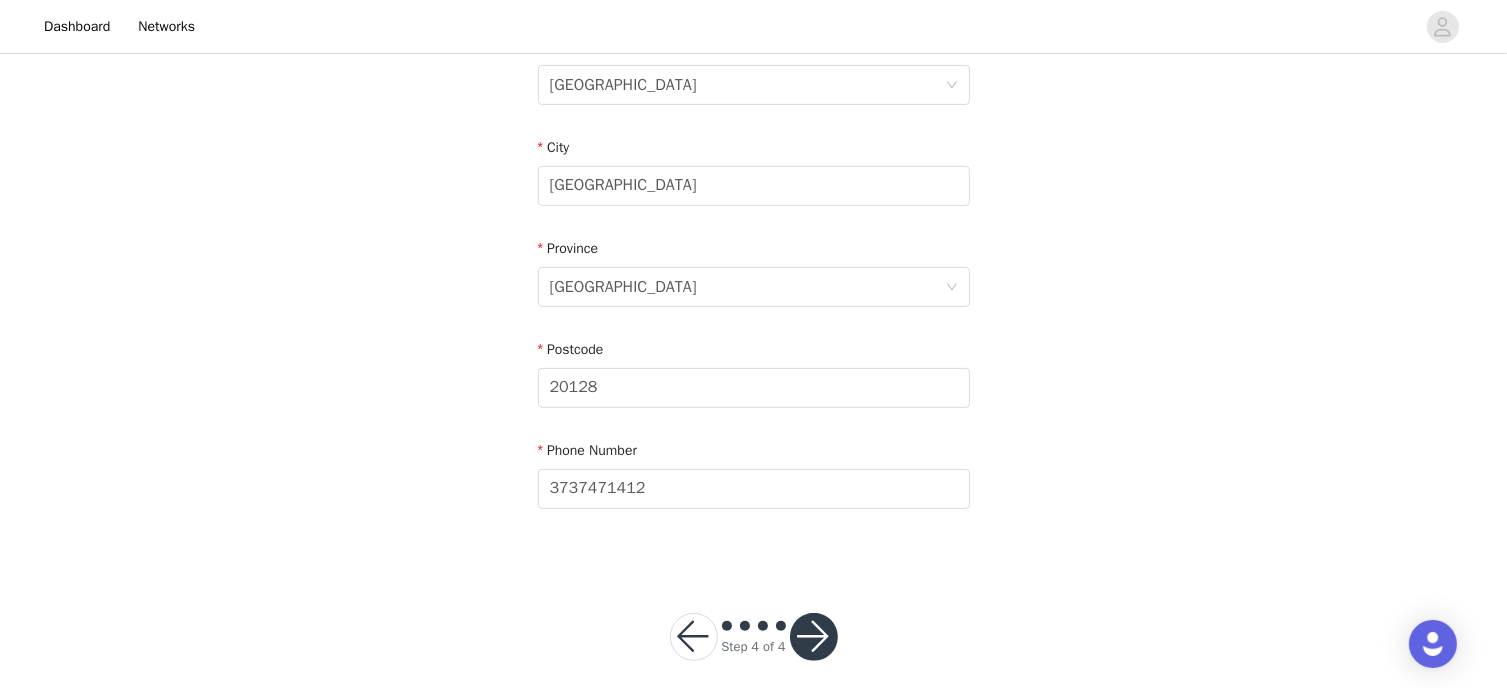 scroll, scrollTop: 675, scrollLeft: 0, axis: vertical 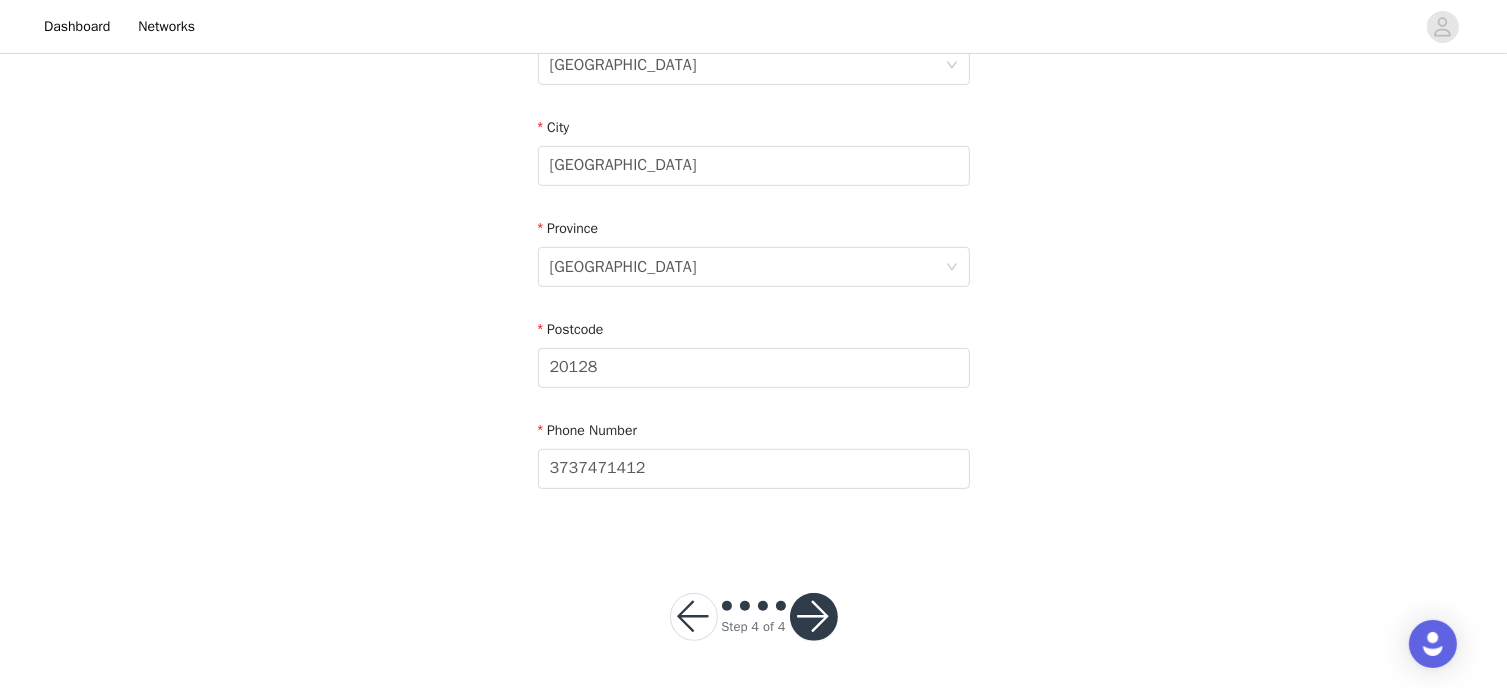 click at bounding box center [814, 617] 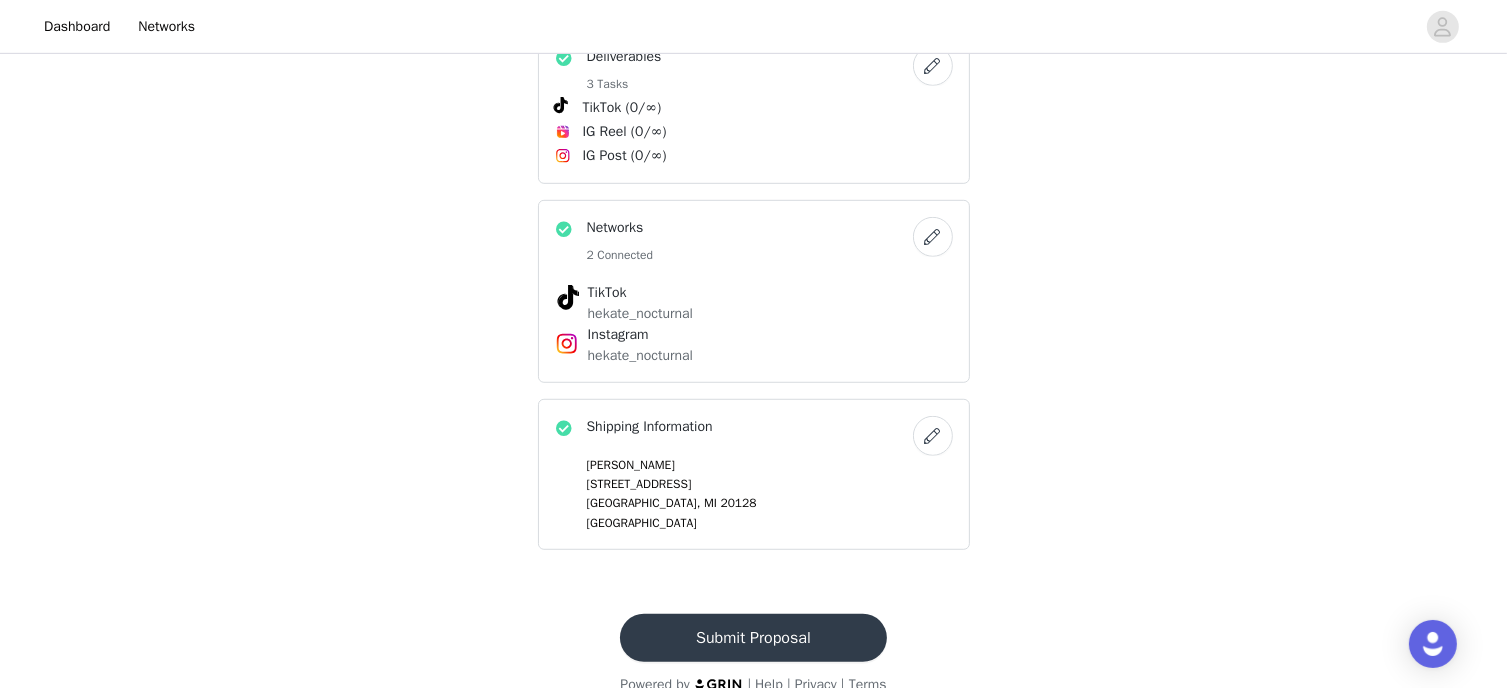 scroll, scrollTop: 1220, scrollLeft: 0, axis: vertical 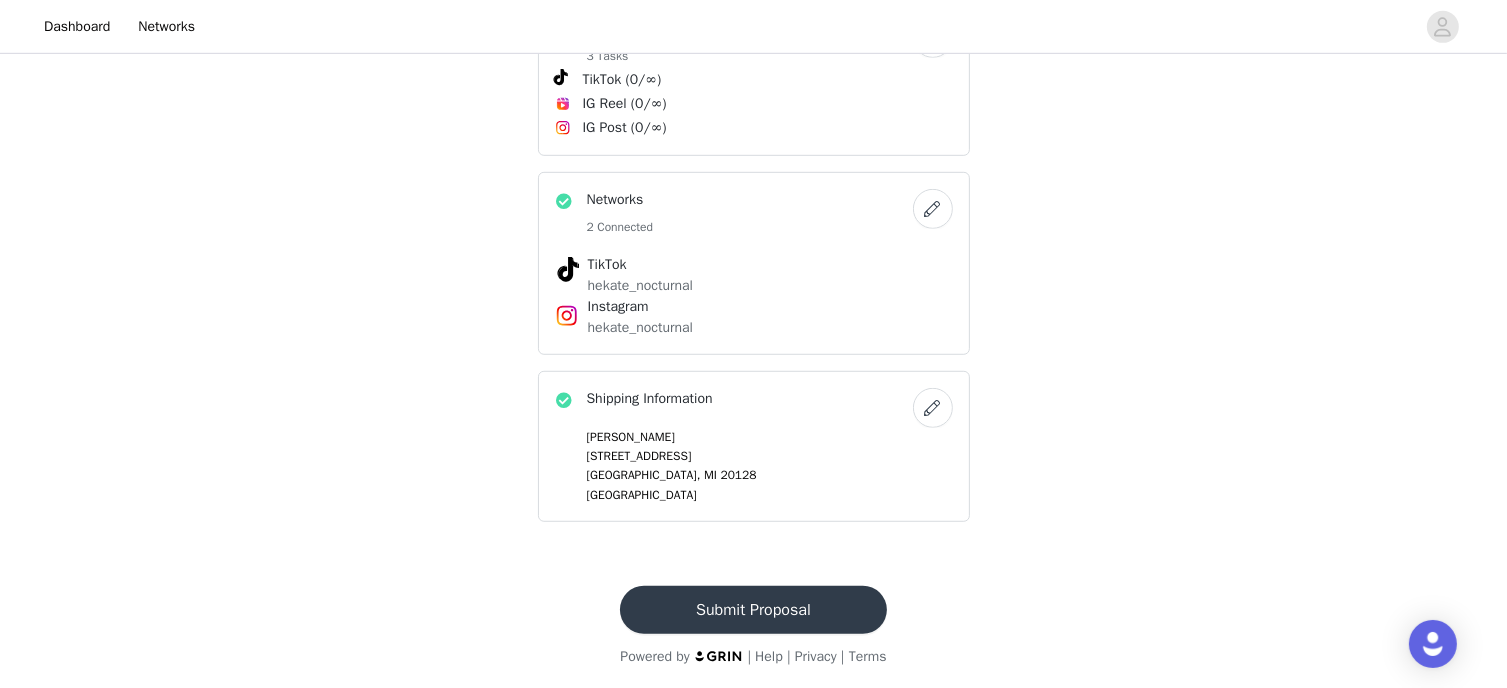 click on "Submit Proposal" at bounding box center (753, 610) 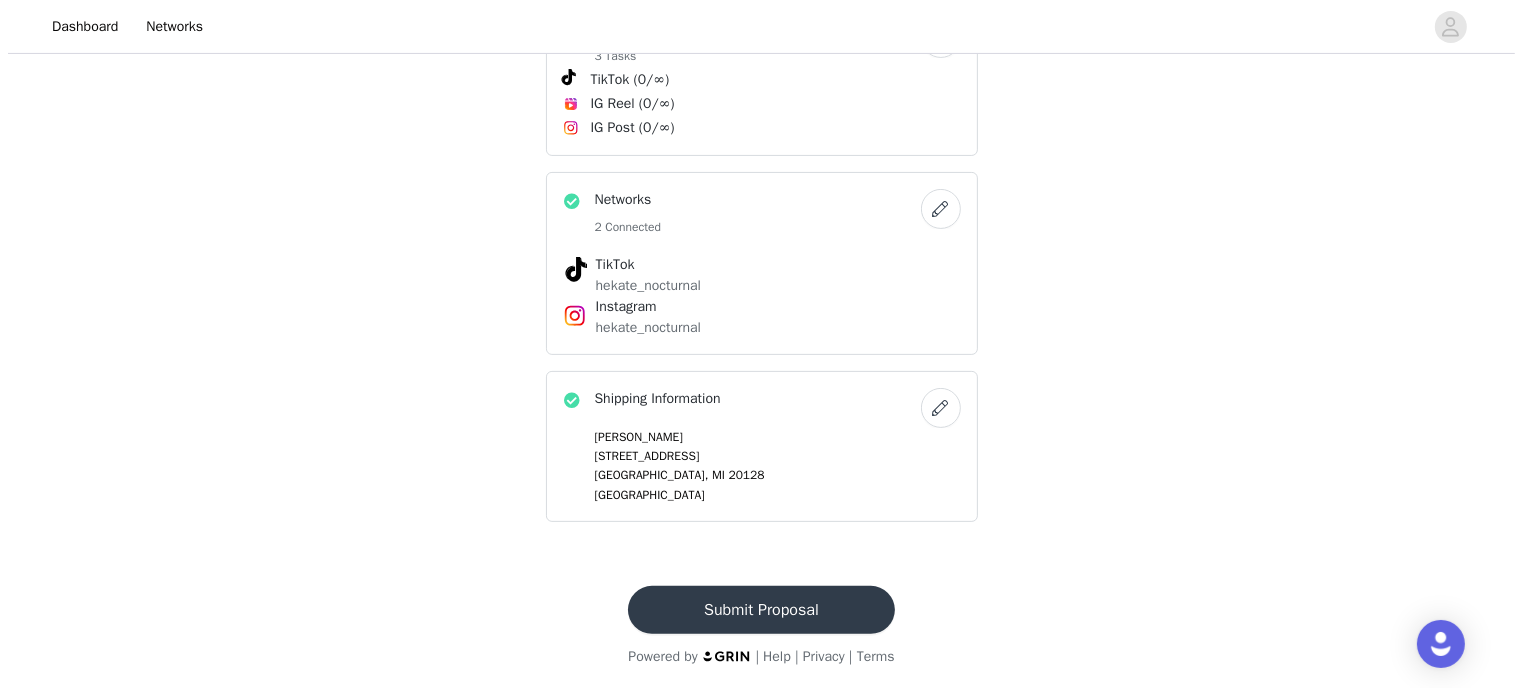 scroll, scrollTop: 0, scrollLeft: 0, axis: both 